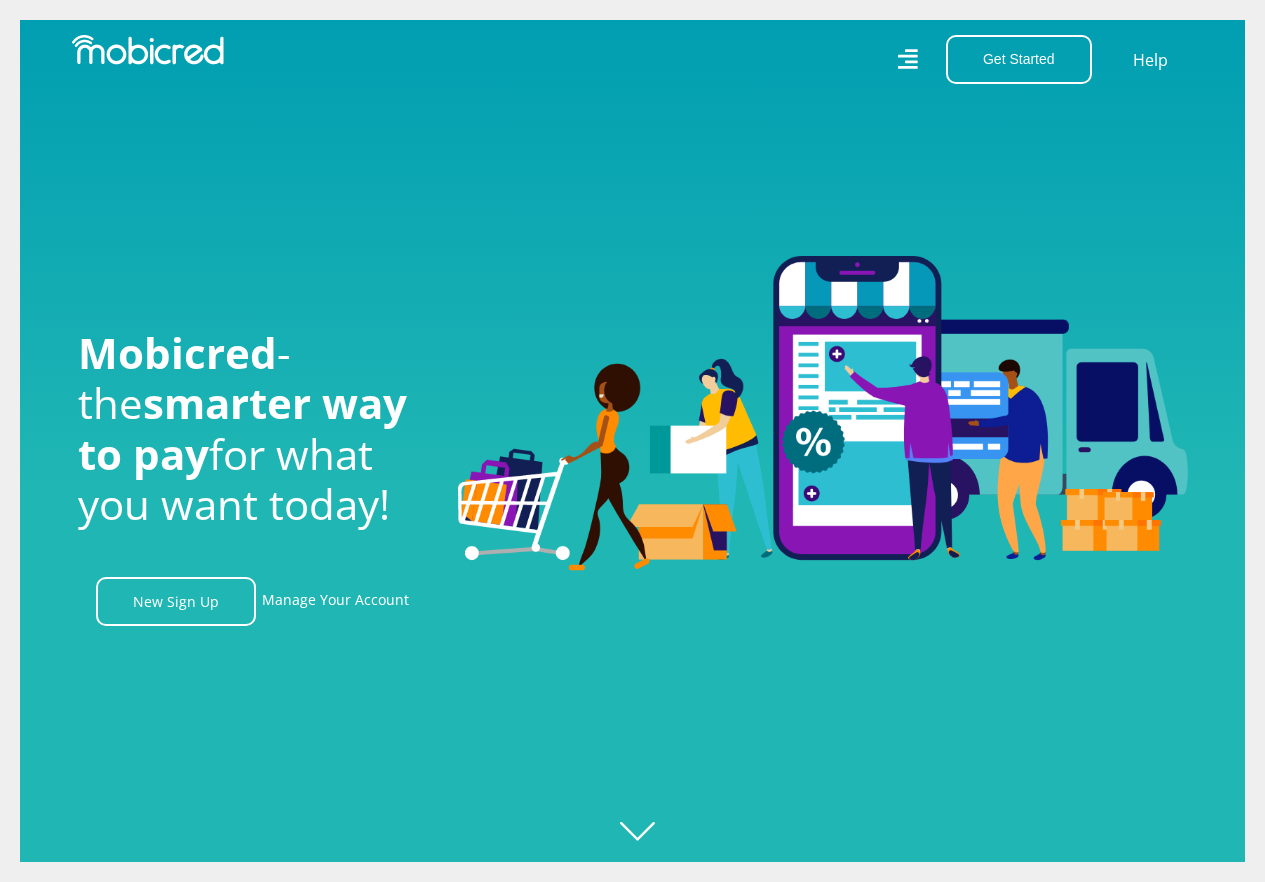 scroll, scrollTop: 0, scrollLeft: 0, axis: both 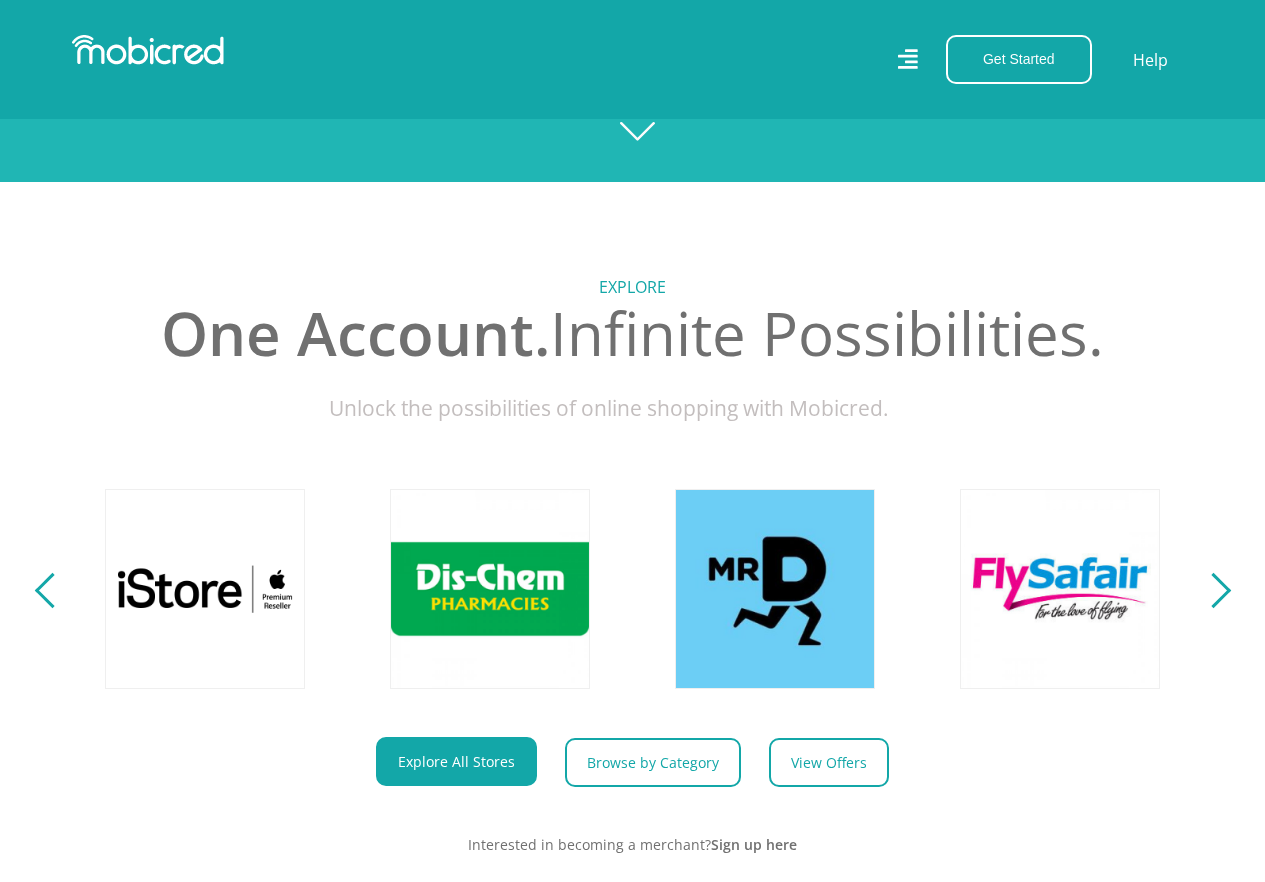 click at bounding box center (1212, 590) 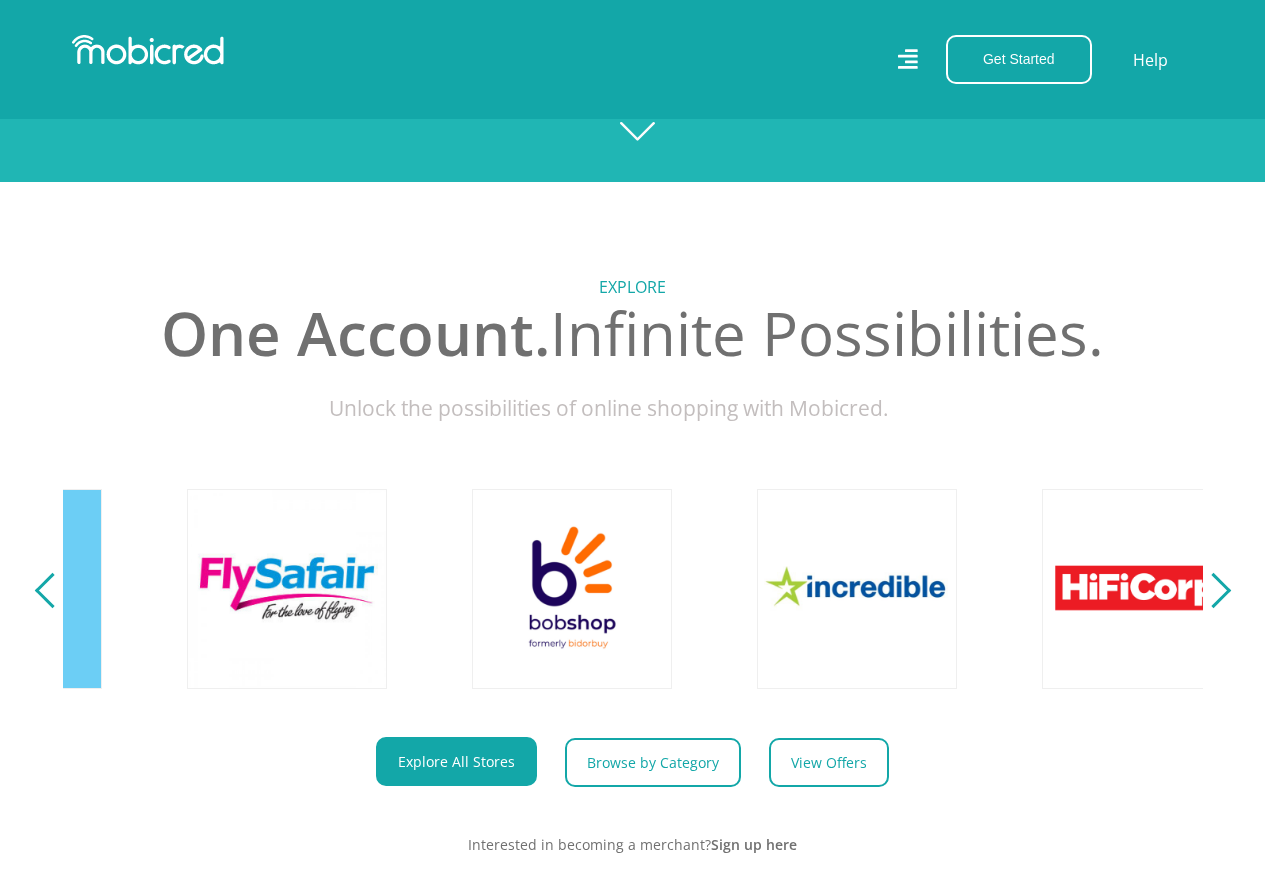 scroll, scrollTop: 0, scrollLeft: 3420, axis: horizontal 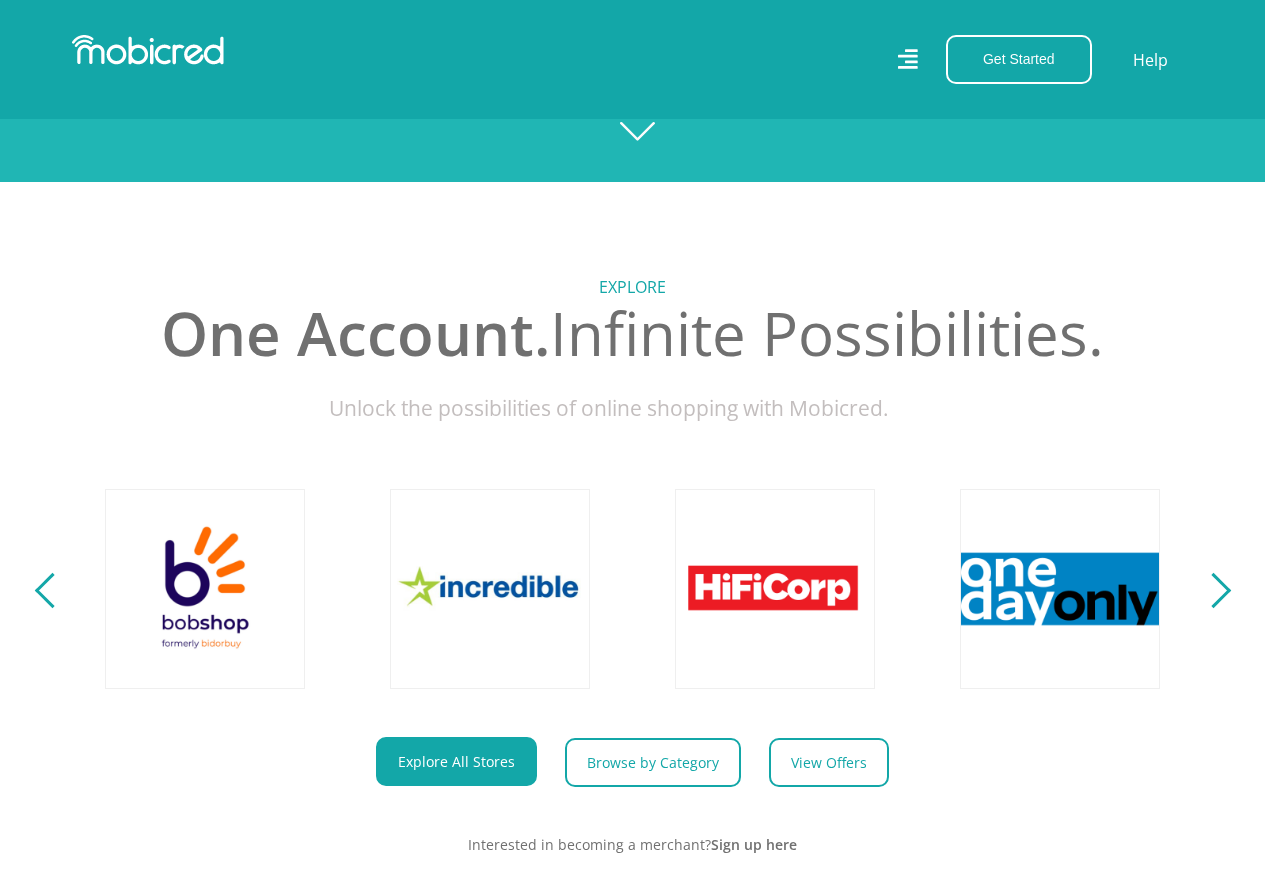 click at bounding box center (1212, 590) 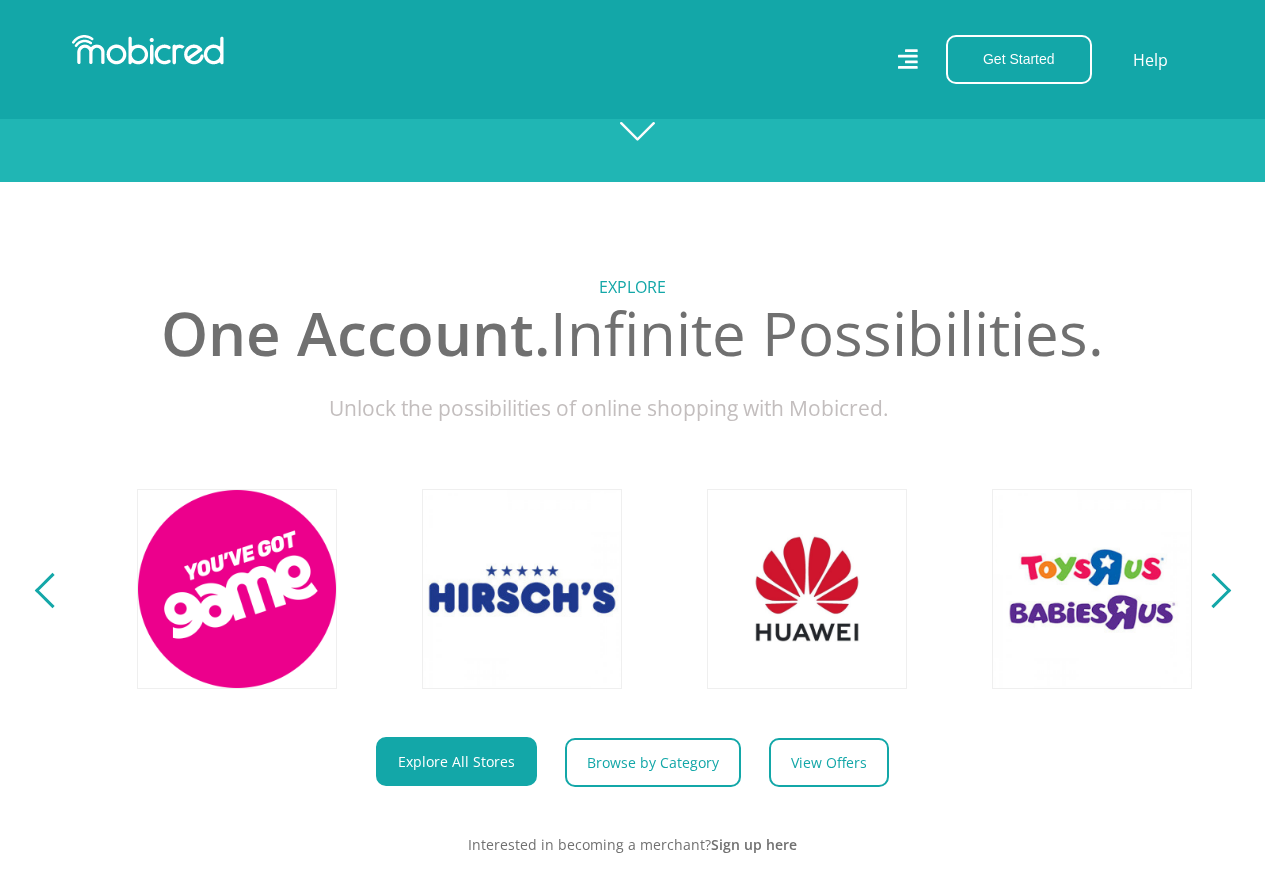 scroll, scrollTop: 0, scrollLeft: 4560, axis: horizontal 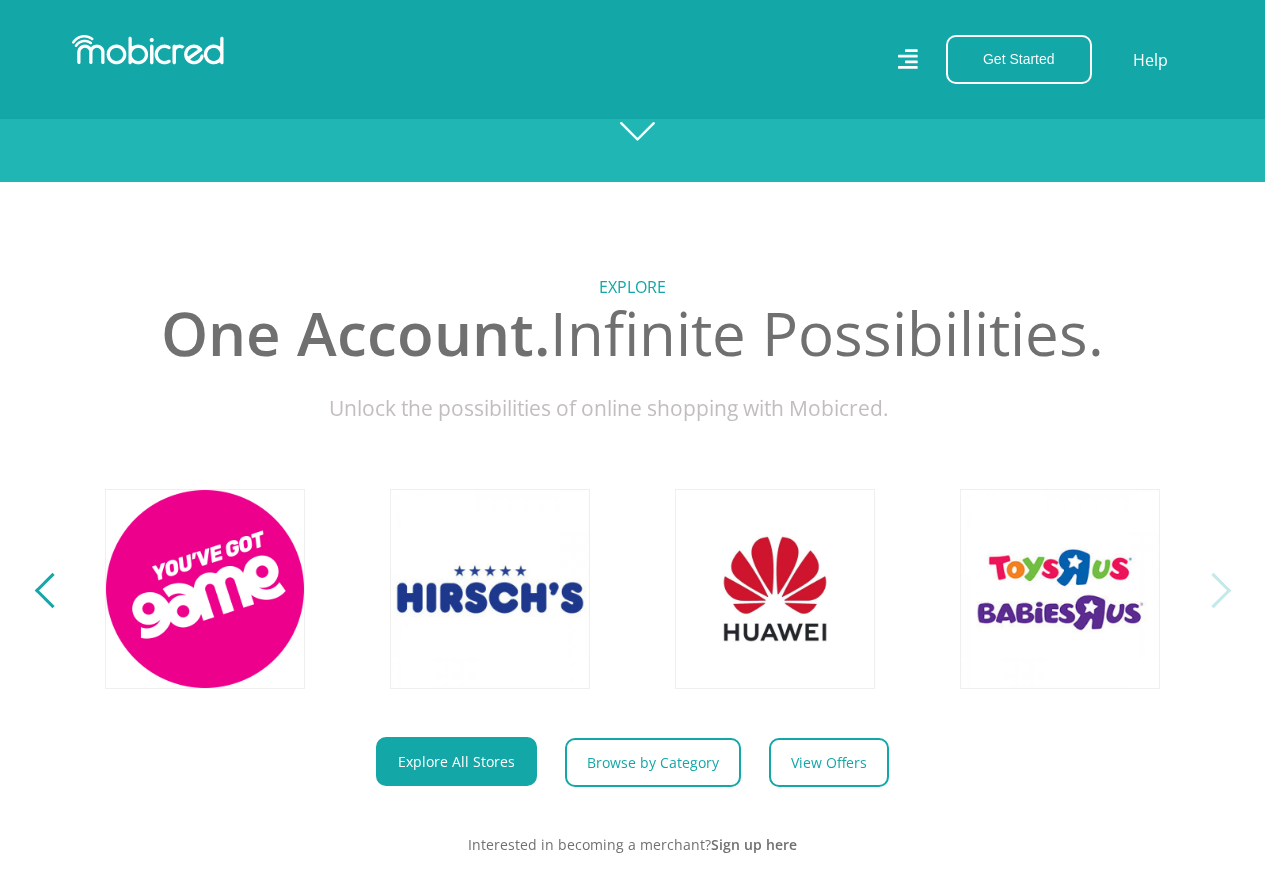 click at bounding box center [1212, 590] 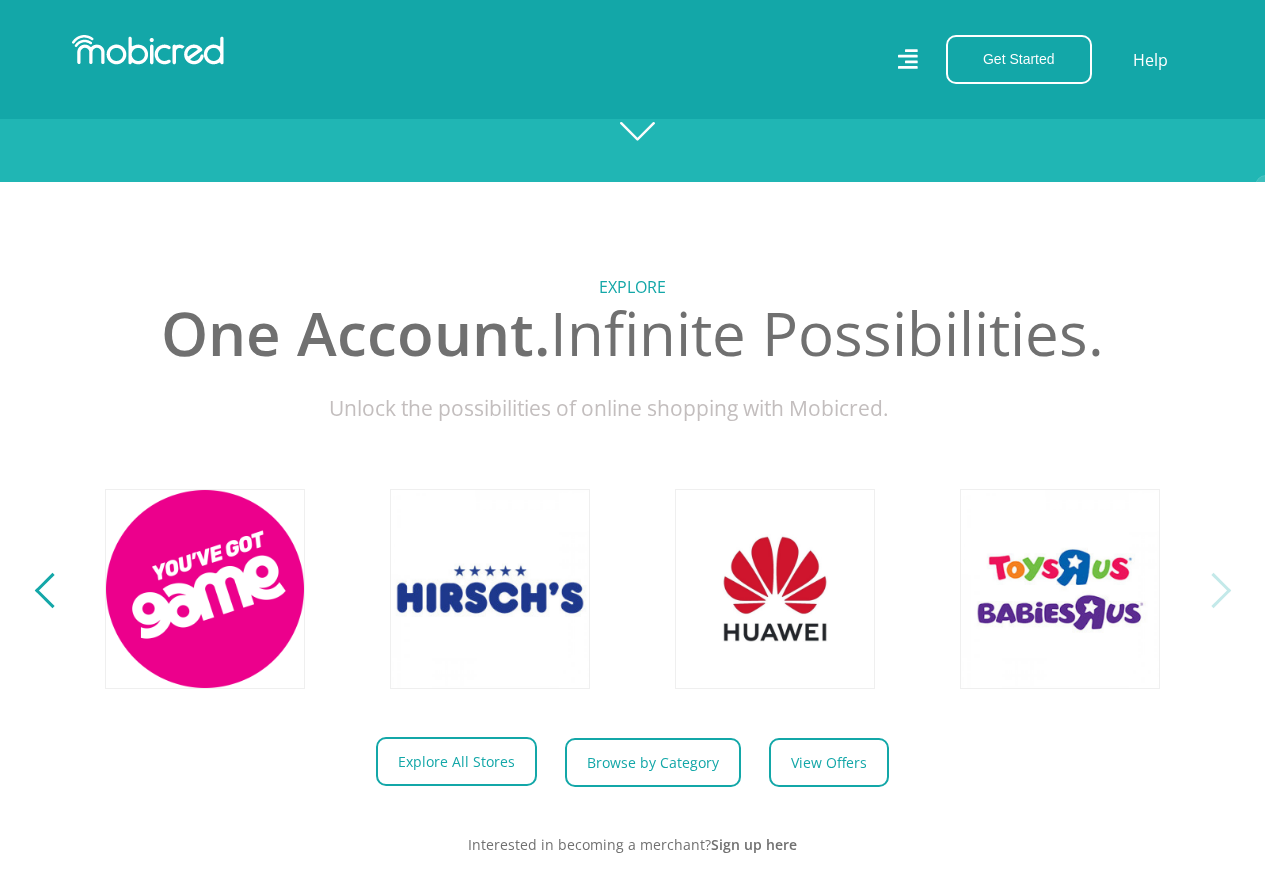 click on "Explore All Stores" at bounding box center [456, 761] 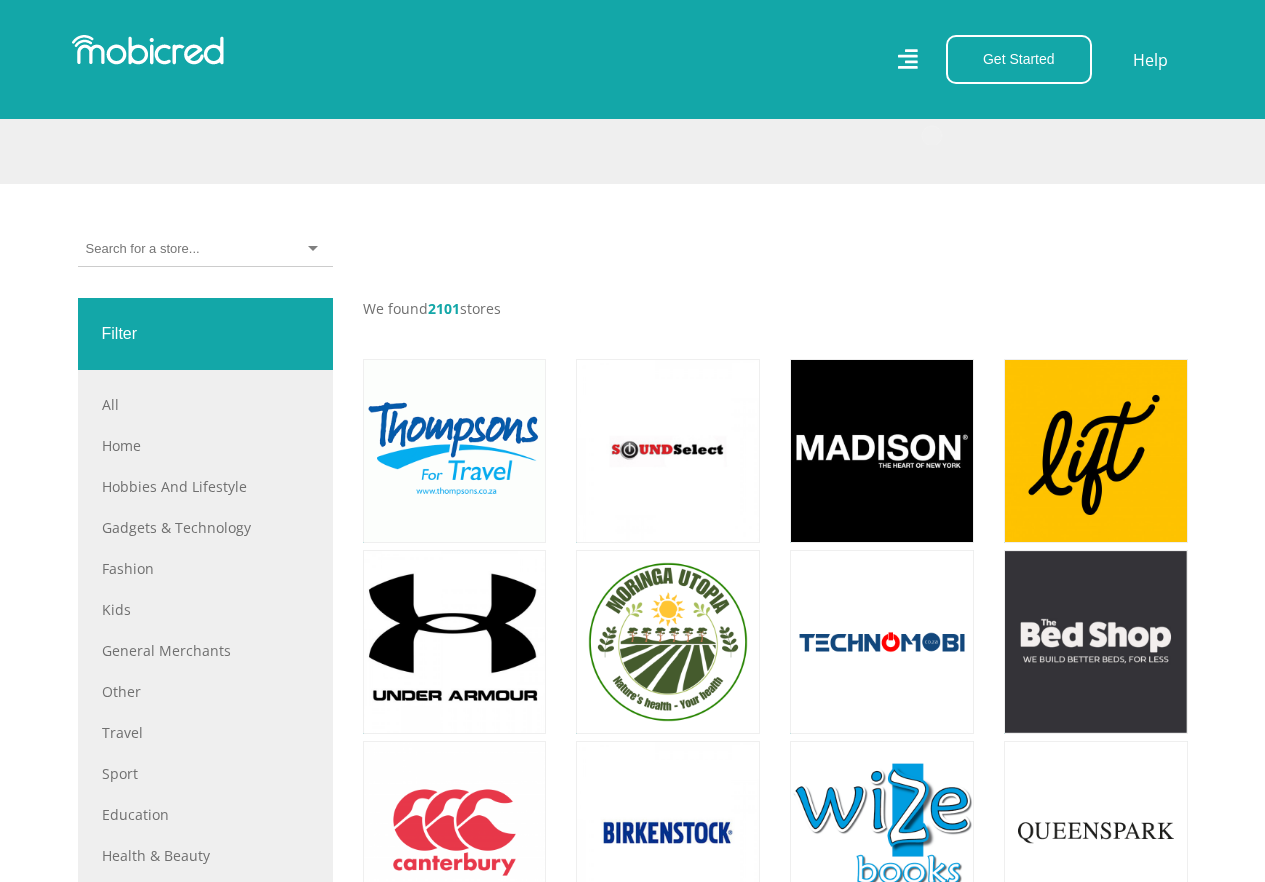 scroll, scrollTop: 300, scrollLeft: 0, axis: vertical 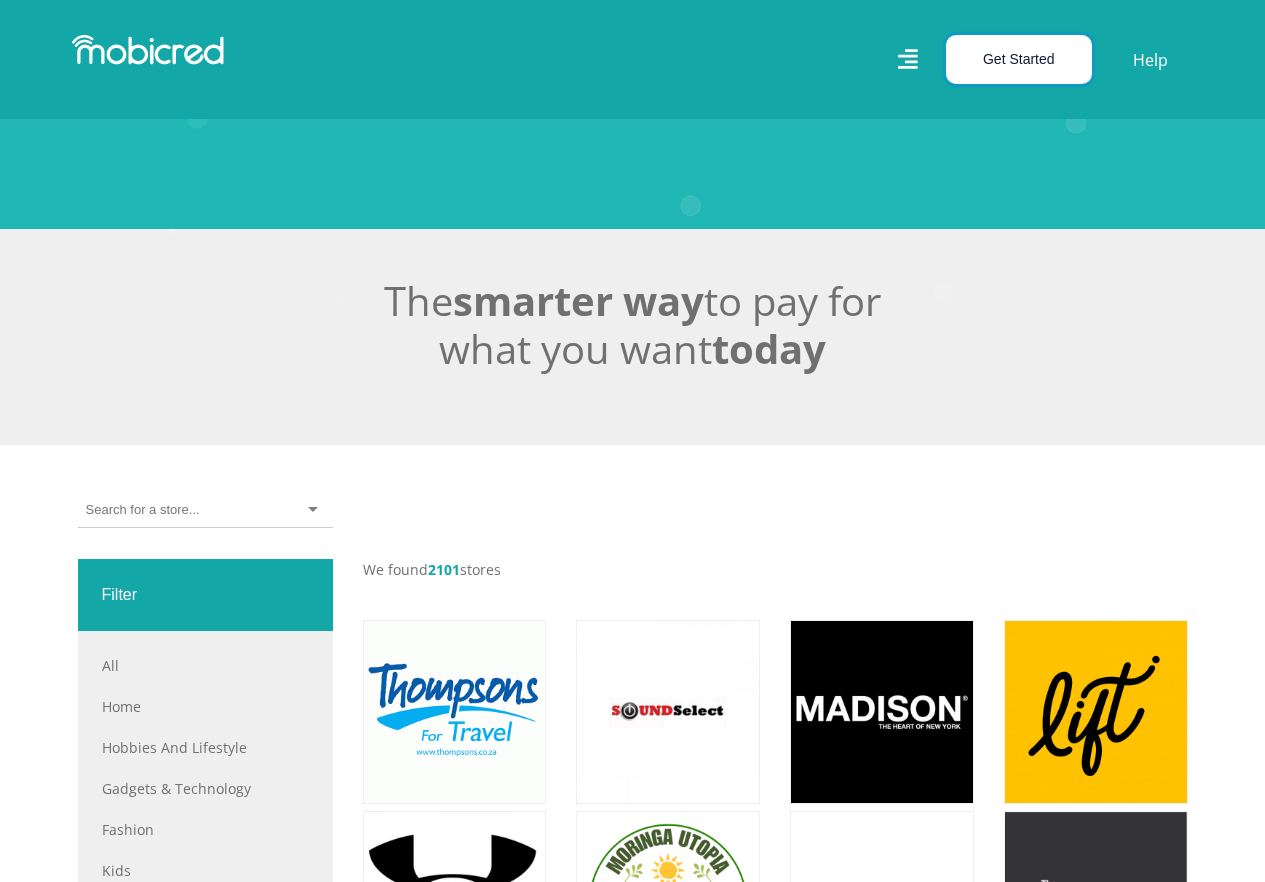 click on "Get Started" at bounding box center [1019, 59] 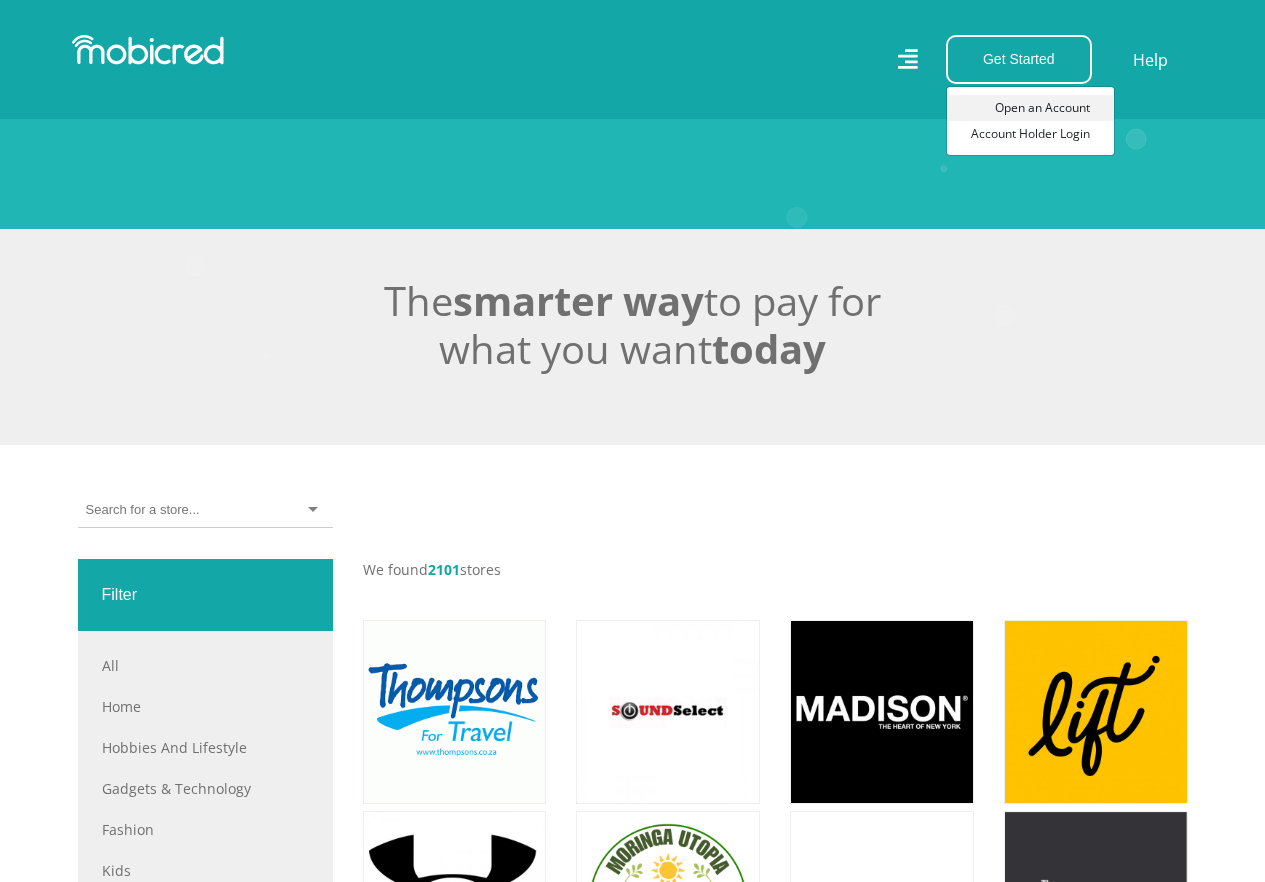 click on "Open an Account" at bounding box center (1030, 108) 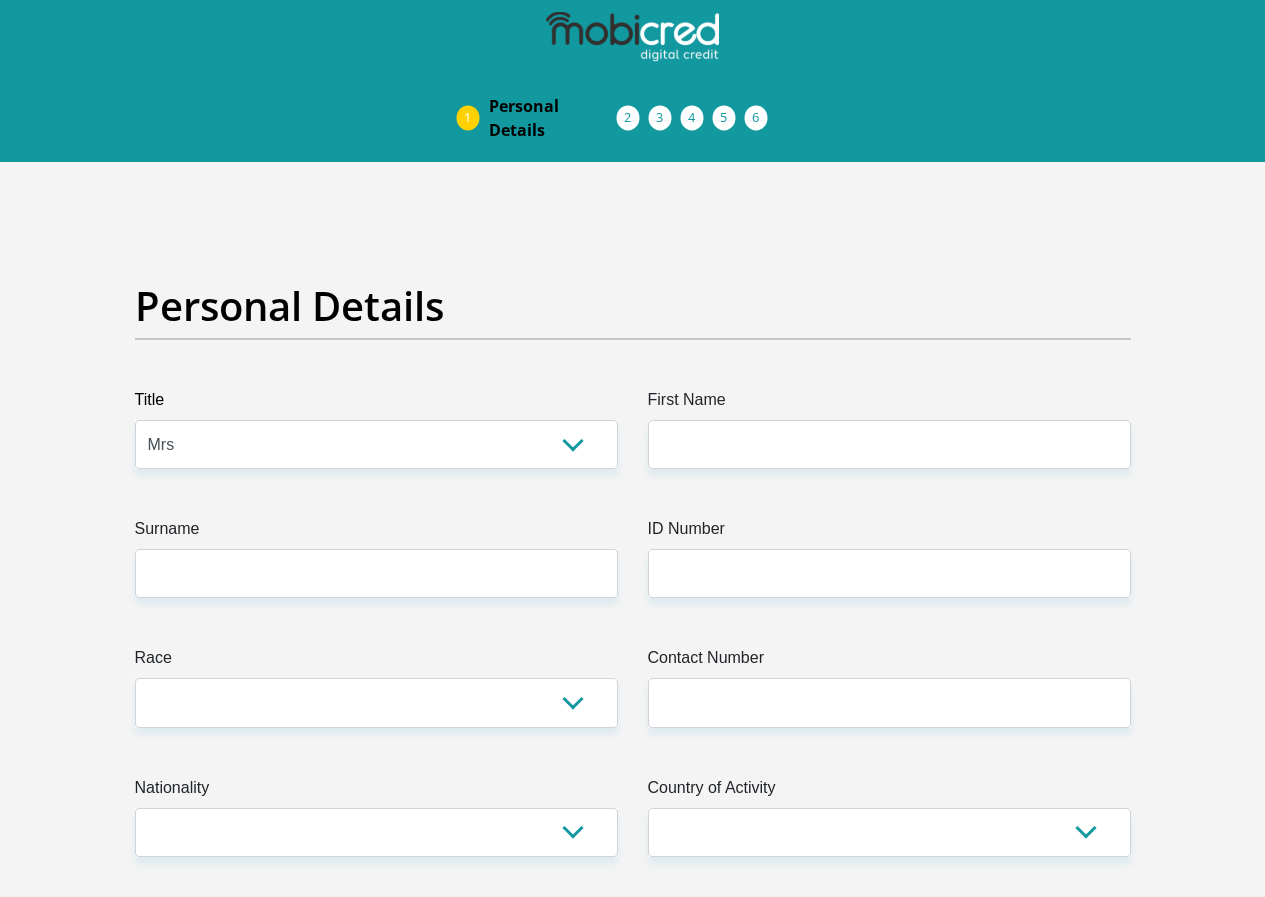 select on "Mrs" 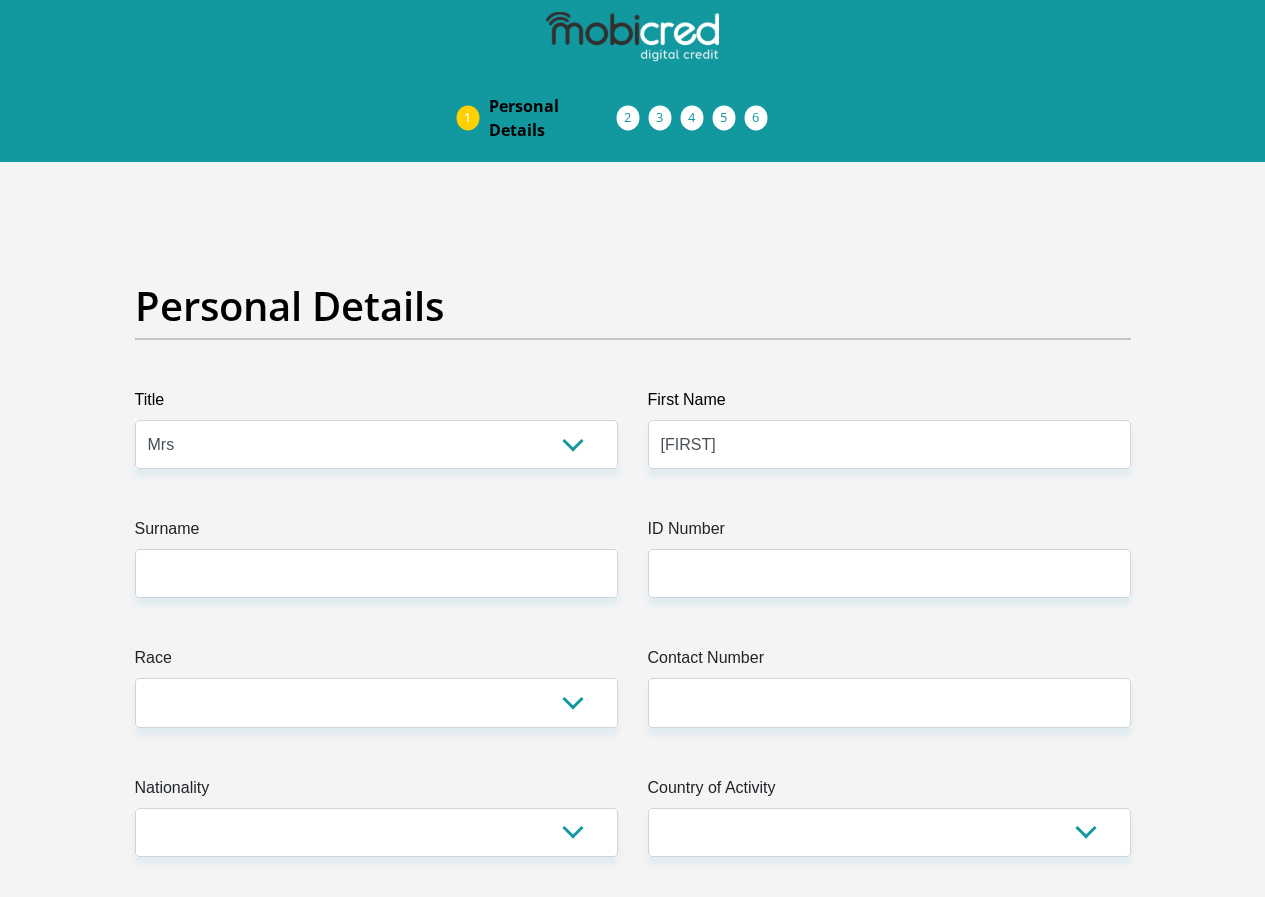 type on "[FIRST]" 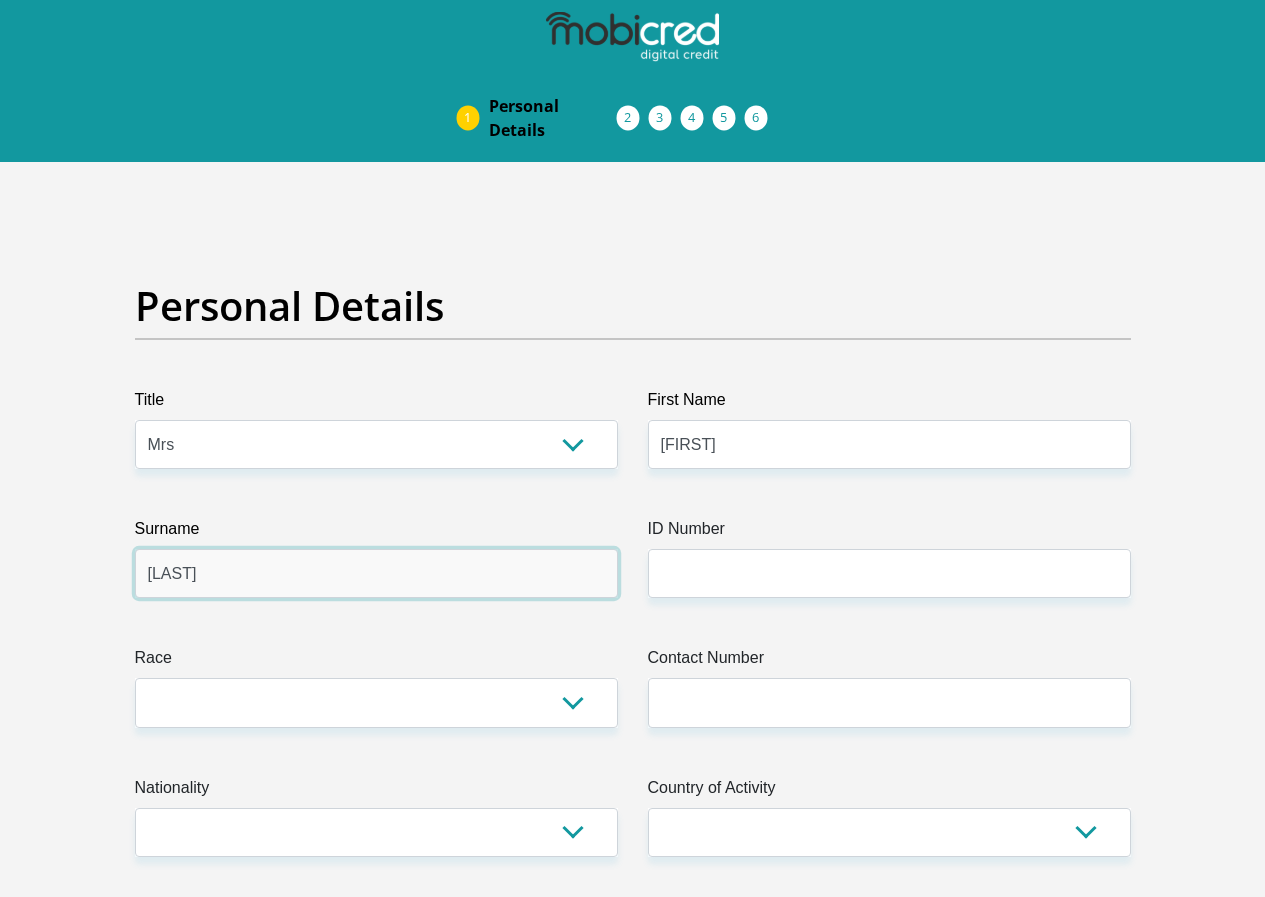 type on "[LAST]" 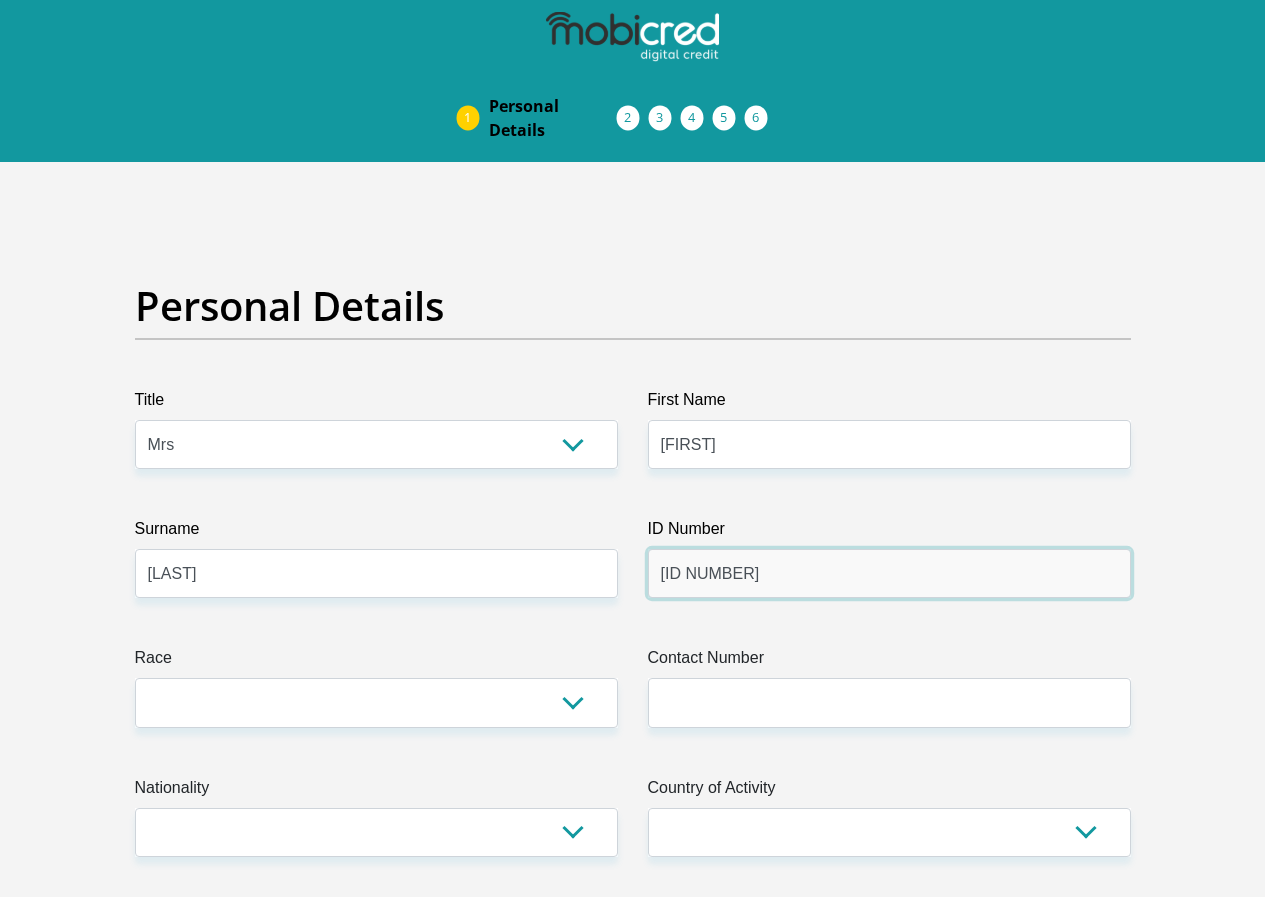 type on "9307120166087" 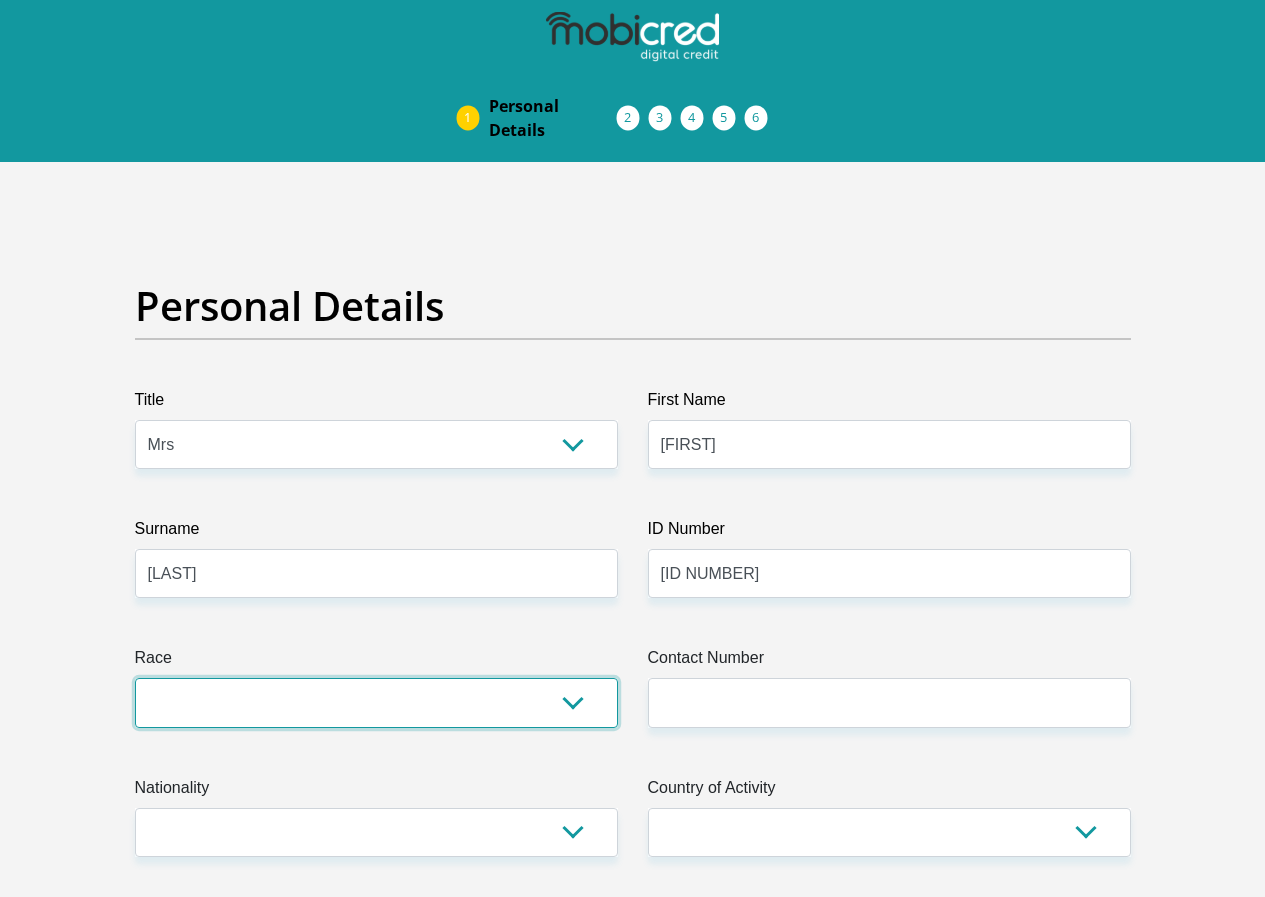 click on "Black
Coloured
Indian
White
Other" at bounding box center (376, 702) 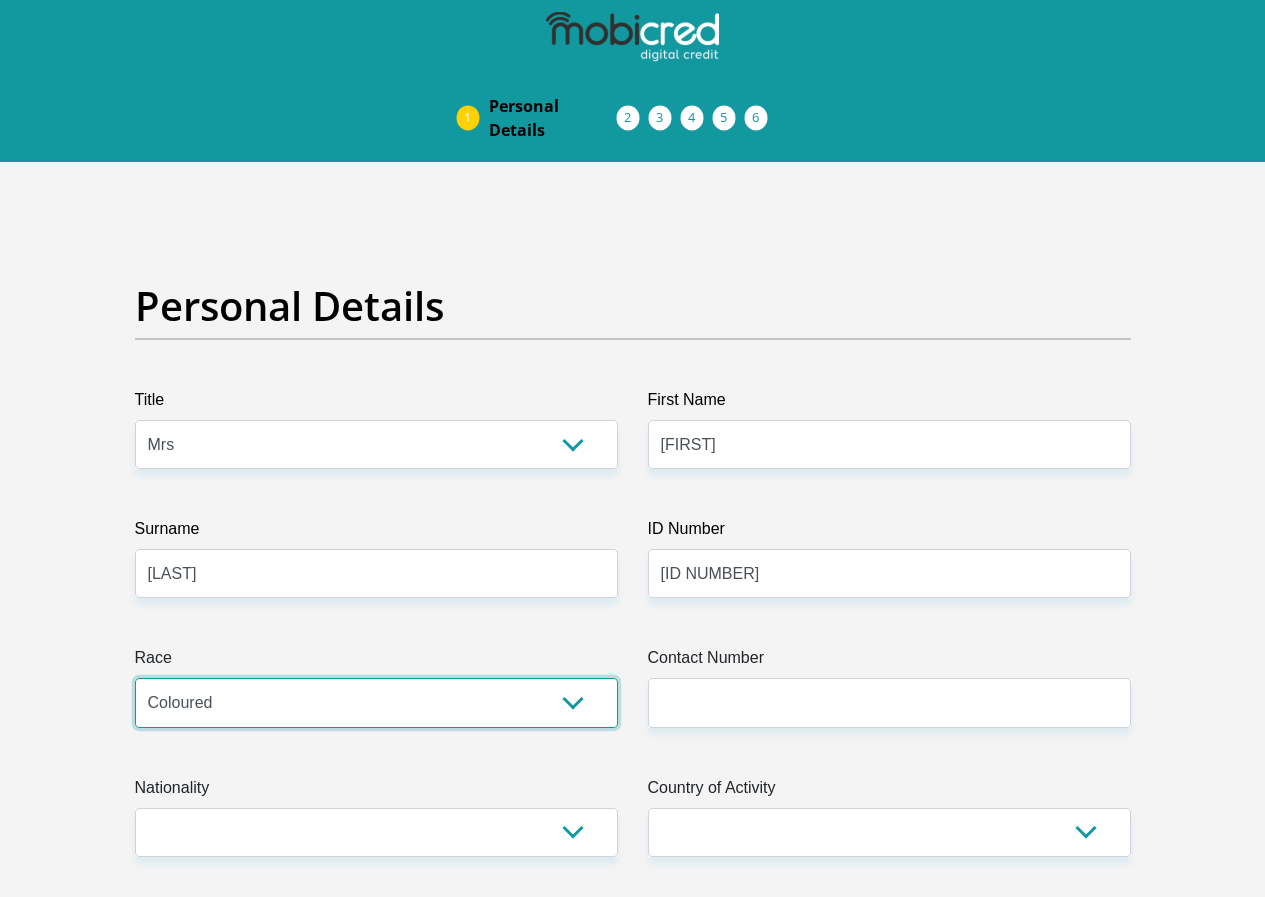 click on "Black
Coloured
Indian
White
Other" at bounding box center (376, 702) 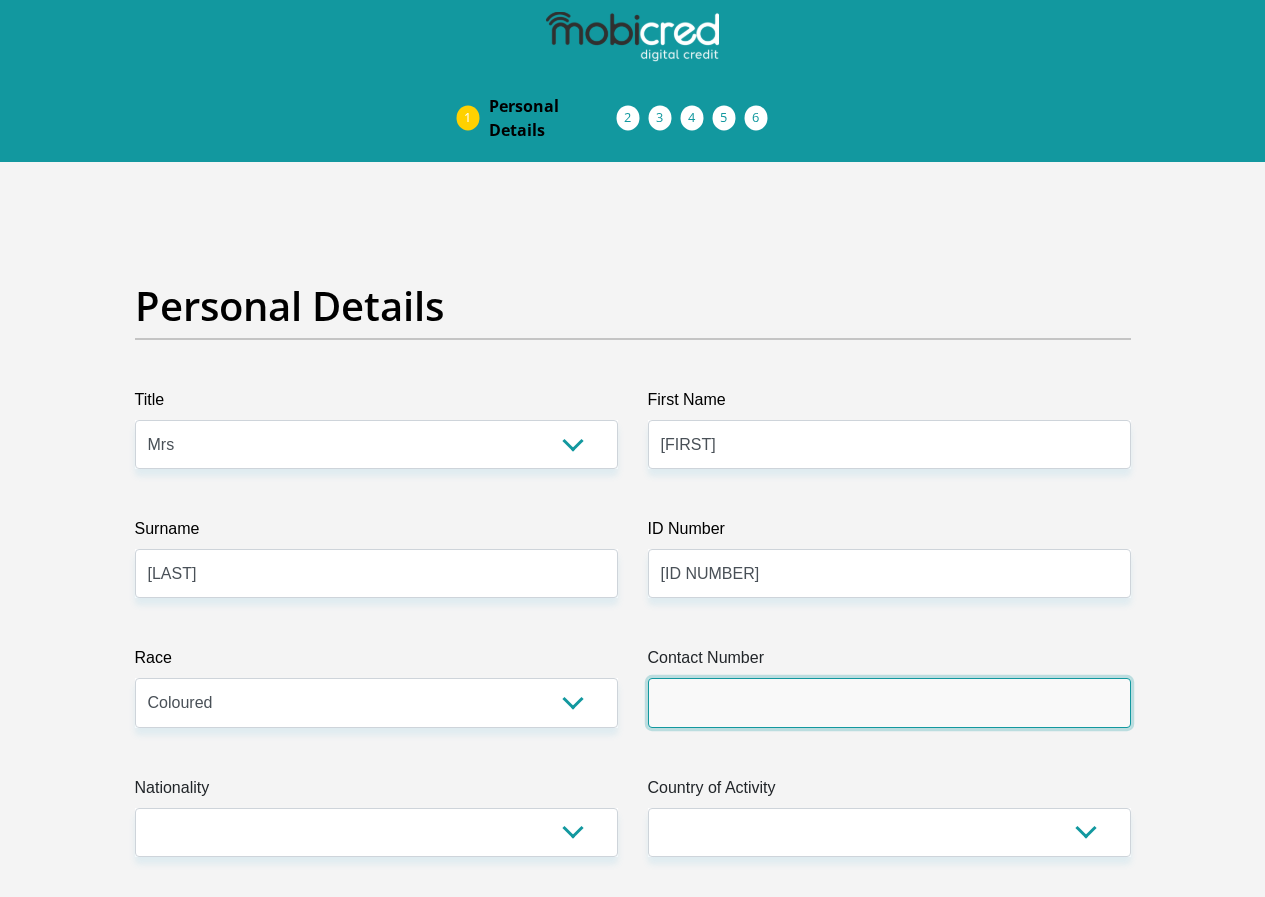 click on "Contact Number" at bounding box center [889, 702] 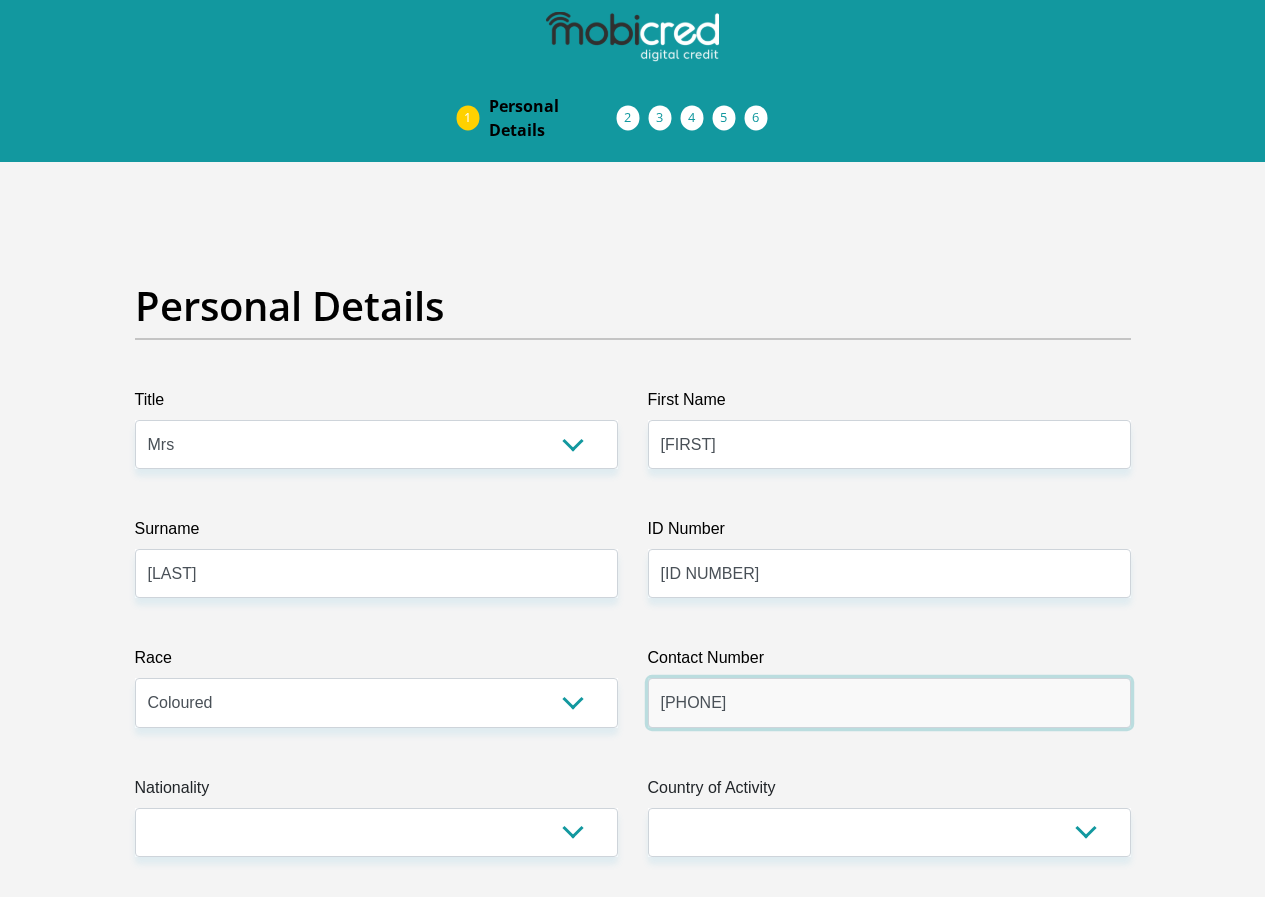 type on "0837968459" 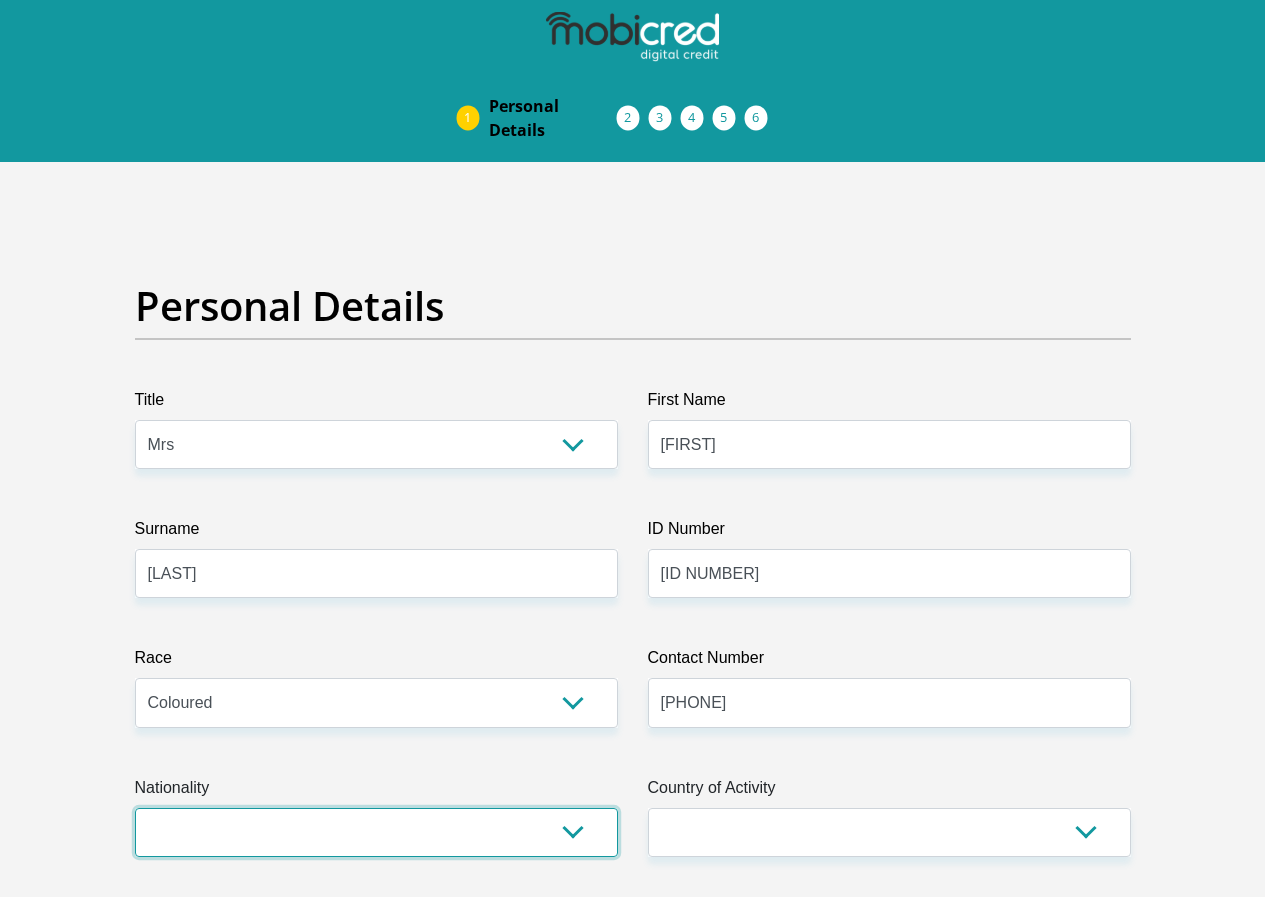 click on "South Africa
Afghanistan
Aland Islands
Albania
Algeria
America Samoa
American Virgin Islands
Andorra
Angola
Anguilla
Antarctica
Antigua and Barbuda
Argentina
Armenia
Aruba
Ascension Island
Australia
Austria
Azerbaijan
Bahamas
Bahrain
Bangladesh
Barbados
Chad" at bounding box center [376, 832] 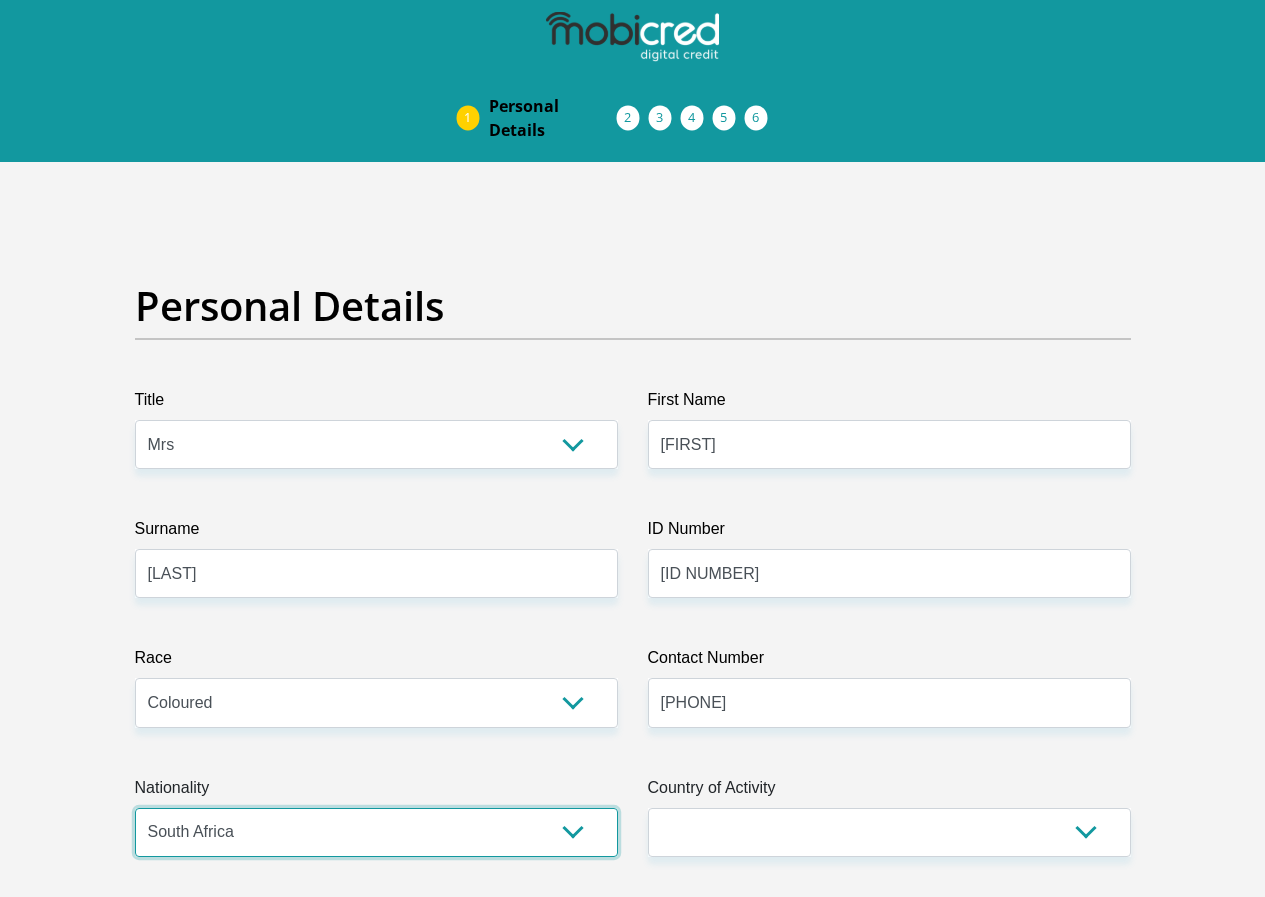 click on "South Africa
Afghanistan
Aland Islands
Albania
Algeria
America Samoa
American Virgin Islands
Andorra
Angola
Anguilla
Antarctica
Antigua and Barbuda
Argentina
Armenia
Aruba
Ascension Island
Australia
Austria
Azerbaijan
Bahamas
Bahrain
Bangladesh
Barbados
Chad" at bounding box center [376, 832] 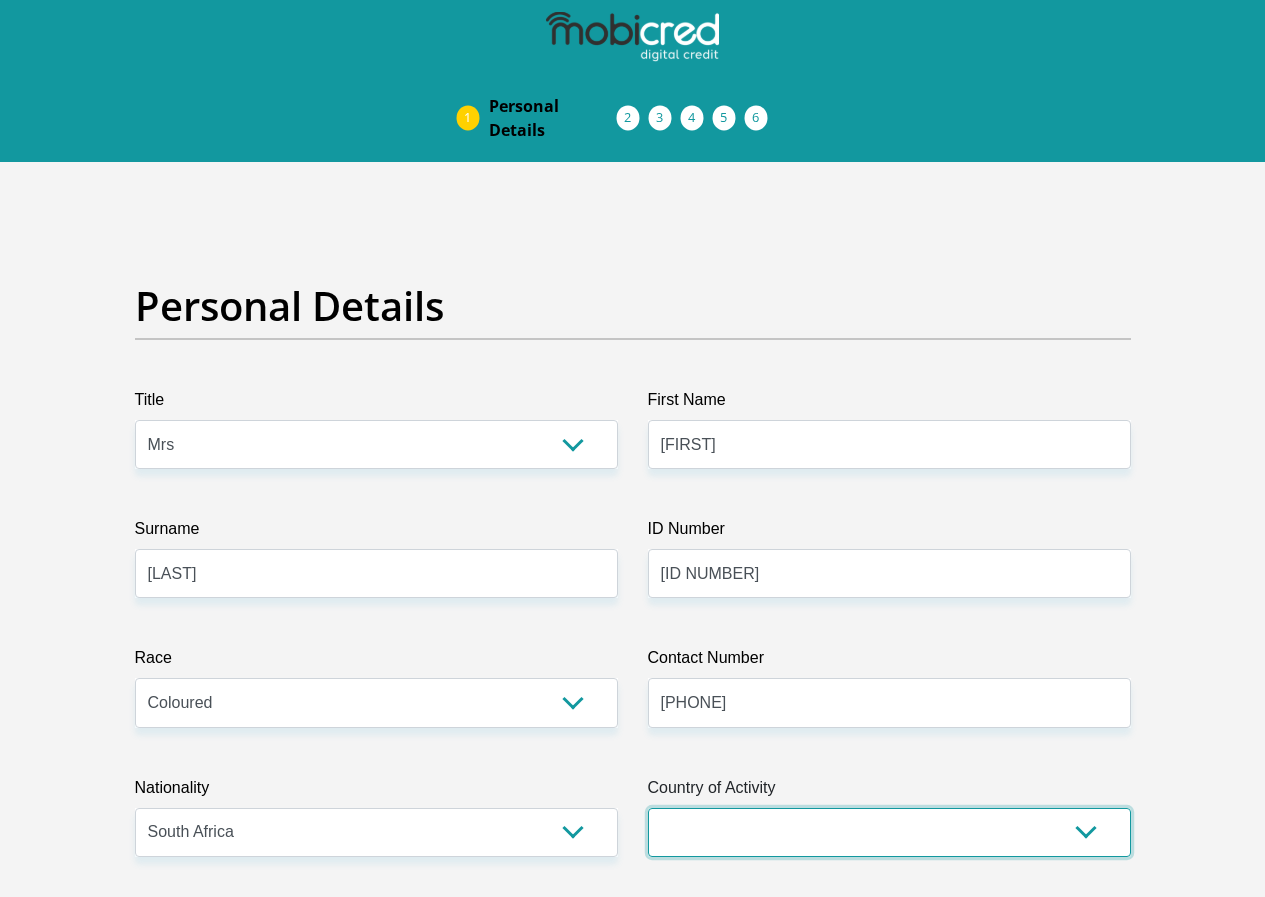 click on "South Africa
Afghanistan
Aland Islands
Albania
Algeria
America Samoa
American Virgin Islands
Andorra
Angola
Anguilla
Antarctica
Antigua and Barbuda
Argentina
Armenia
Aruba
Ascension Island
Australia
Austria
Azerbaijan
Chad" at bounding box center (889, 832) 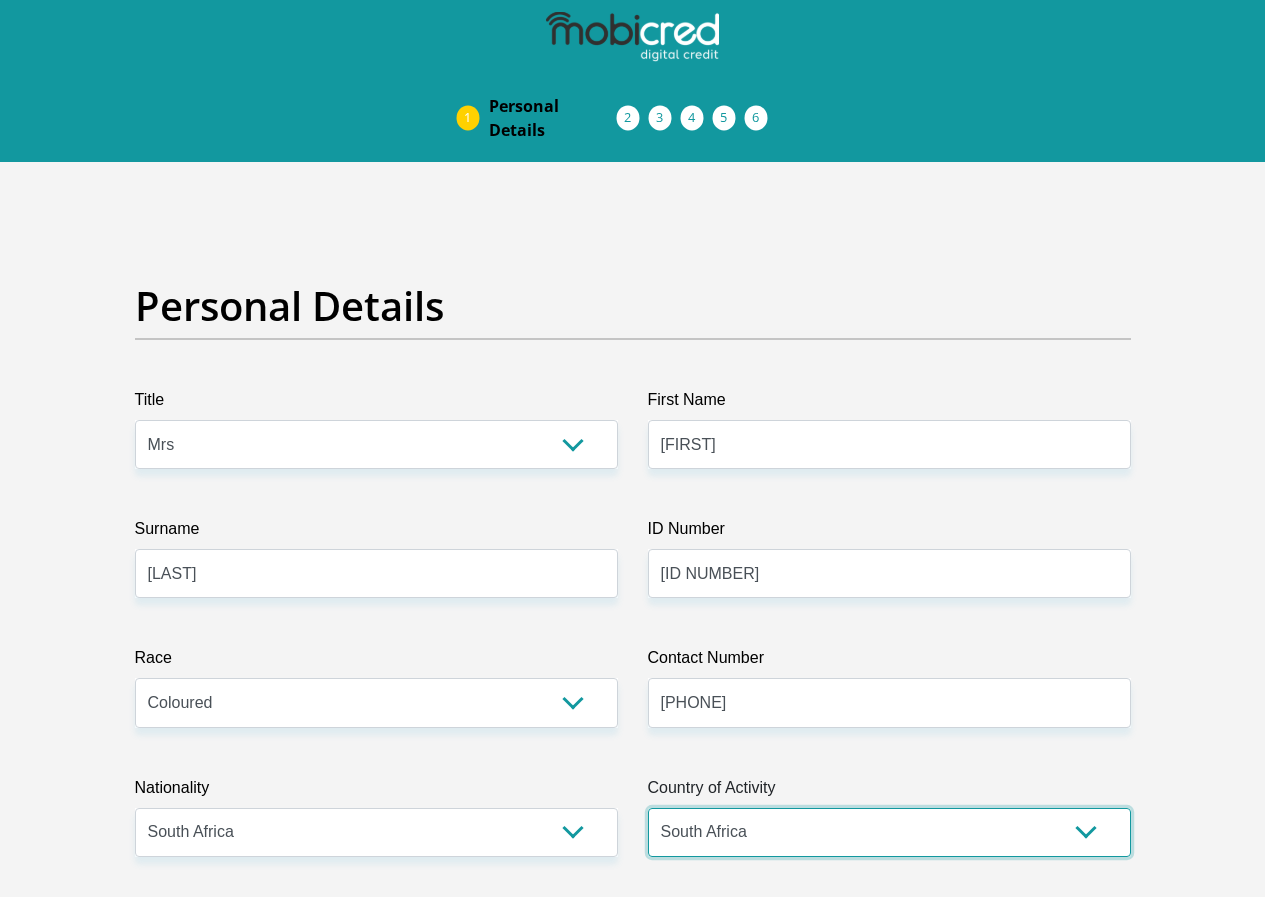 click on "South Africa
Afghanistan
Aland Islands
Albania
Algeria
America Samoa
American Virgin Islands
Andorra
Angola
Anguilla
Antarctica
Antigua and Barbuda
Argentina
Armenia
Aruba
Ascension Island
Australia
Austria
Azerbaijan
Chad" at bounding box center [889, 832] 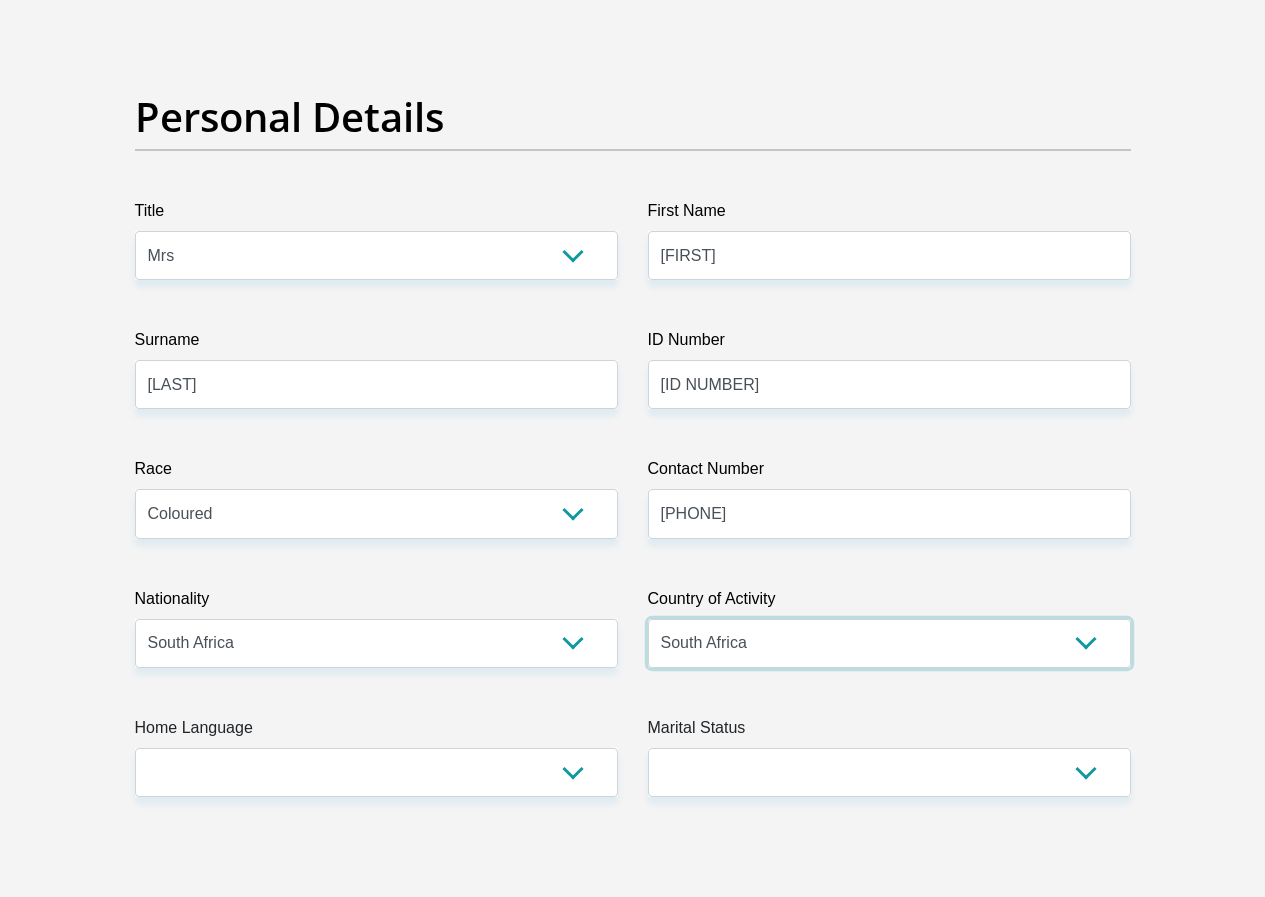 scroll, scrollTop: 200, scrollLeft: 0, axis: vertical 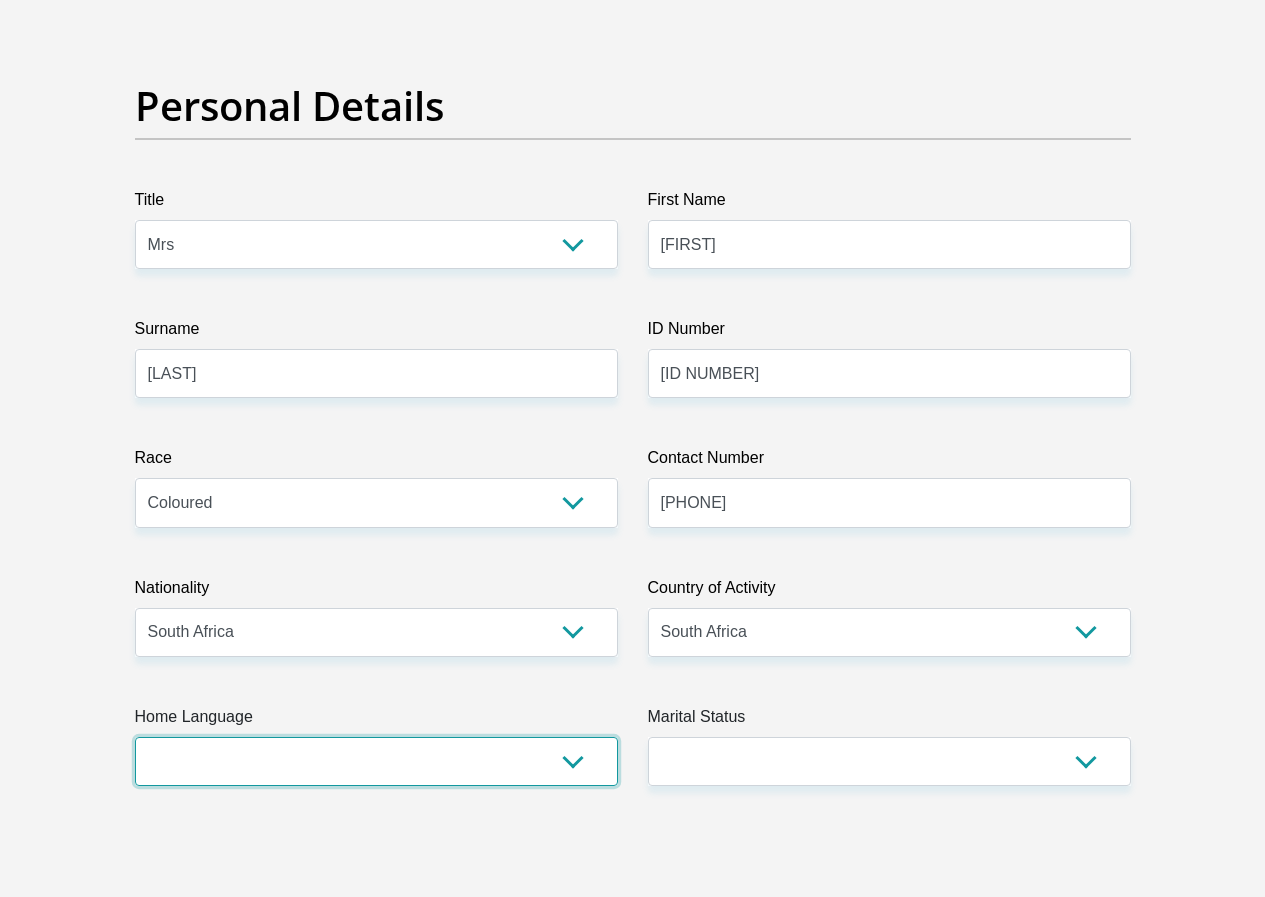 click on "Afrikaans
English
Sepedi
South Ndebele
Southern Sotho
Swati
Tsonga
Tswana
Venda
Xhosa
Zulu
Other" at bounding box center (376, 761) 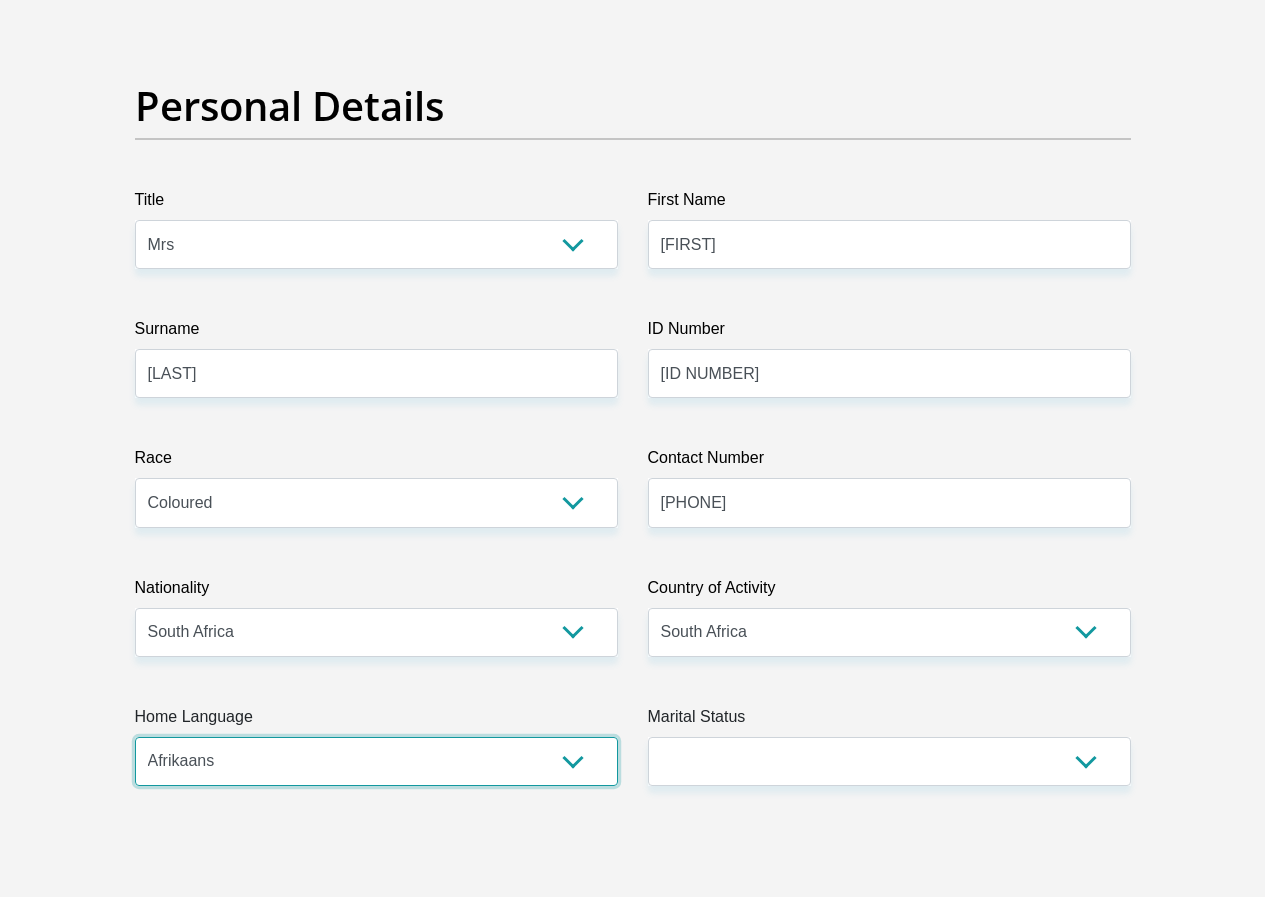 click on "Afrikaans
English
Sepedi
South Ndebele
Southern Sotho
Swati
Tsonga
Tswana
Venda
Xhosa
Zulu
Other" at bounding box center [376, 761] 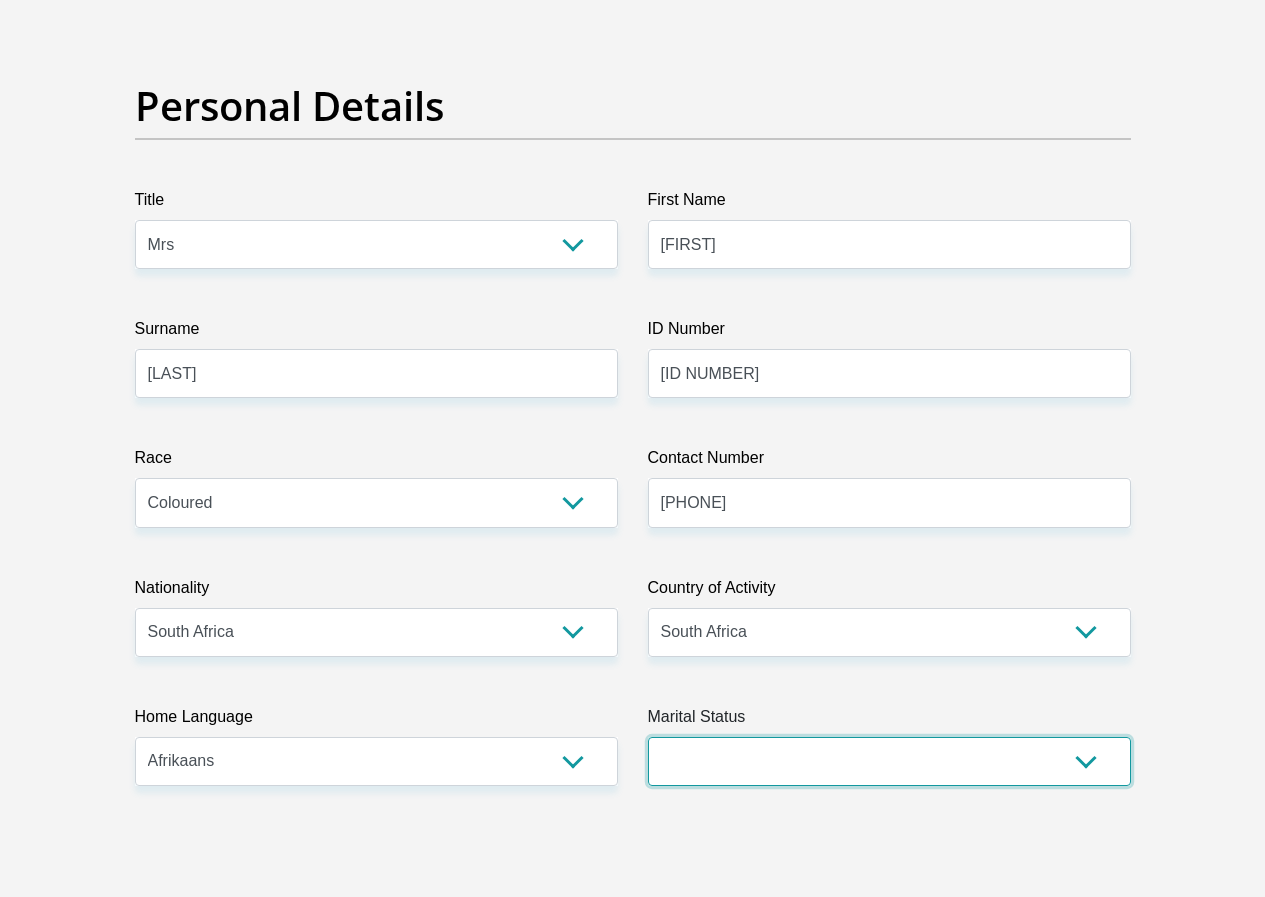click on "Married ANC
Single
Divorced
Widowed
Married COP or Customary Law" at bounding box center (889, 761) 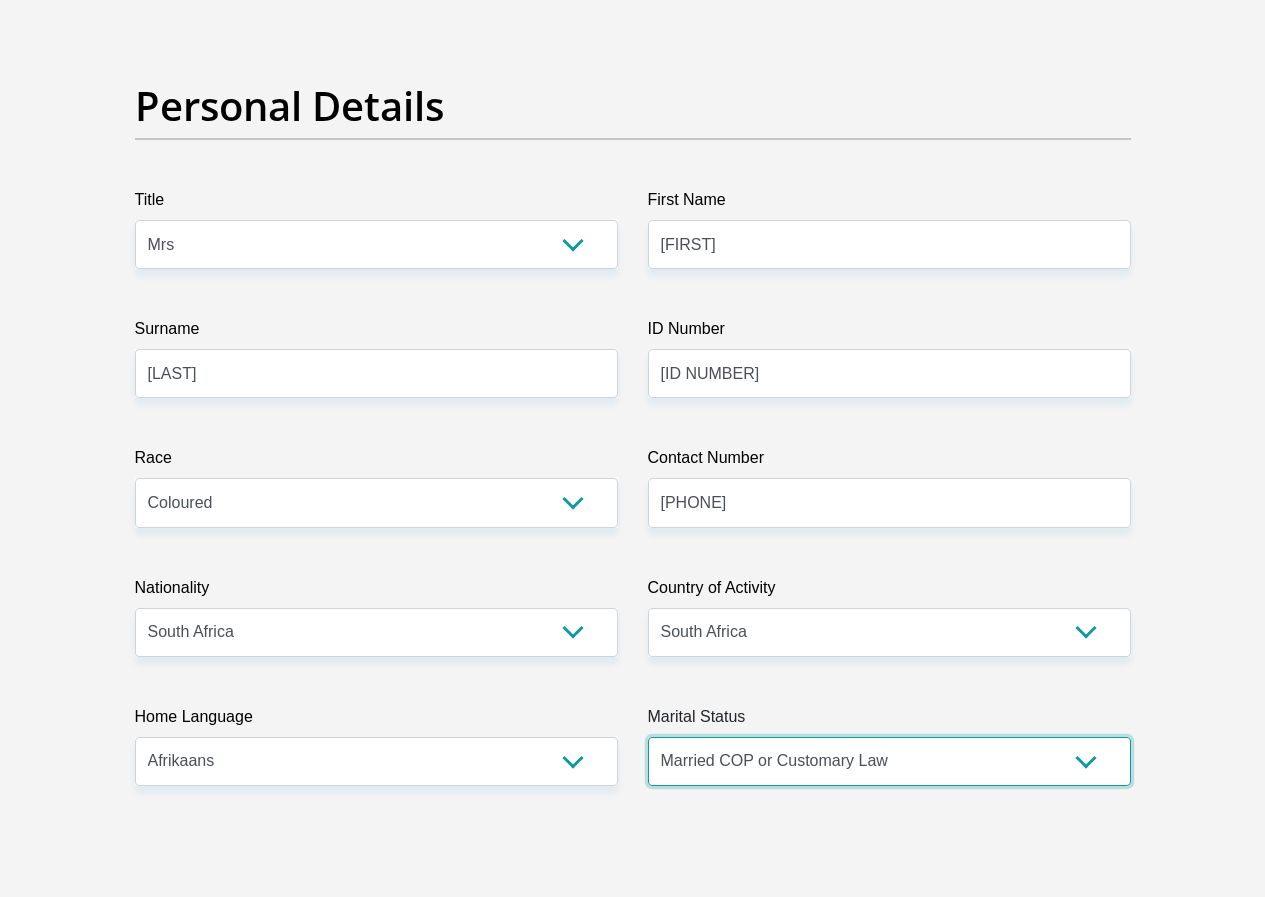 click on "Married ANC
Single
Divorced
Widowed
Married COP or Customary Law" at bounding box center [889, 761] 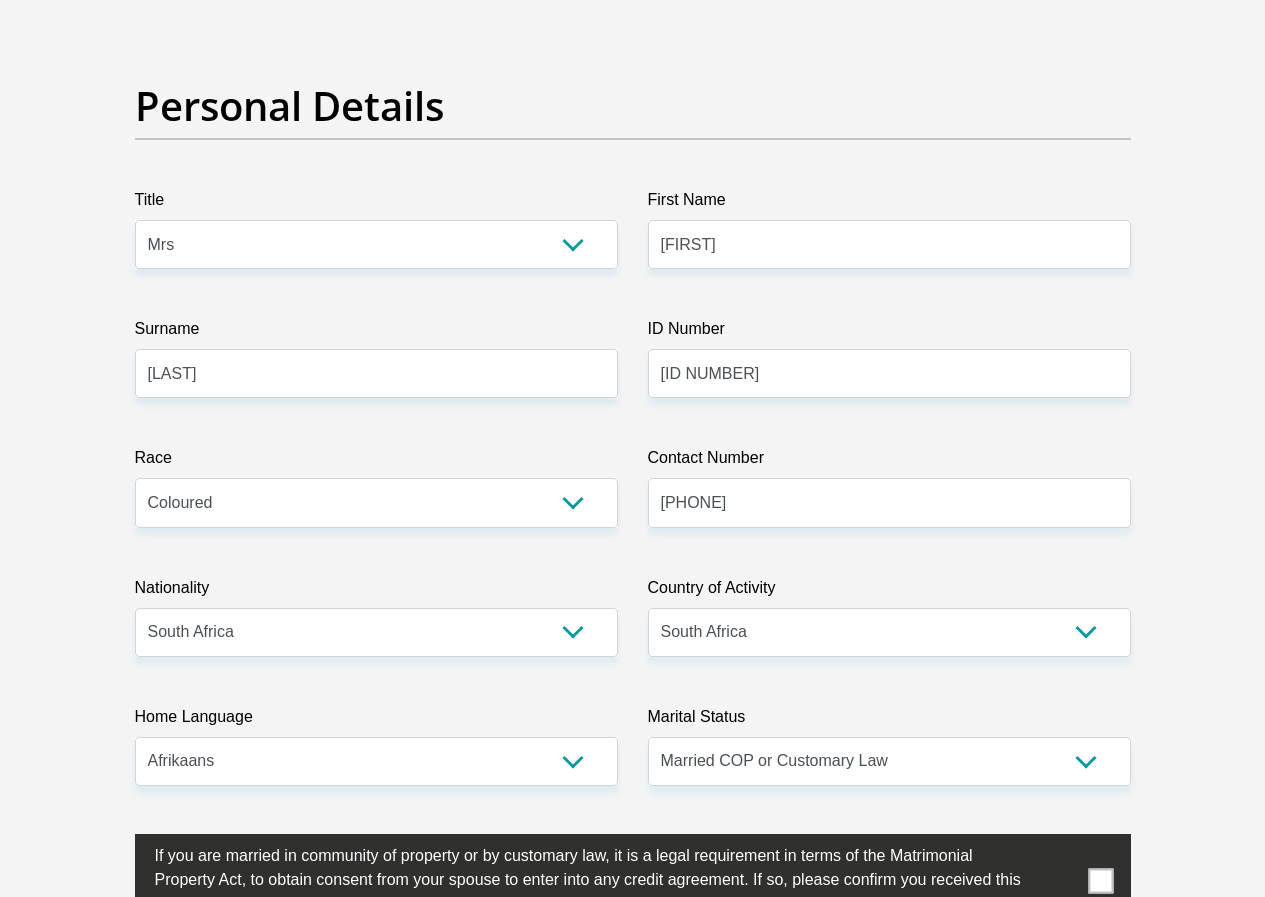 click at bounding box center (1100, 881) 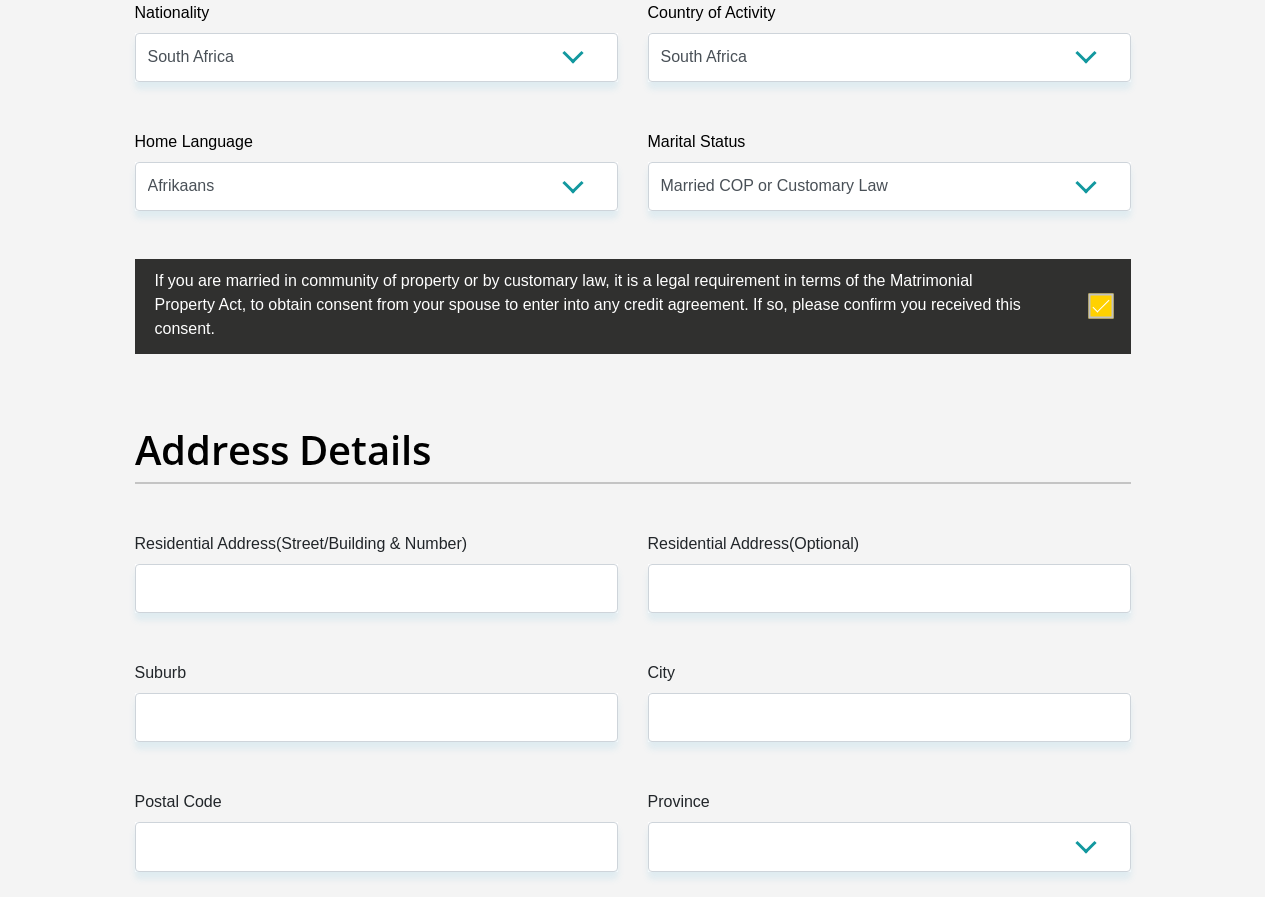 scroll, scrollTop: 900, scrollLeft: 0, axis: vertical 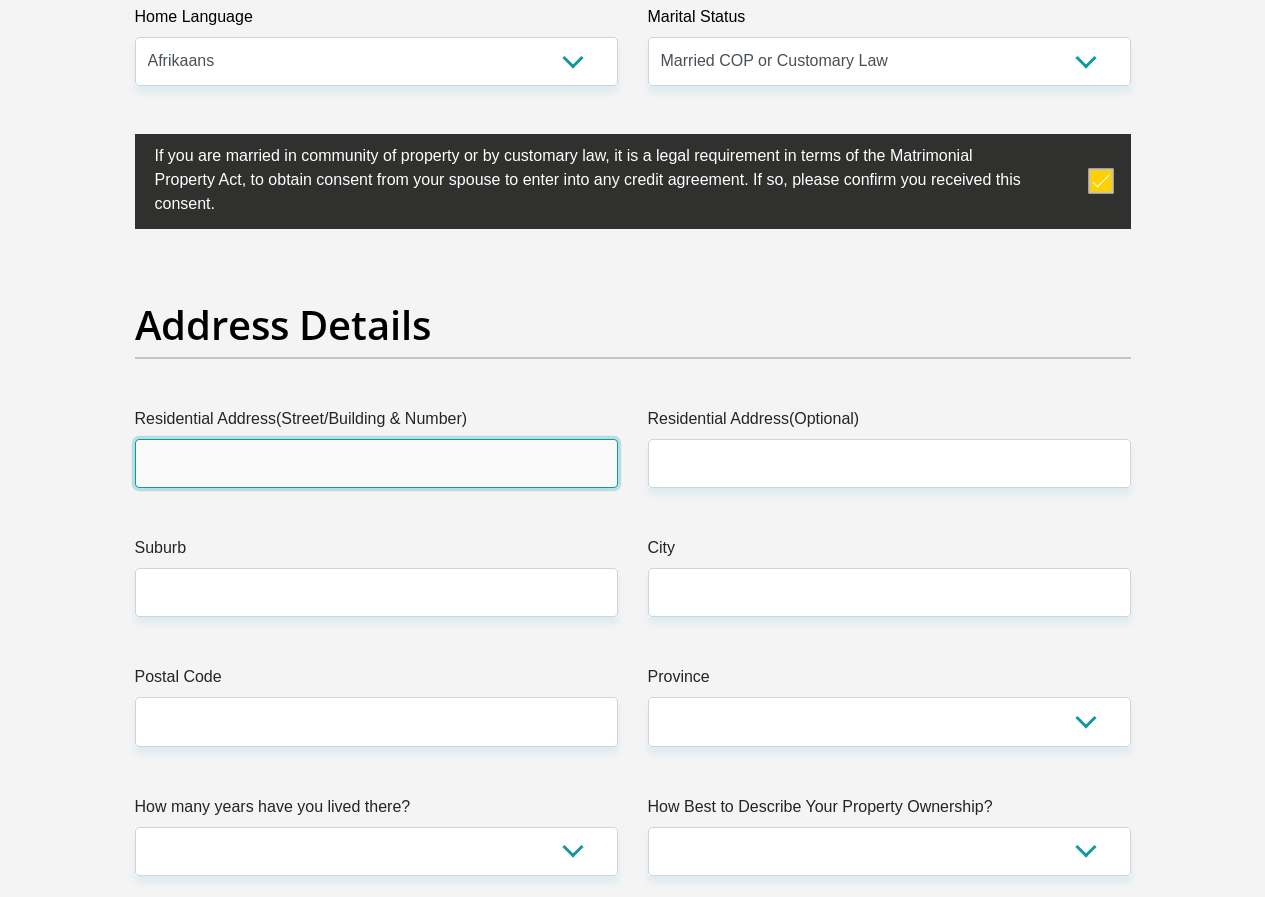 click on "Residential Address(Street/Building & Number)" at bounding box center (376, 463) 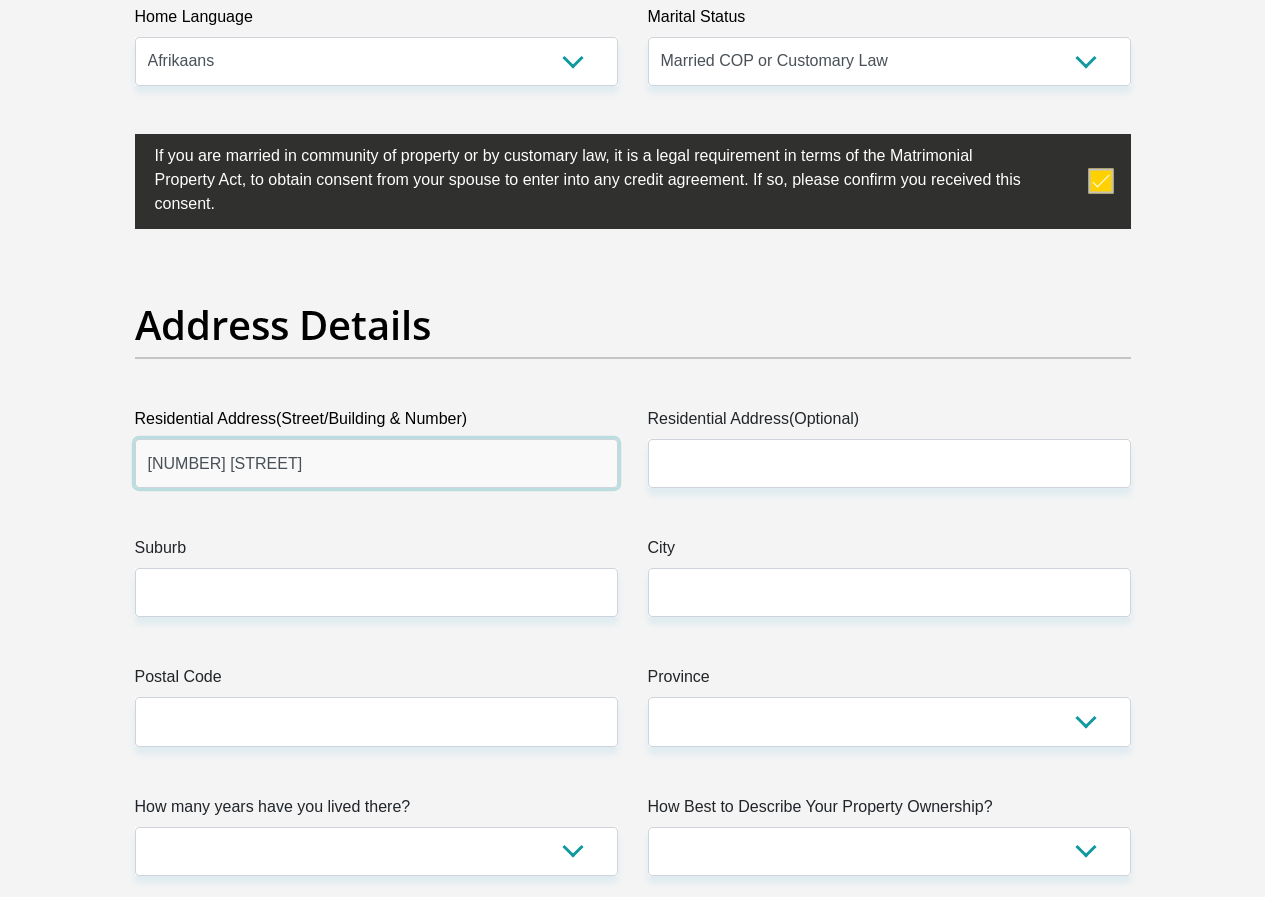 type on "9830 4TH AVENUE" 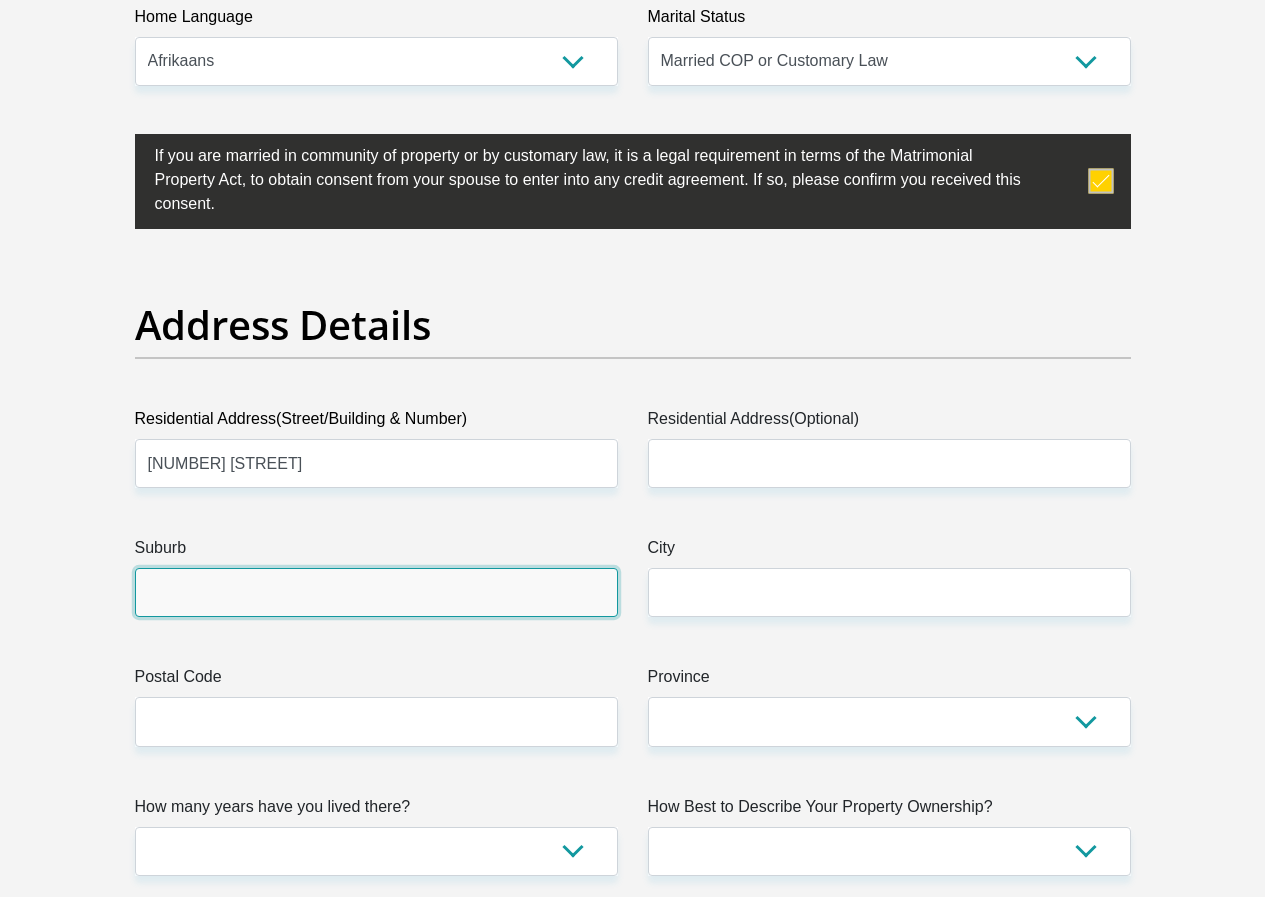click on "Suburb" at bounding box center [376, 592] 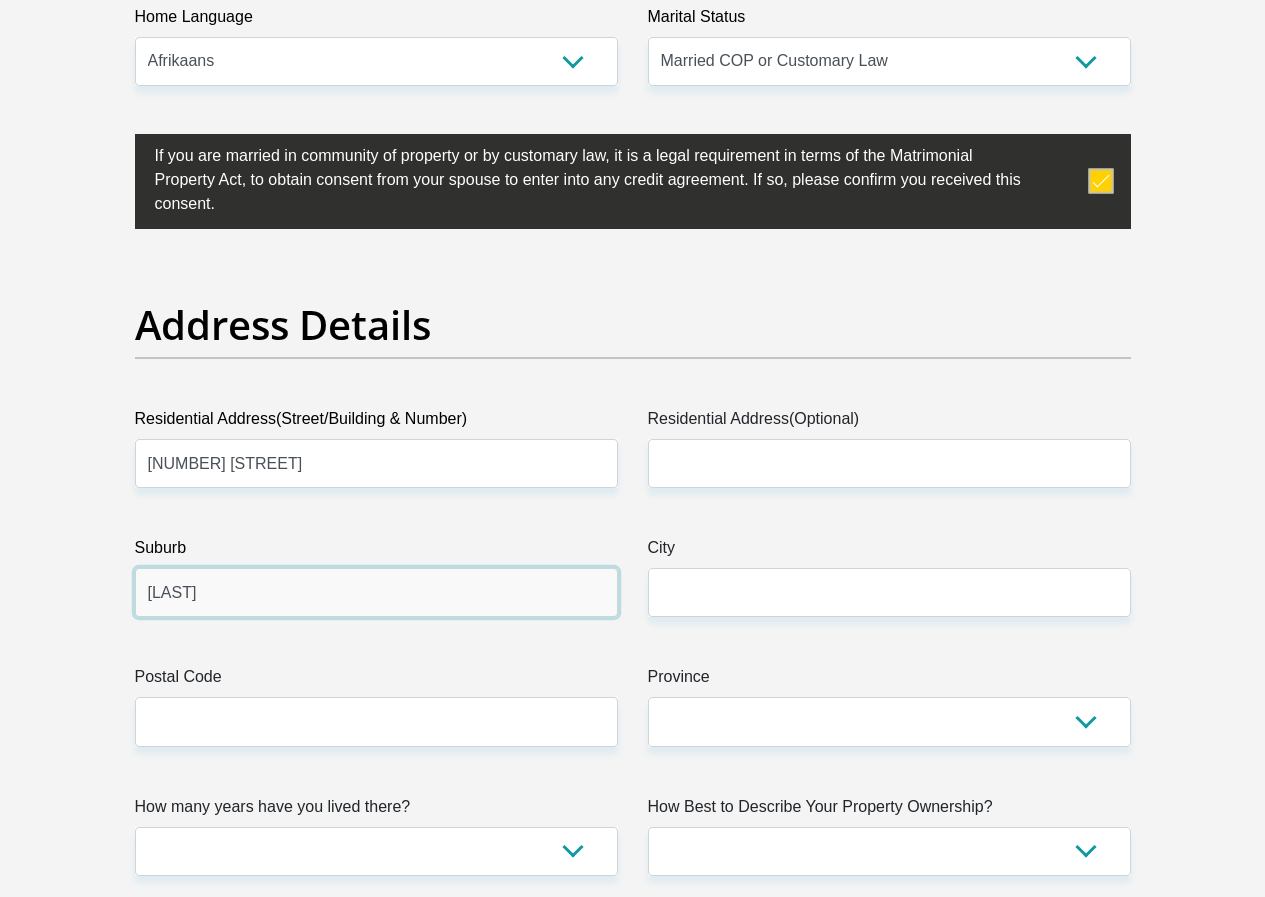 type on "ROOISAND" 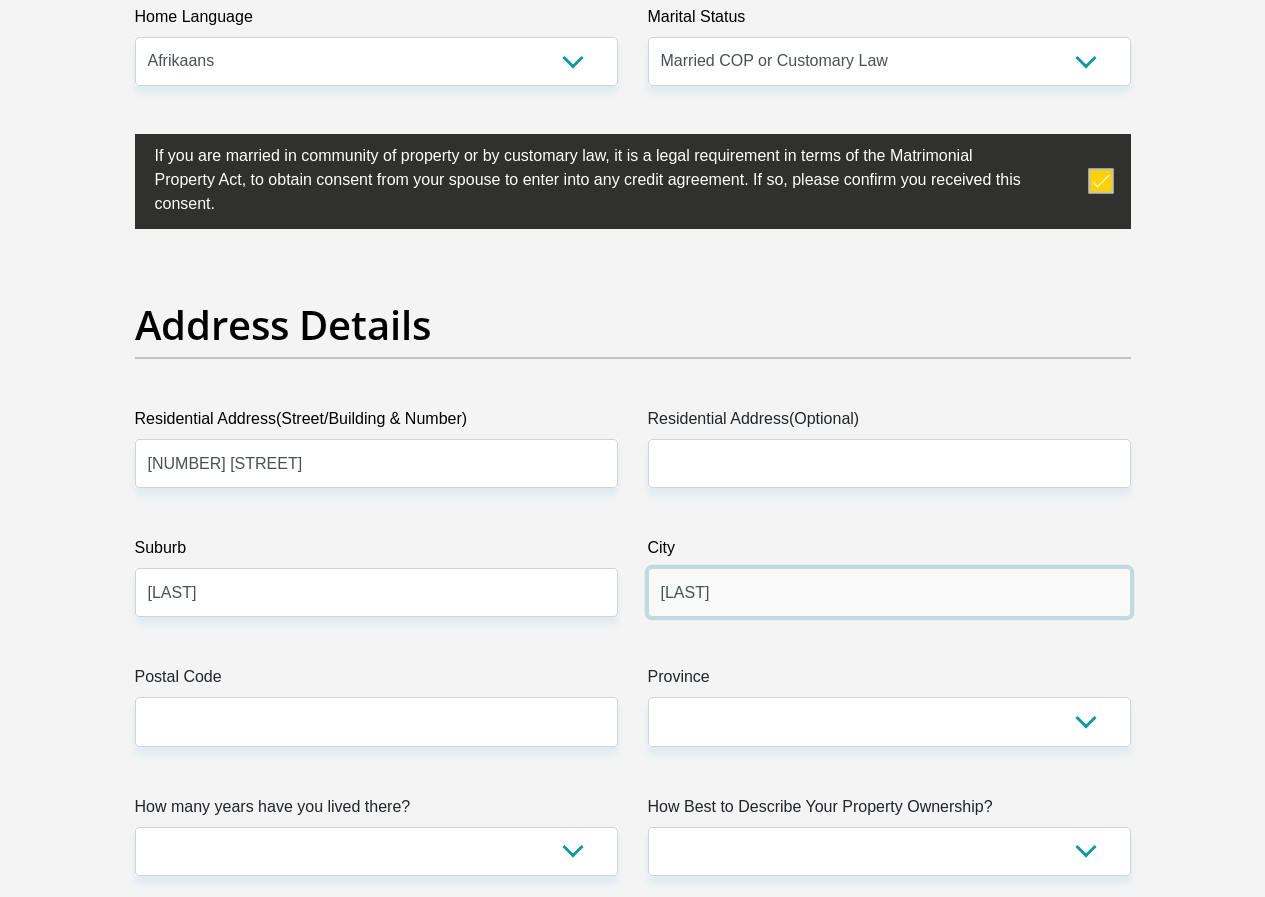 type on "KATHU" 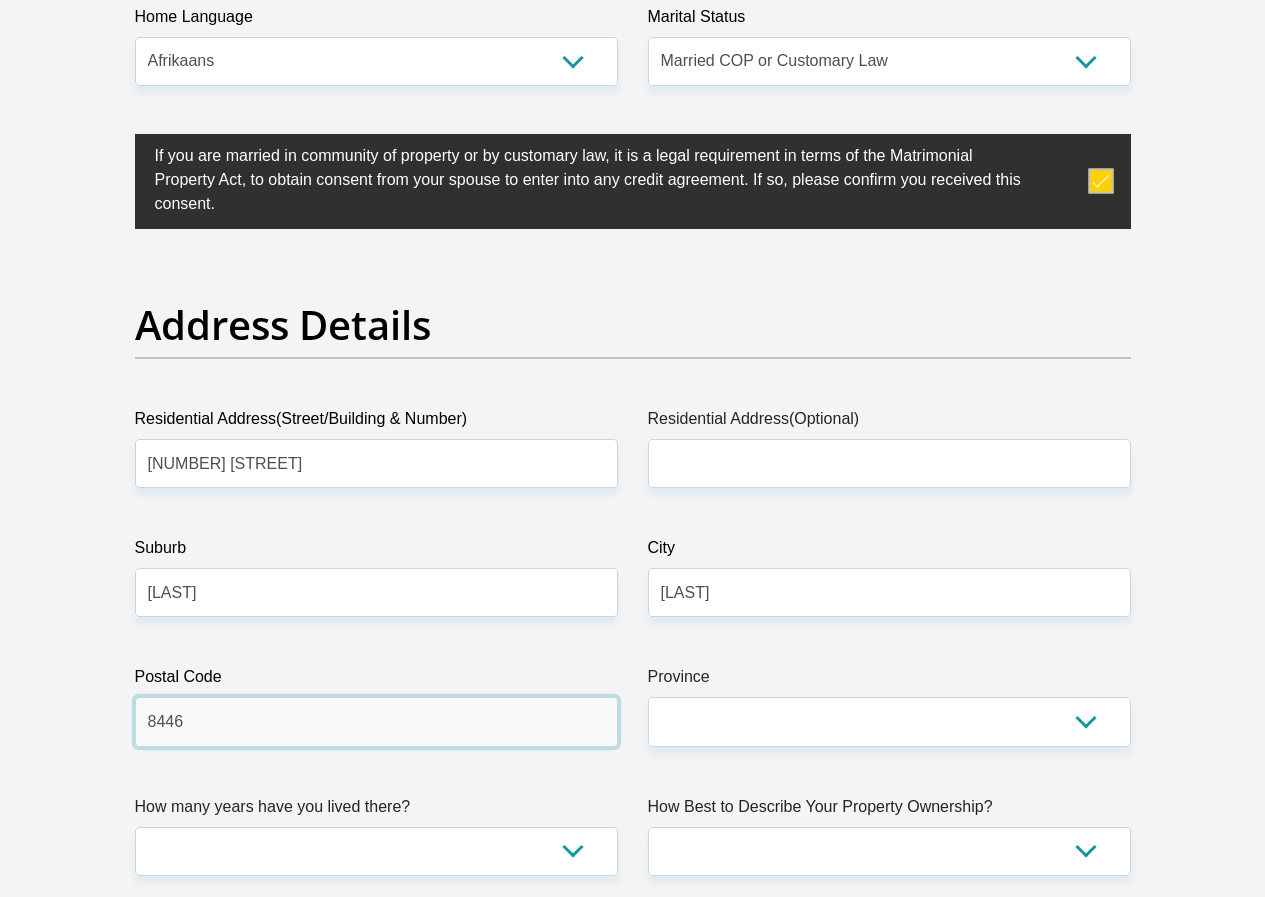 type on "8446" 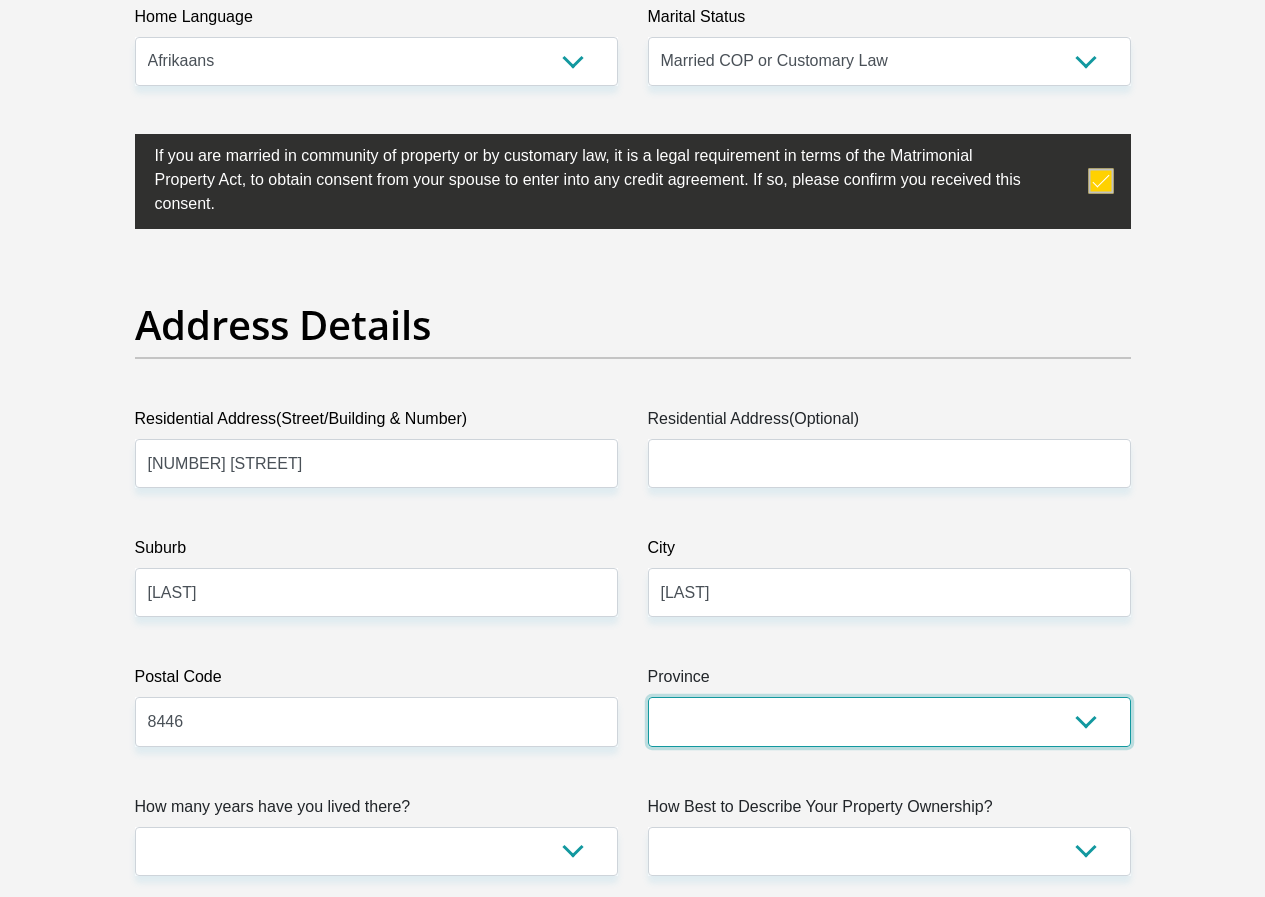click on "Eastern Cape
Free State
Gauteng
KwaZulu-Natal
Limpopo
Mpumalanga
Northern Cape
North West
Western Cape" at bounding box center (889, 721) 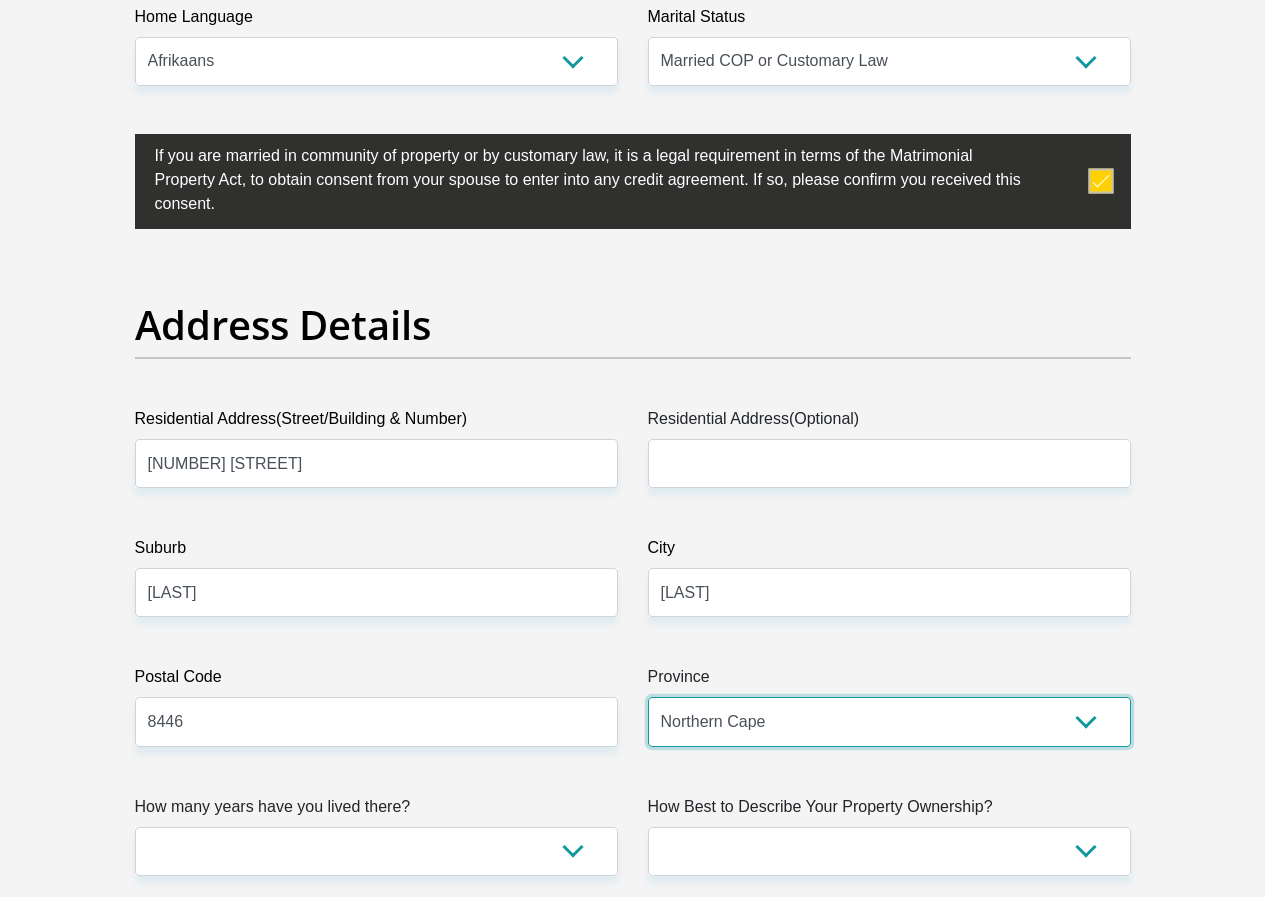 click on "Eastern Cape
Free State
Gauteng
KwaZulu-Natal
Limpopo
Mpumalanga
Northern Cape
North West
Western Cape" at bounding box center [889, 721] 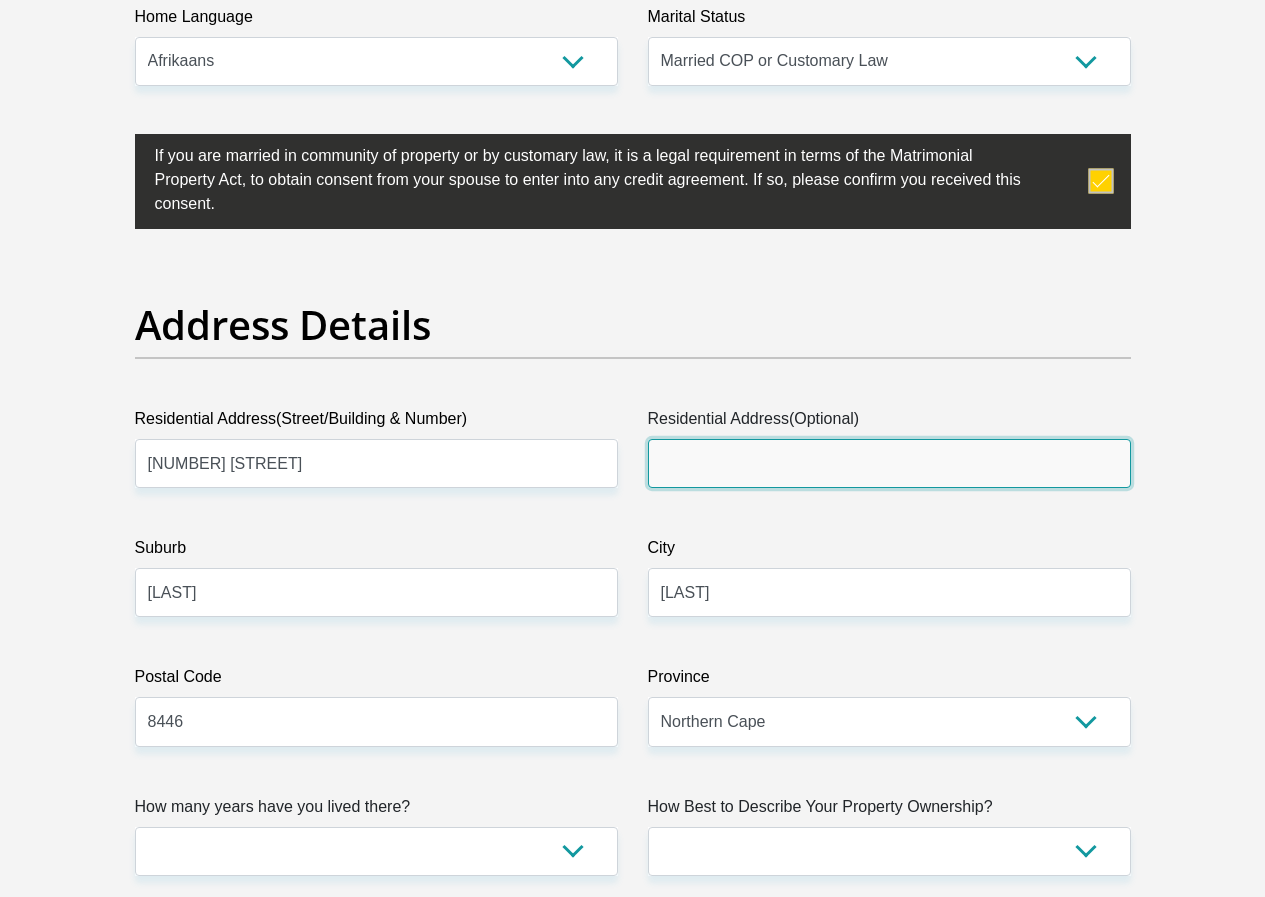 click on "Residential Address(Optional)" at bounding box center (889, 463) 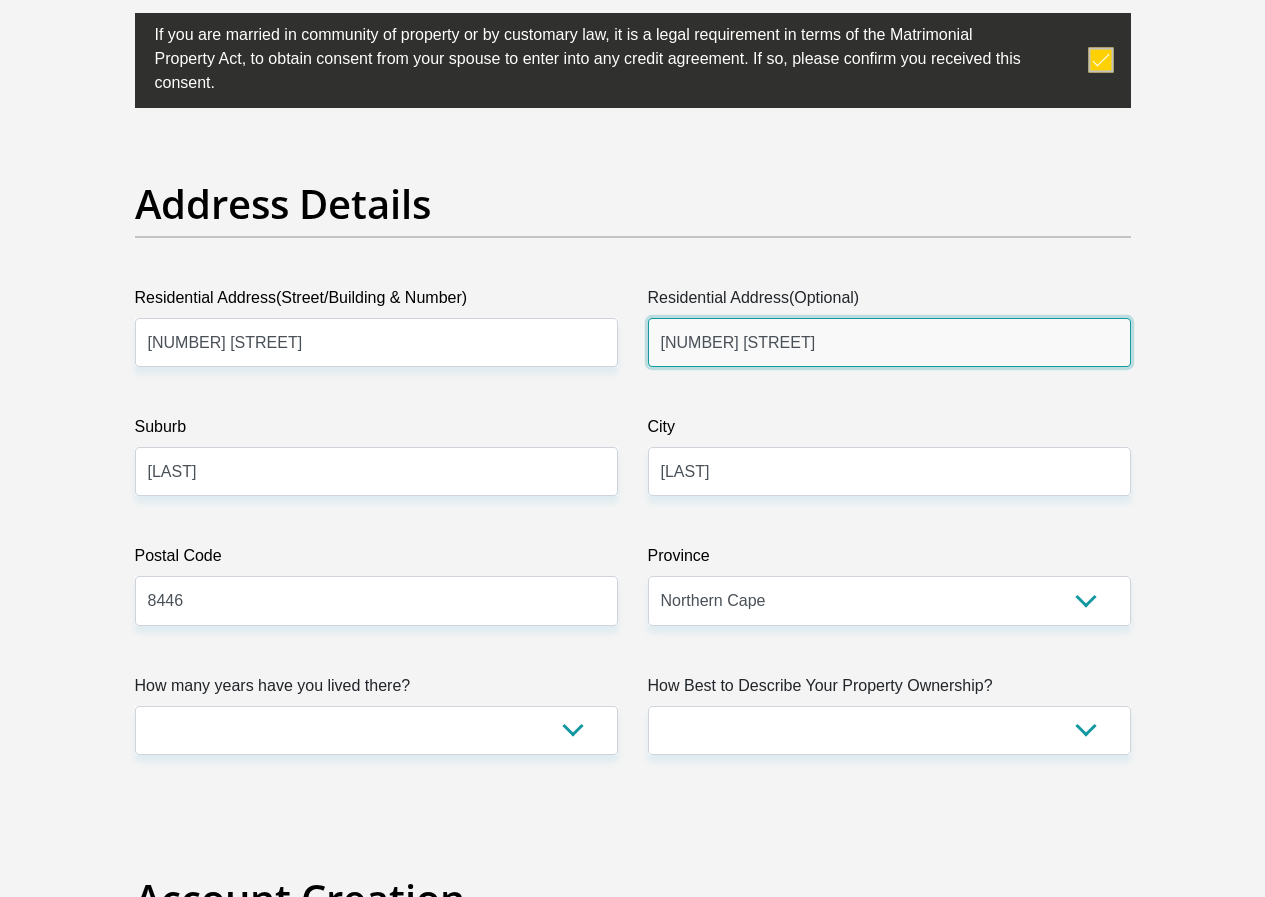 scroll, scrollTop: 1200, scrollLeft: 0, axis: vertical 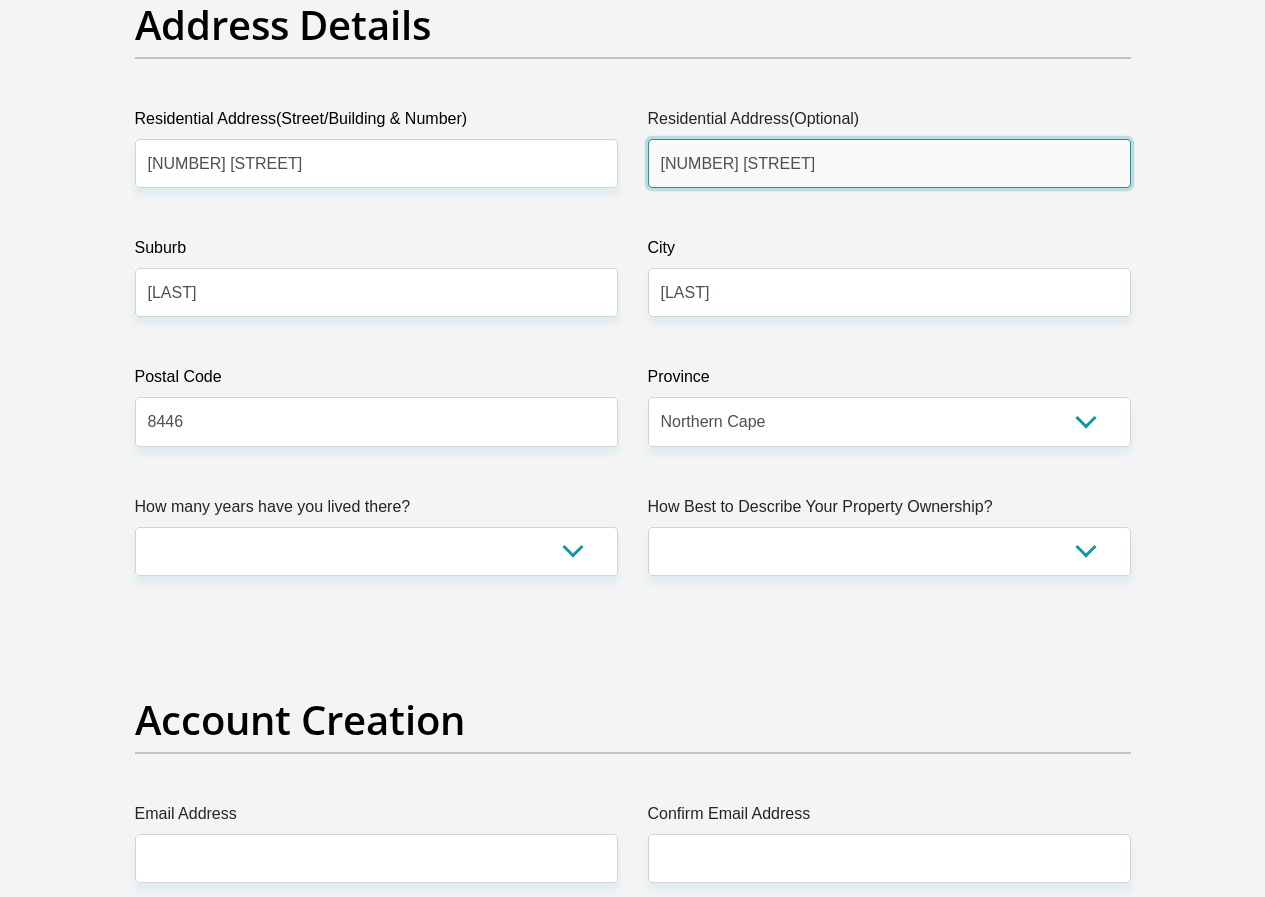 type on "9830 4TH AVENUE" 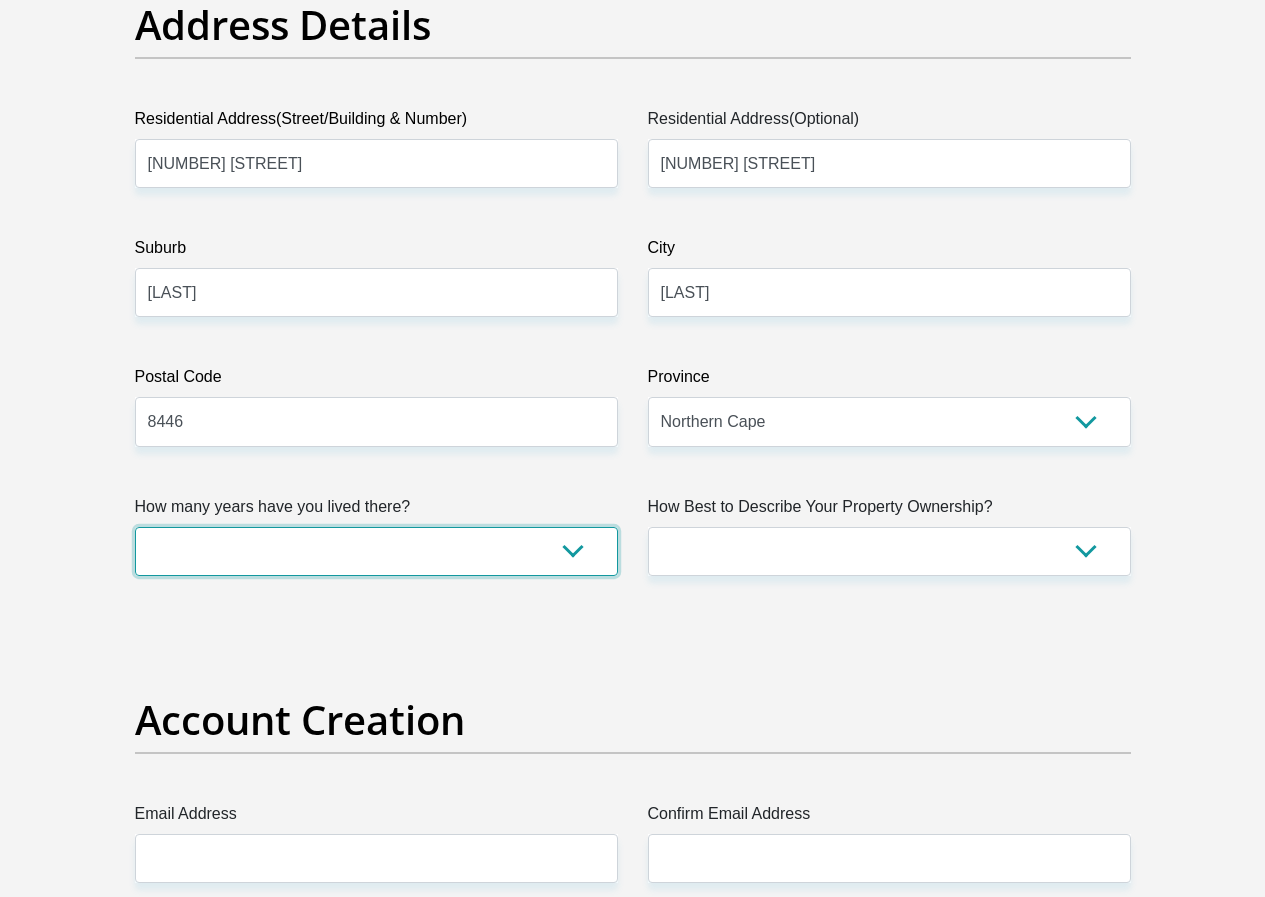click on "less than 1 year
1-3 years
3-5 years
5+ years" at bounding box center (376, 551) 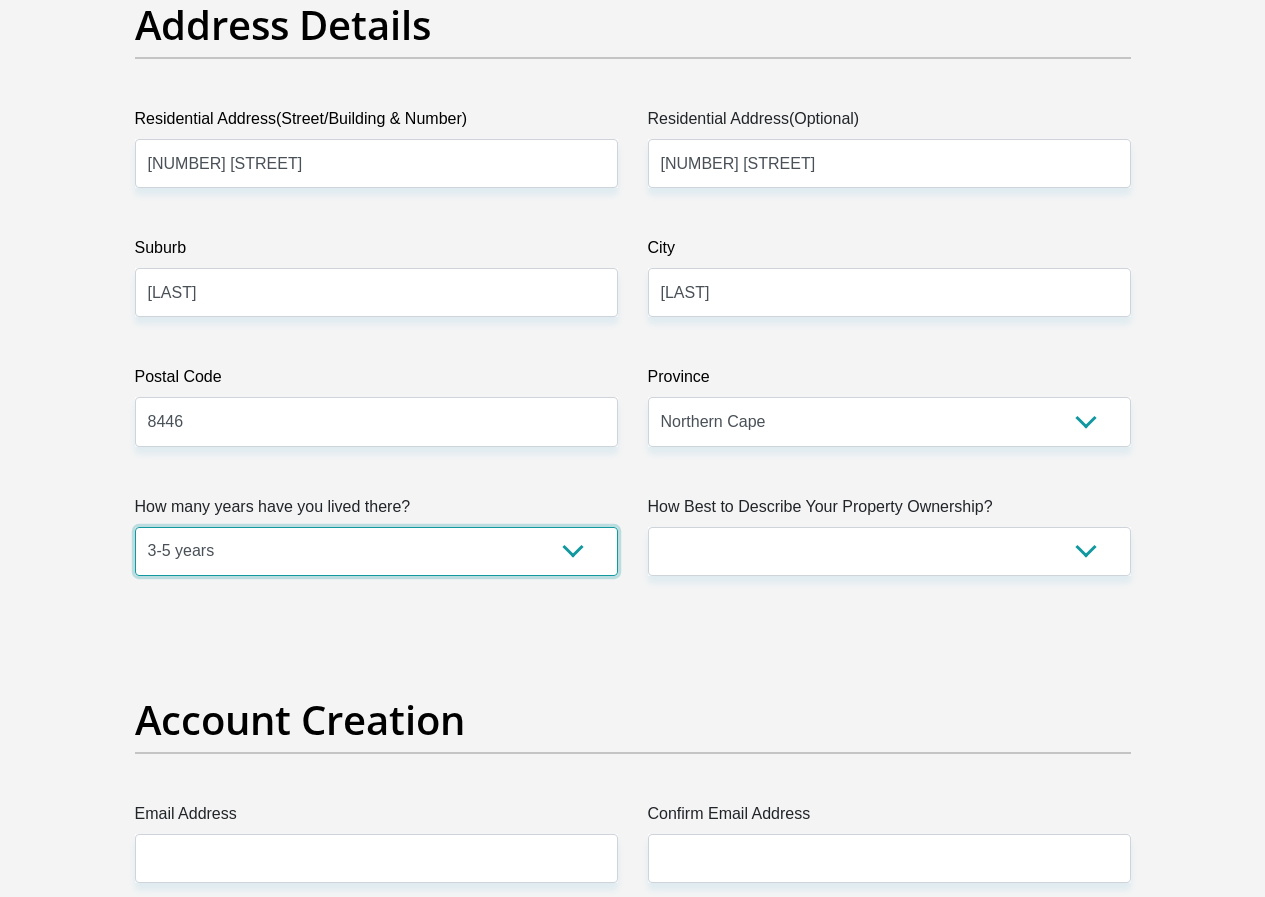 click on "less than 1 year
1-3 years
3-5 years
5+ years" at bounding box center [376, 551] 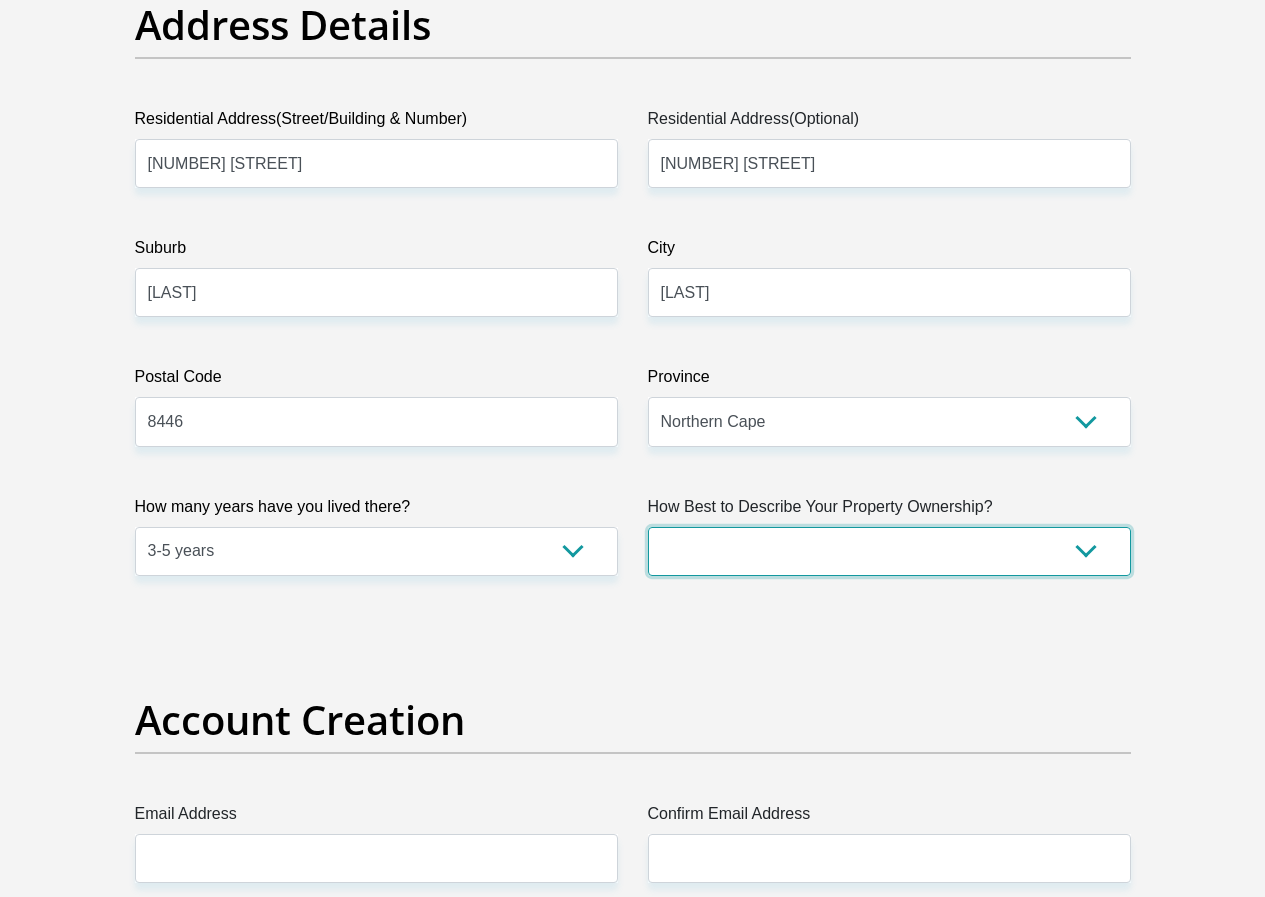click on "Owned
Rented
Family Owned
Company Dwelling" at bounding box center [889, 551] 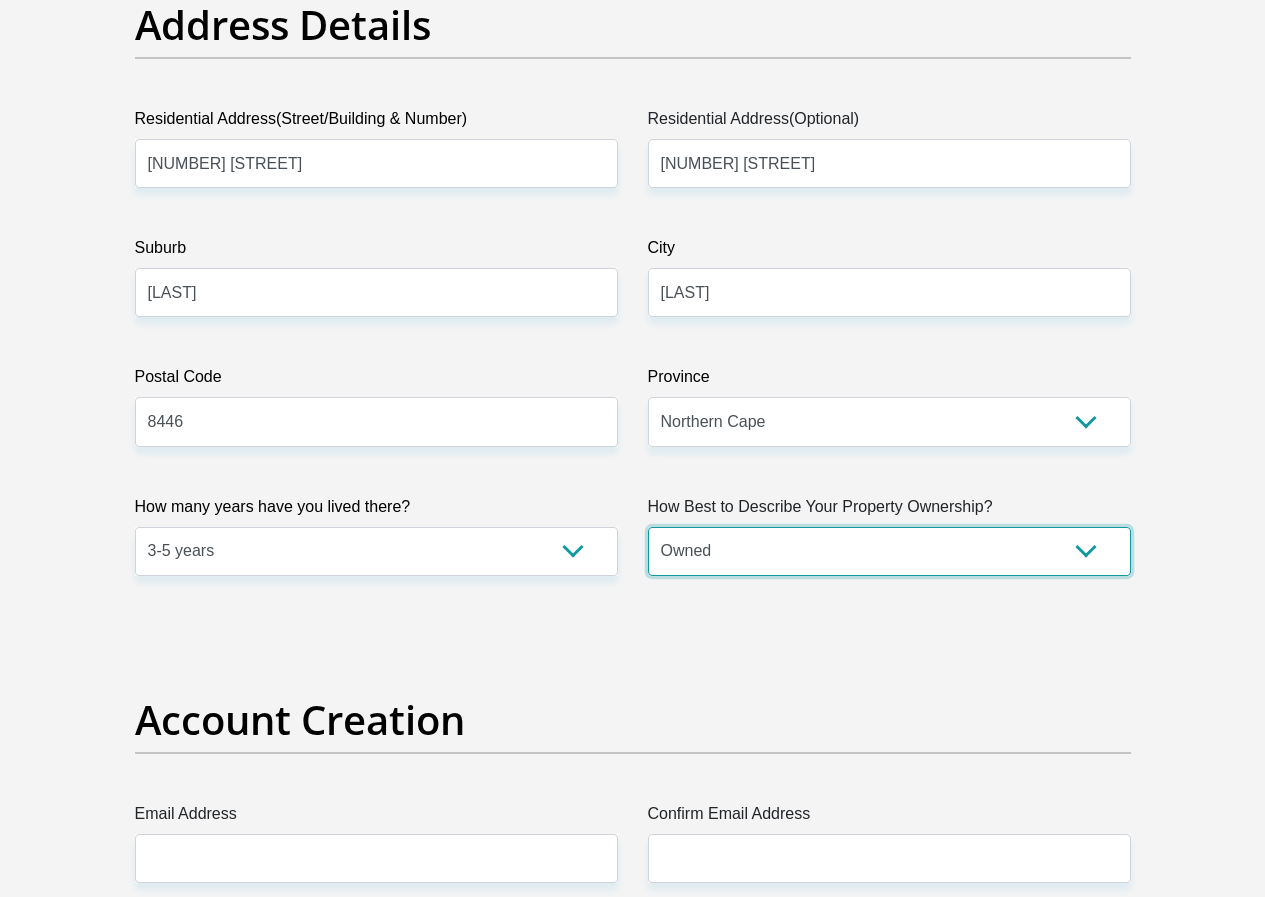 click on "Owned
Rented
Family Owned
Company Dwelling" at bounding box center (889, 551) 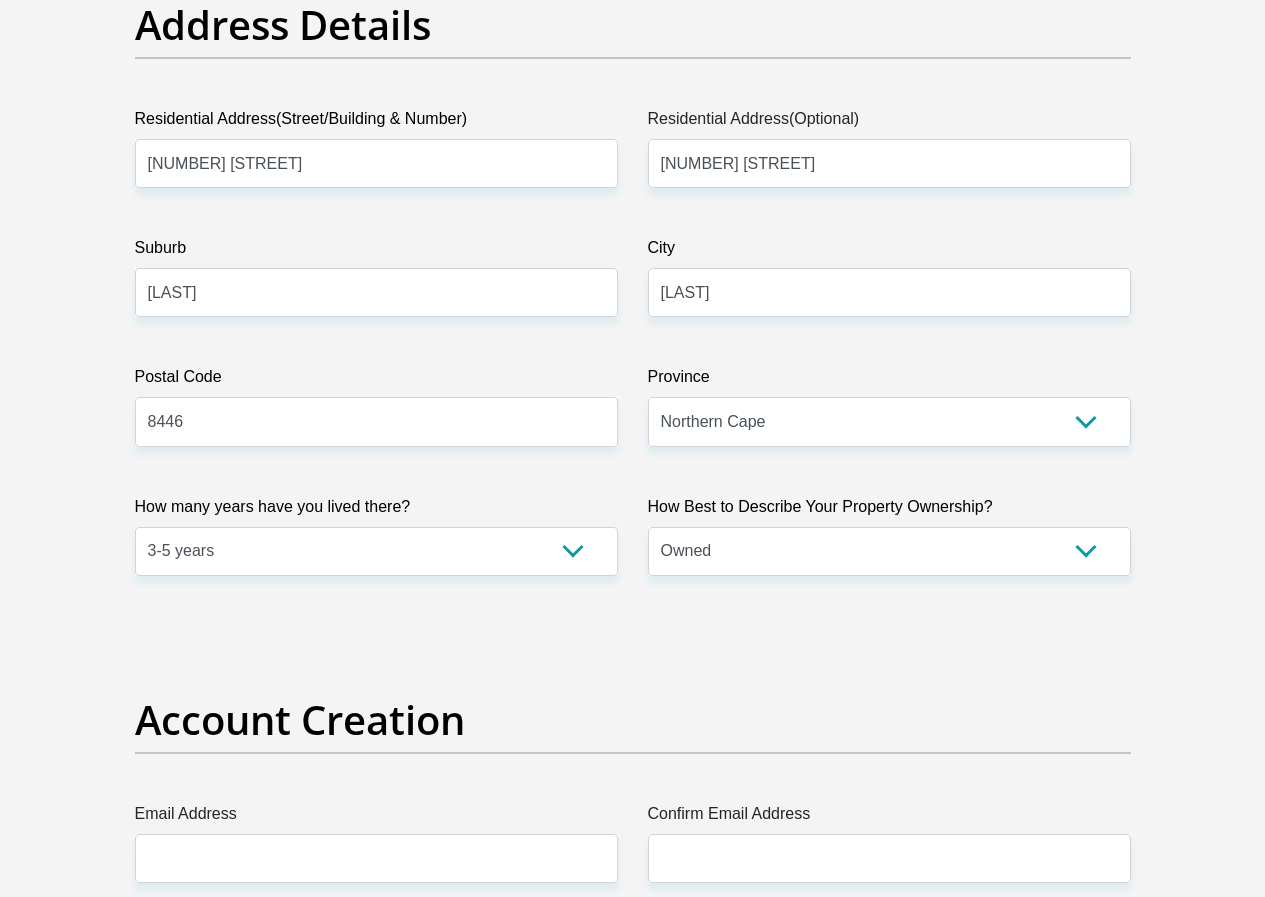 click on "Title
Mr
Ms
Mrs
Dr
Other
First Name
SHANICE
Surname
JANUARIE
ID Number
9307120166087
Please input valid ID number
Race
Black
Coloured
Indian
White
Other
Contact Number
0837968459
Please input valid contact number
Nationality
South Africa
Afghanistan
Aland Islands  Albania  Algeria" at bounding box center (633, 2489) 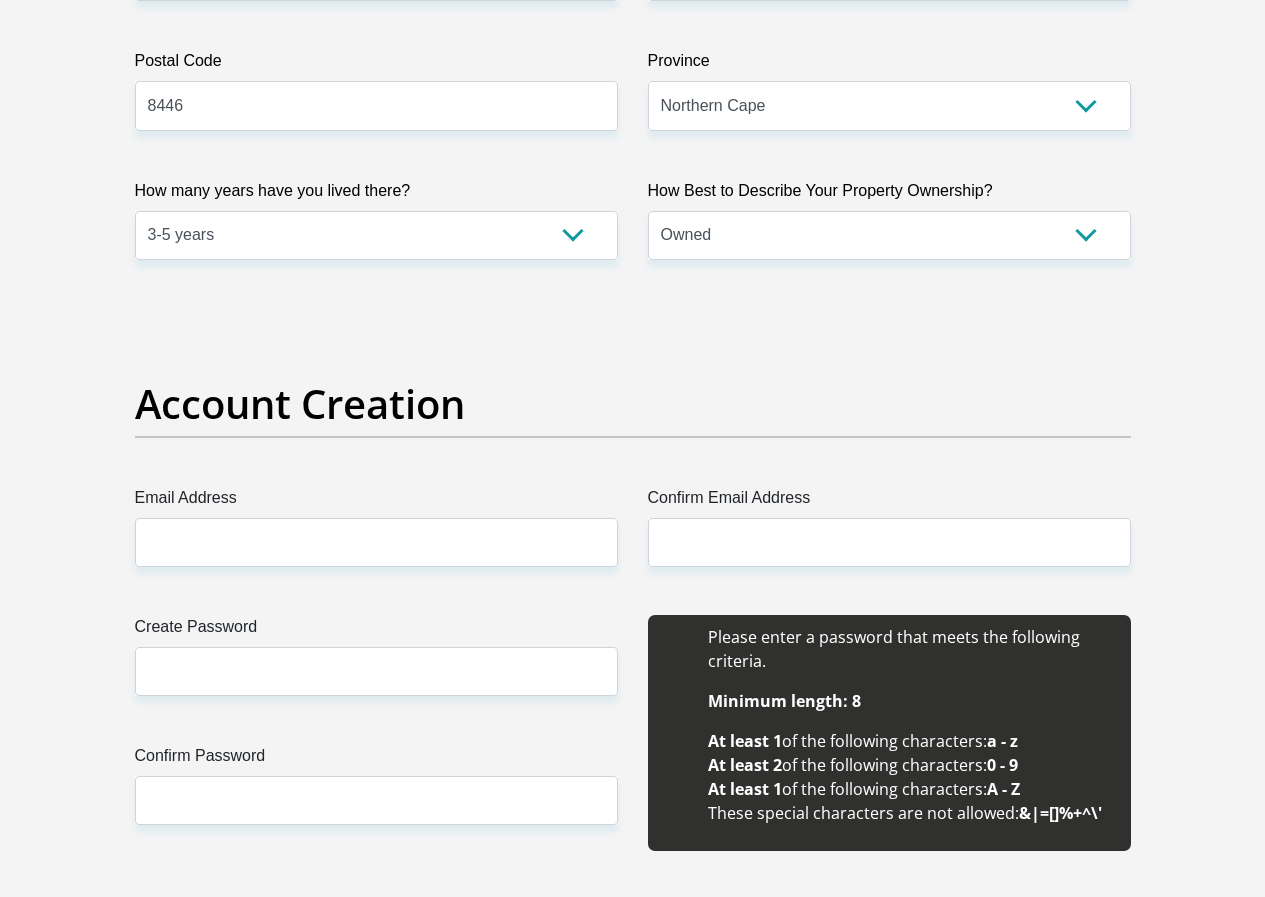 scroll, scrollTop: 1600, scrollLeft: 0, axis: vertical 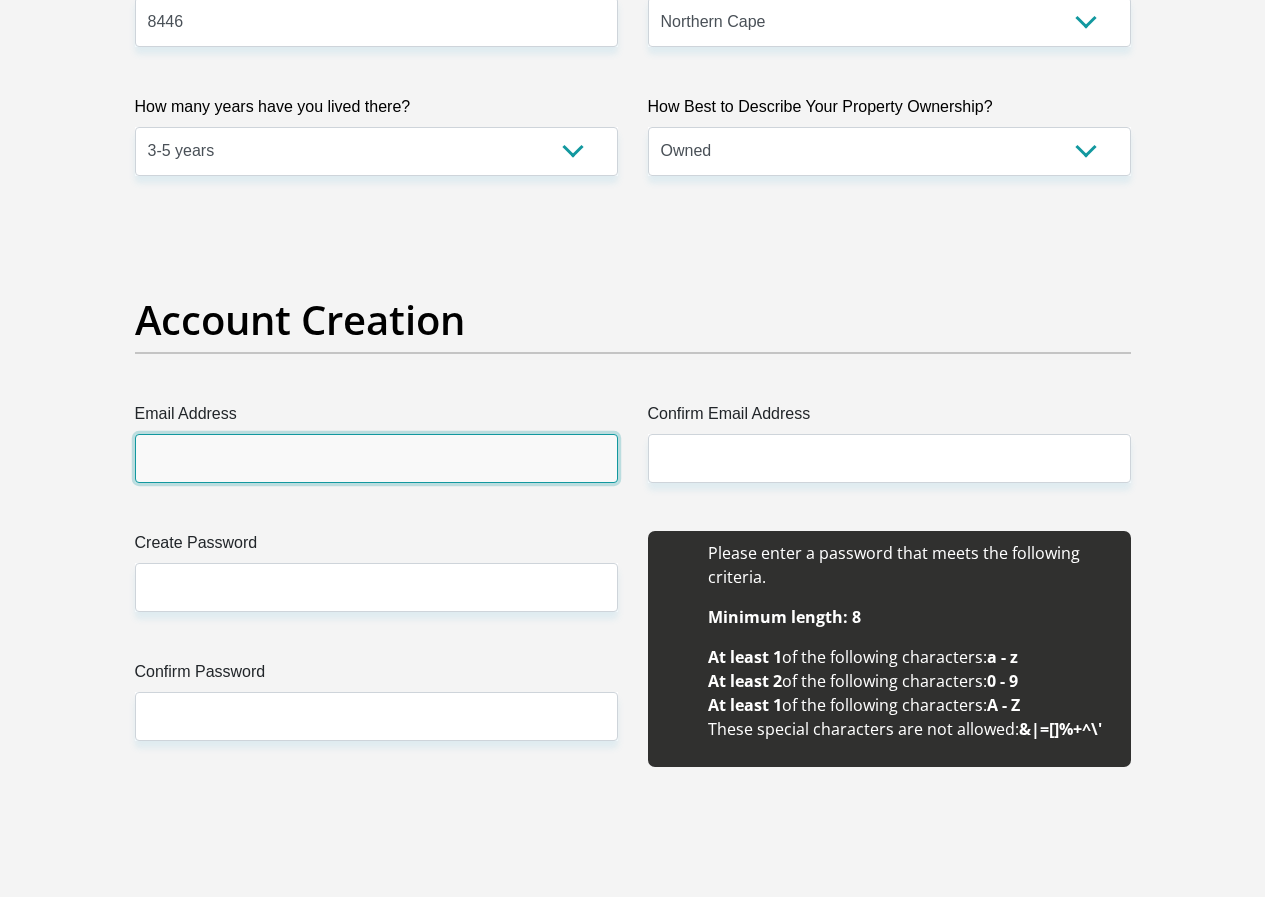 click on "Email Address" at bounding box center [376, 458] 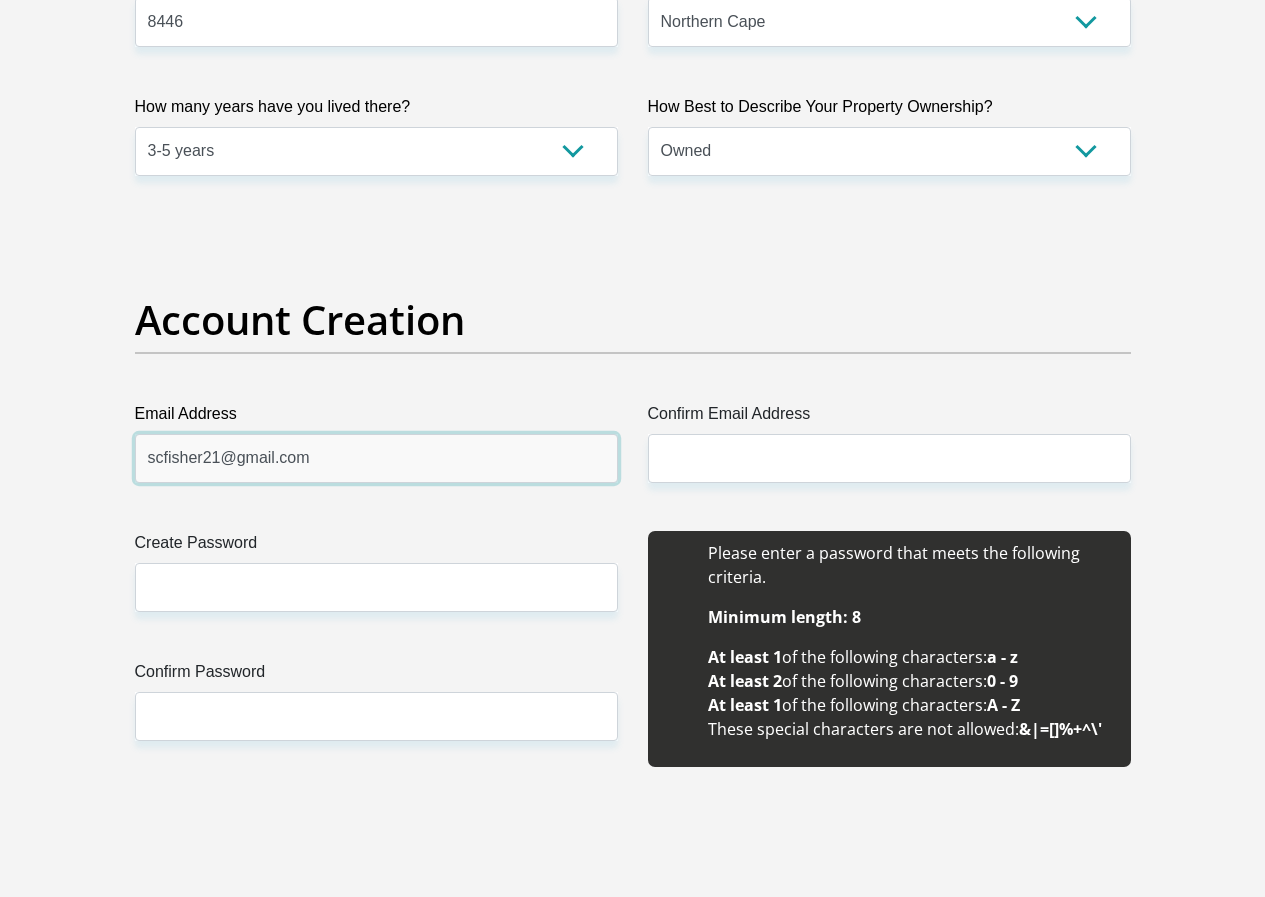 type on "scfisher21@gmail.com" 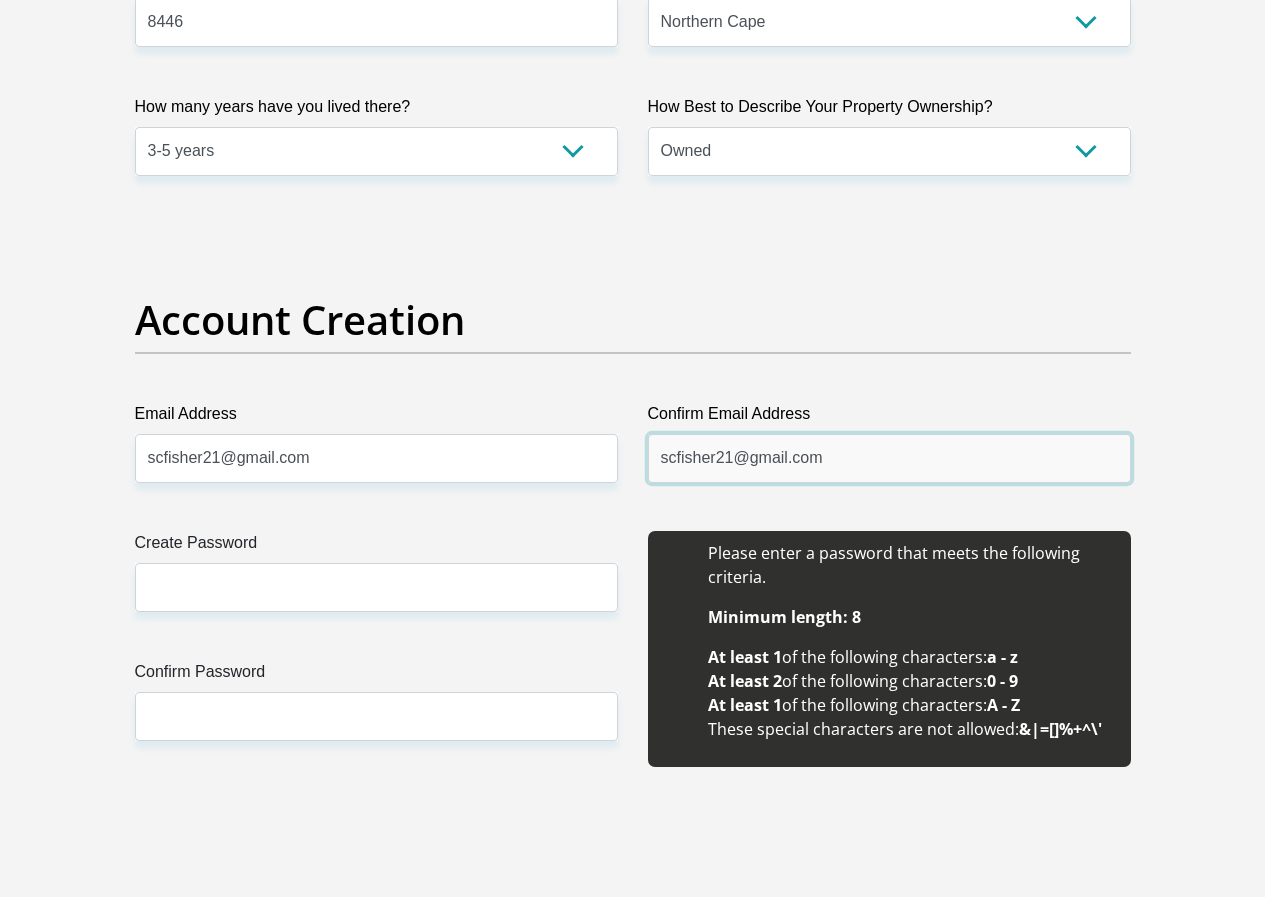 type on "scfisher21@gmail.com" 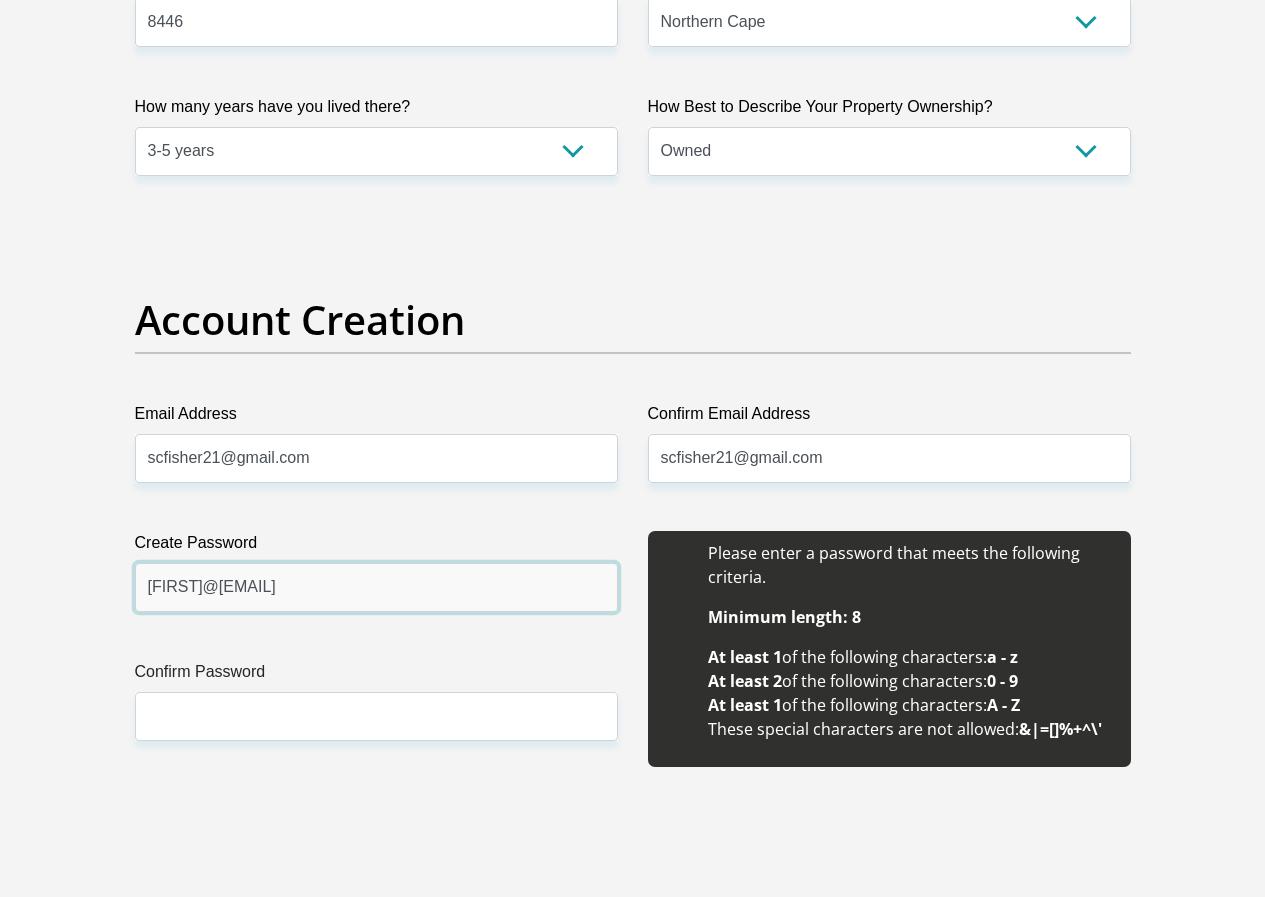 type on "Shanique@05D" 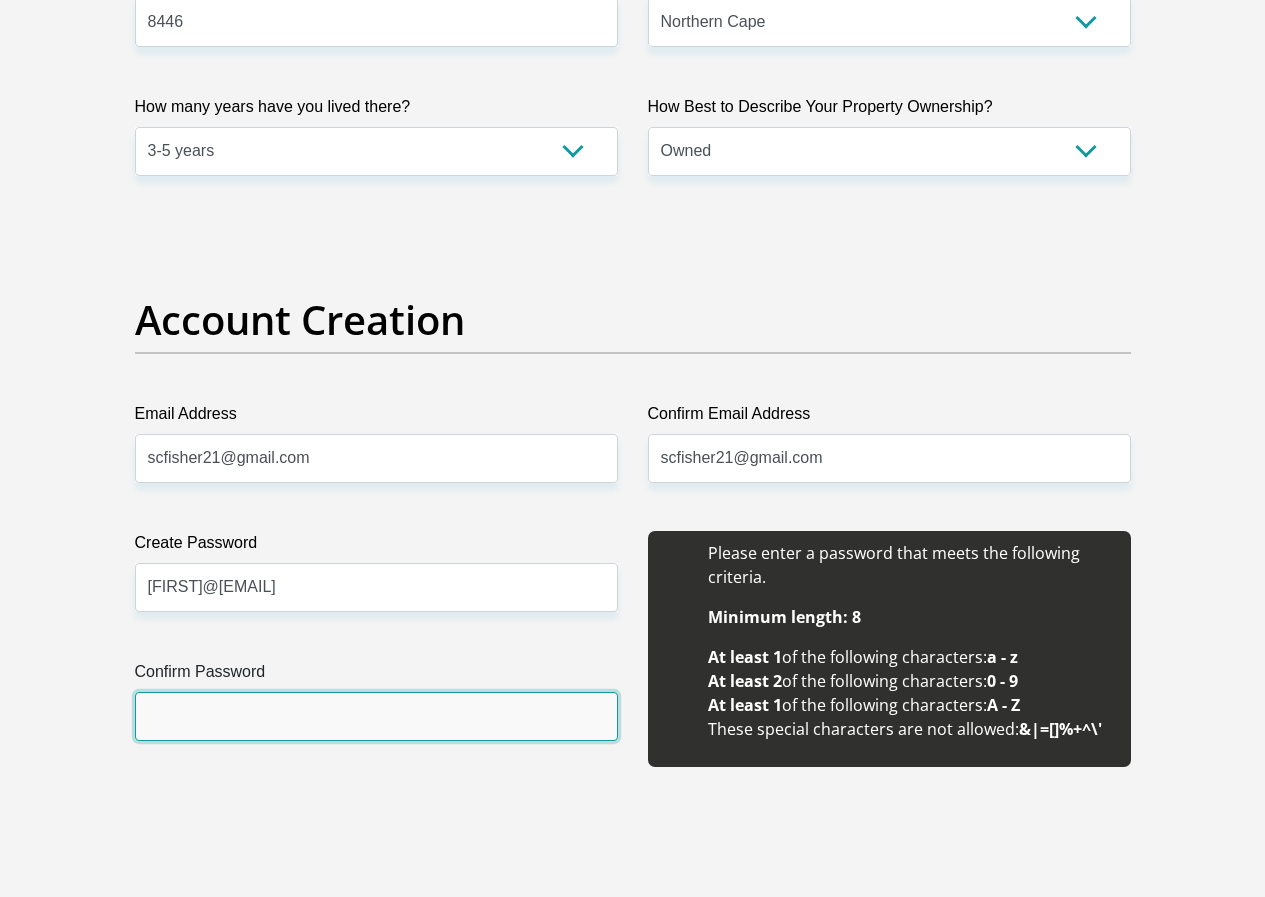 click on "Confirm Password" at bounding box center [376, 716] 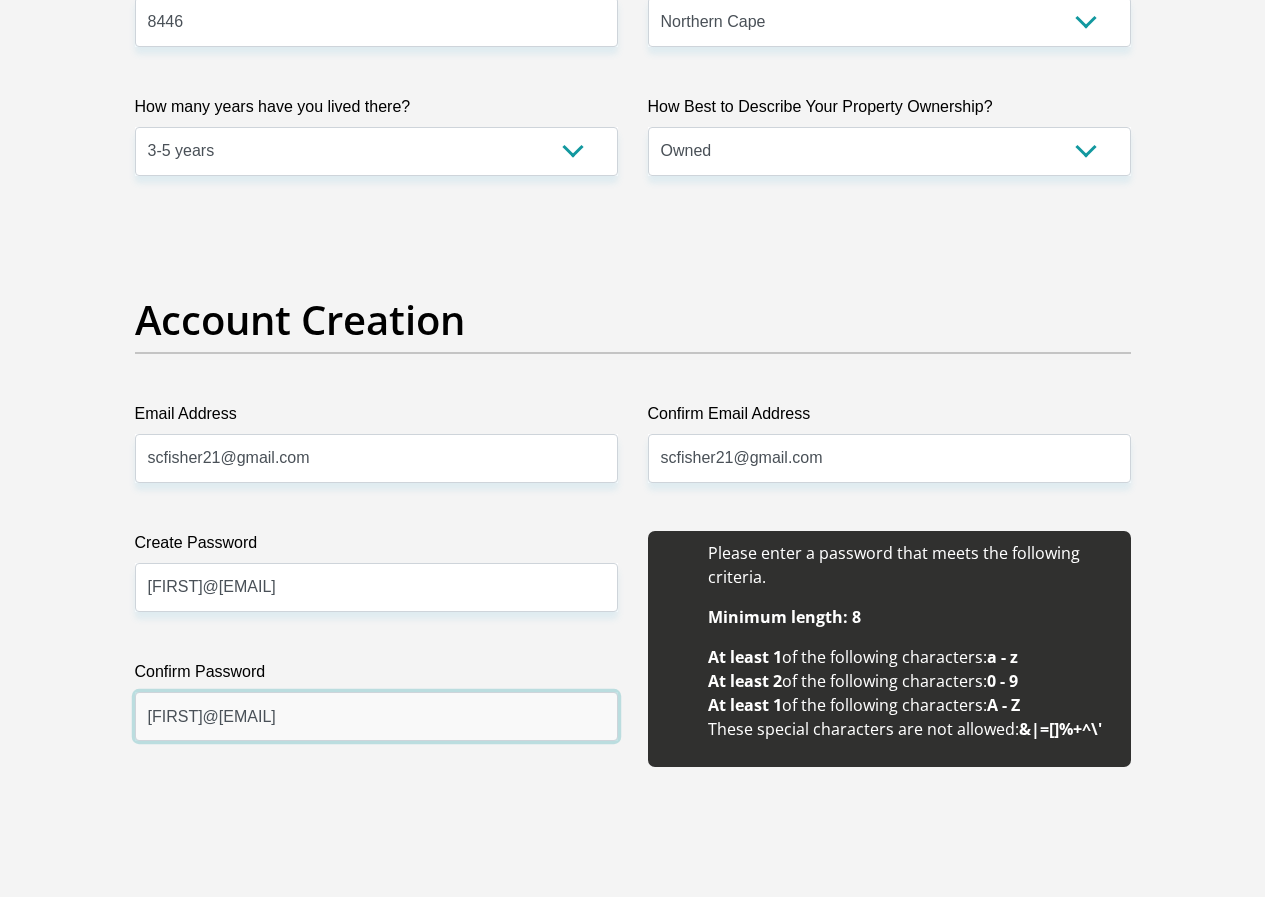 type on "Shanique@05D" 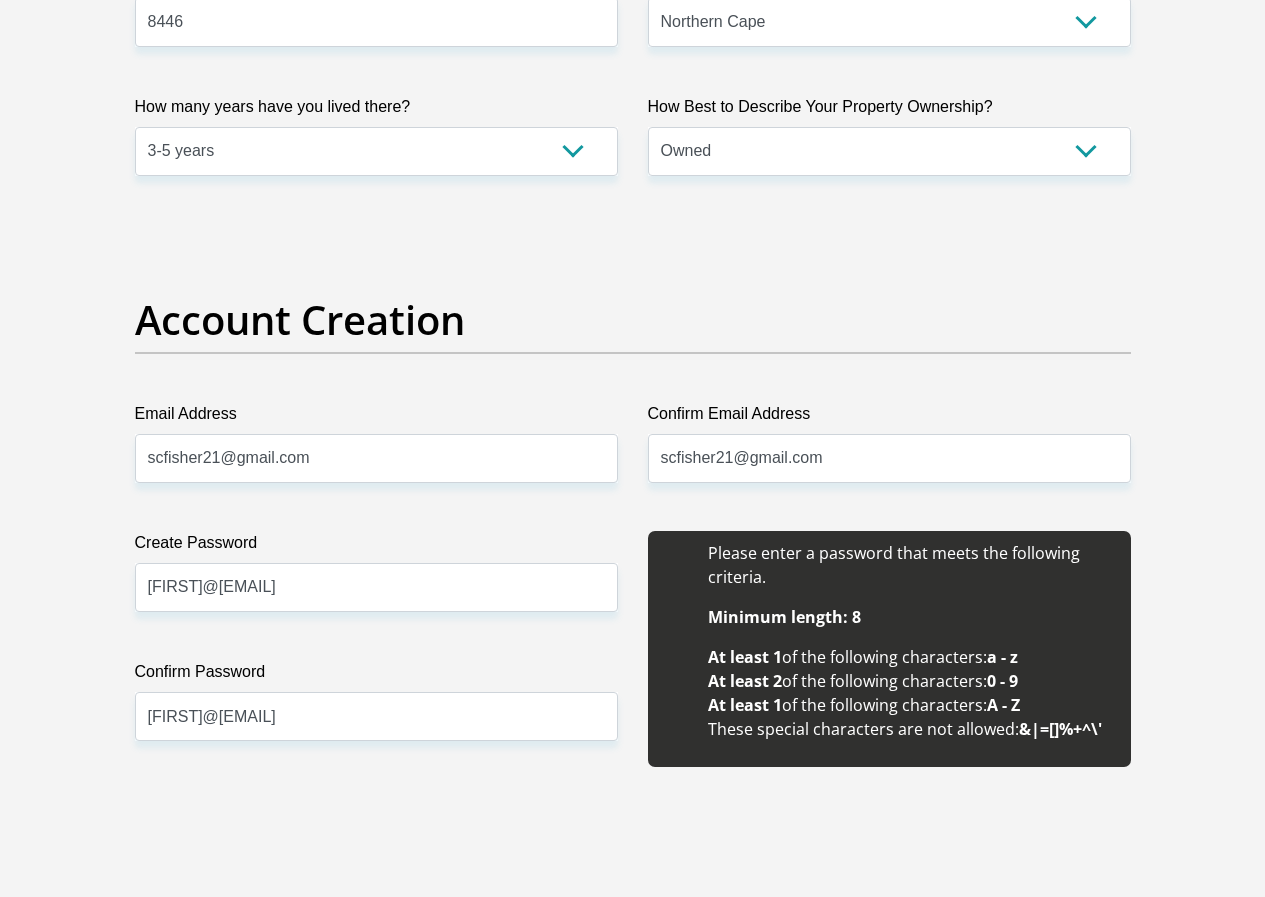 click on "Title
Mr
Ms
Mrs
Dr
Other
First Name
SHANICE
Surname
JANUARIE
ID Number
9307120166087
Please input valid ID number
Race
Black
Coloured
Indian
White
Other
Contact Number
0837968459
Please input valid contact number
Nationality
South Africa
Afghanistan
Aland Islands  Albania  Algeria" at bounding box center [633, 2089] 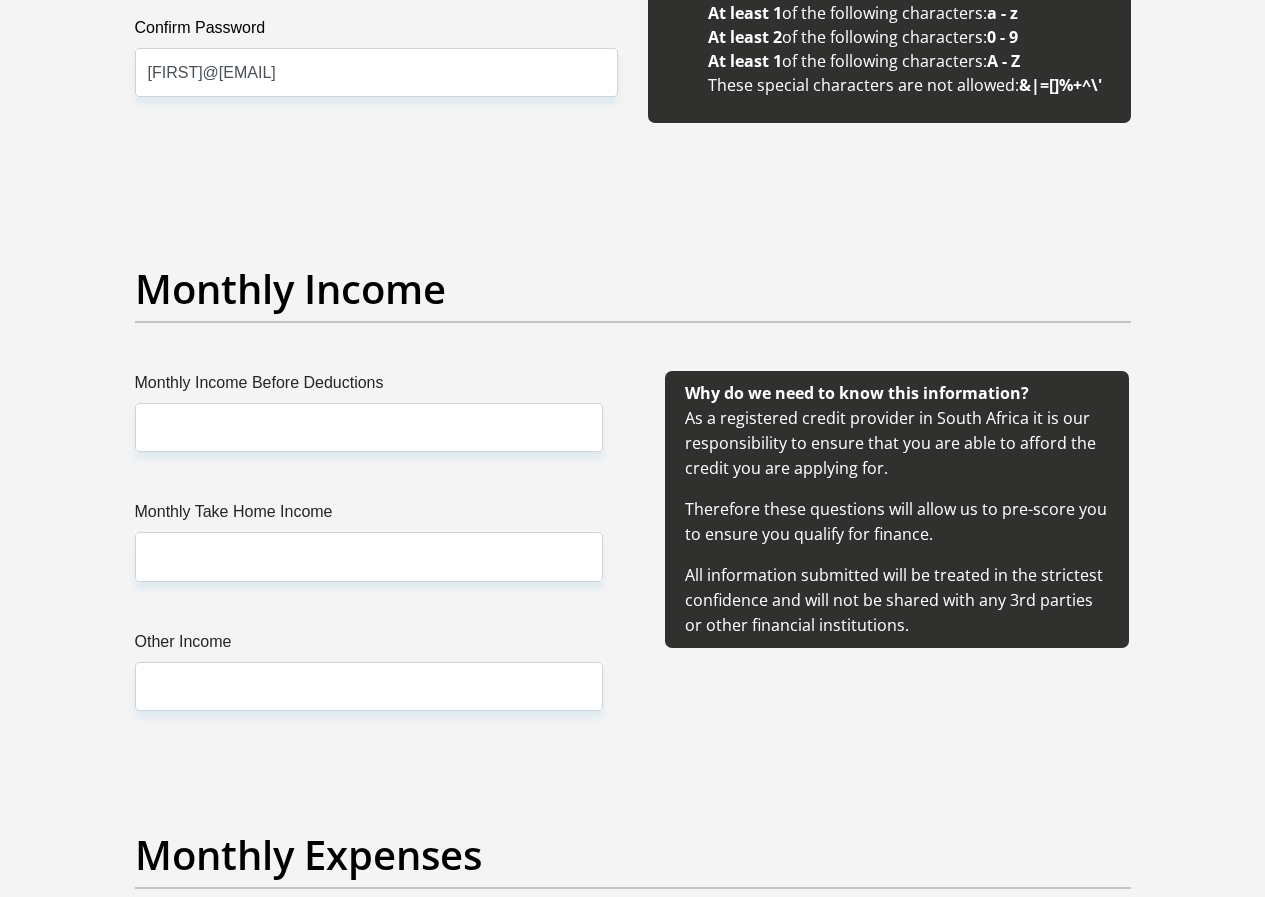 scroll, scrollTop: 2300, scrollLeft: 0, axis: vertical 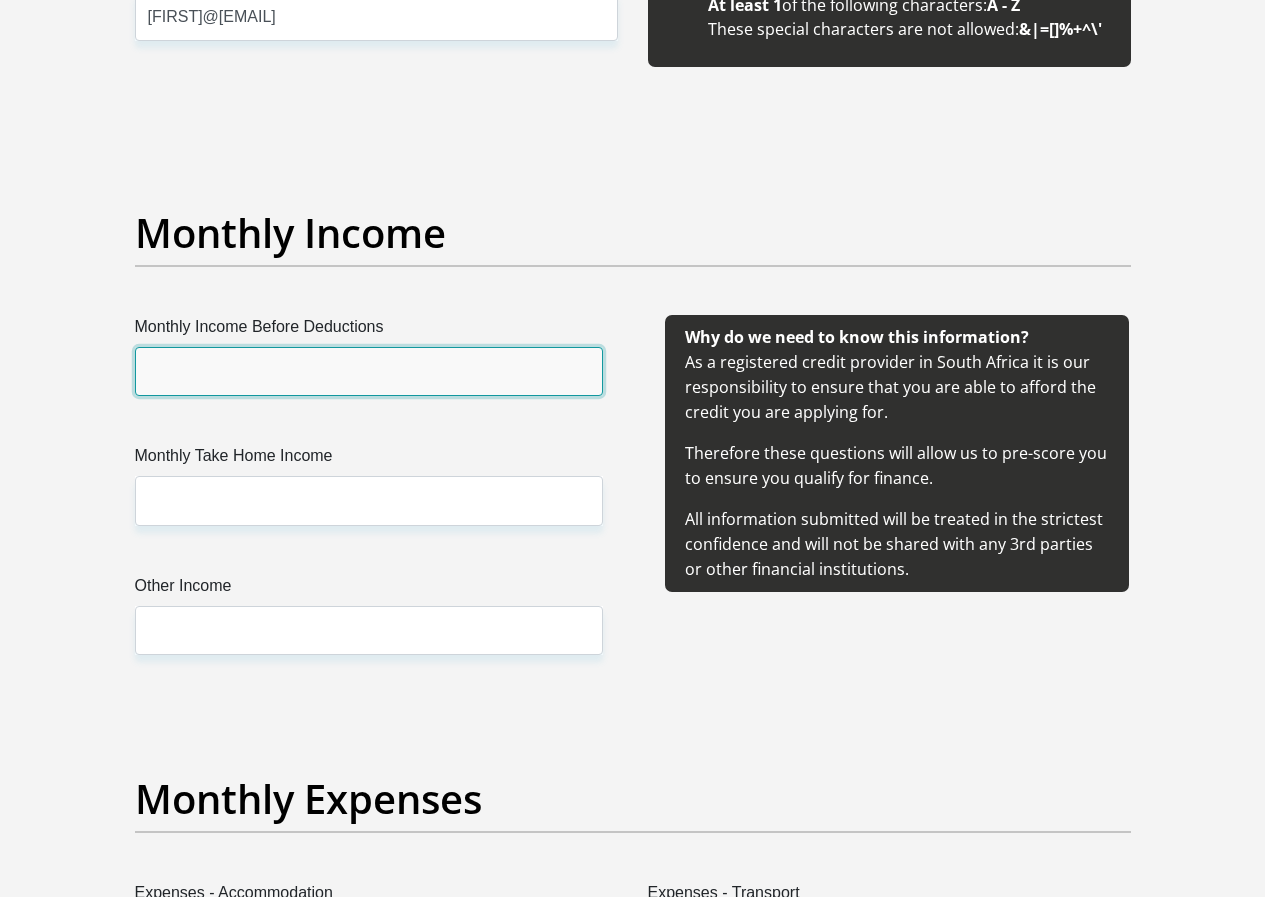 click on "Monthly Income Before Deductions" at bounding box center [369, 371] 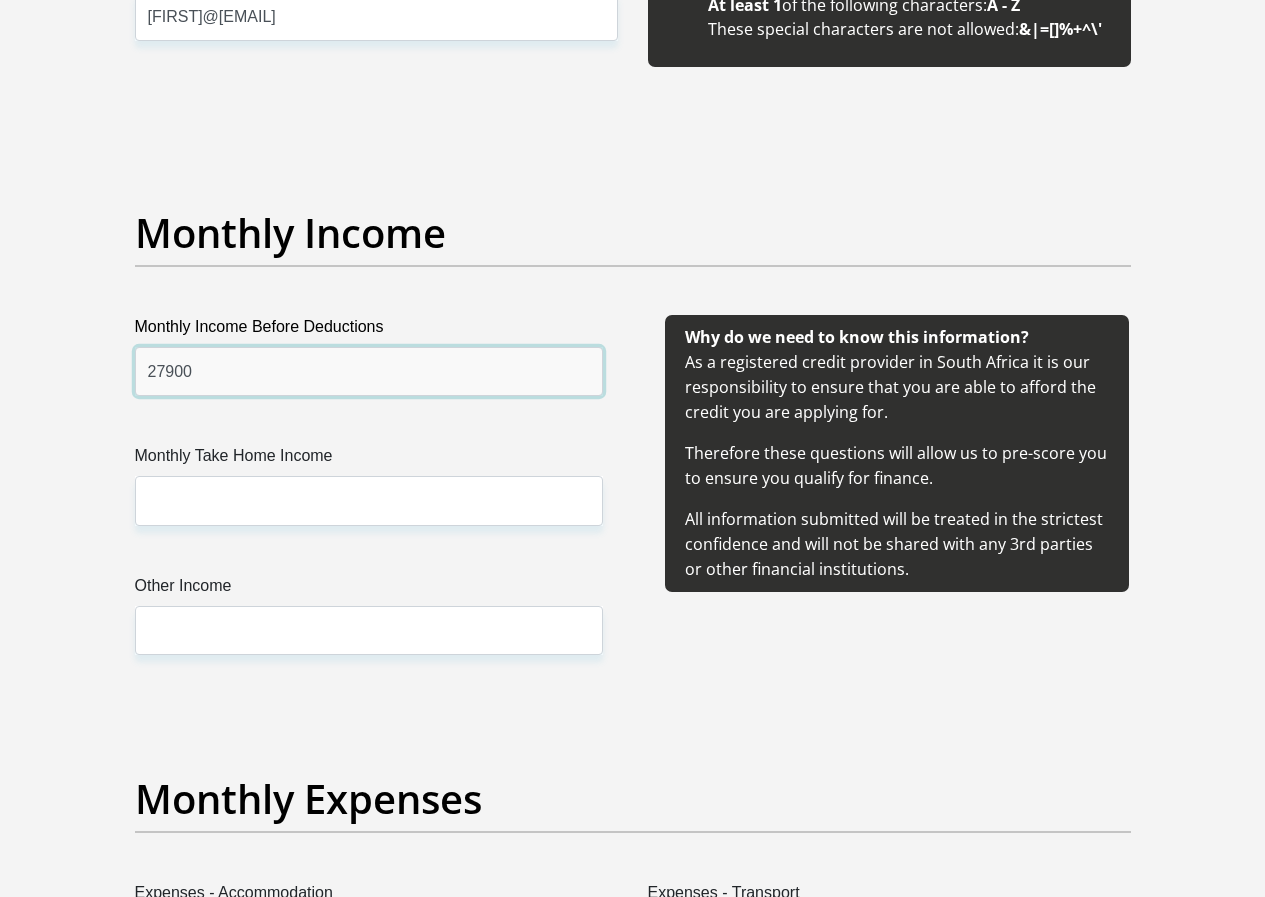 type on "27900" 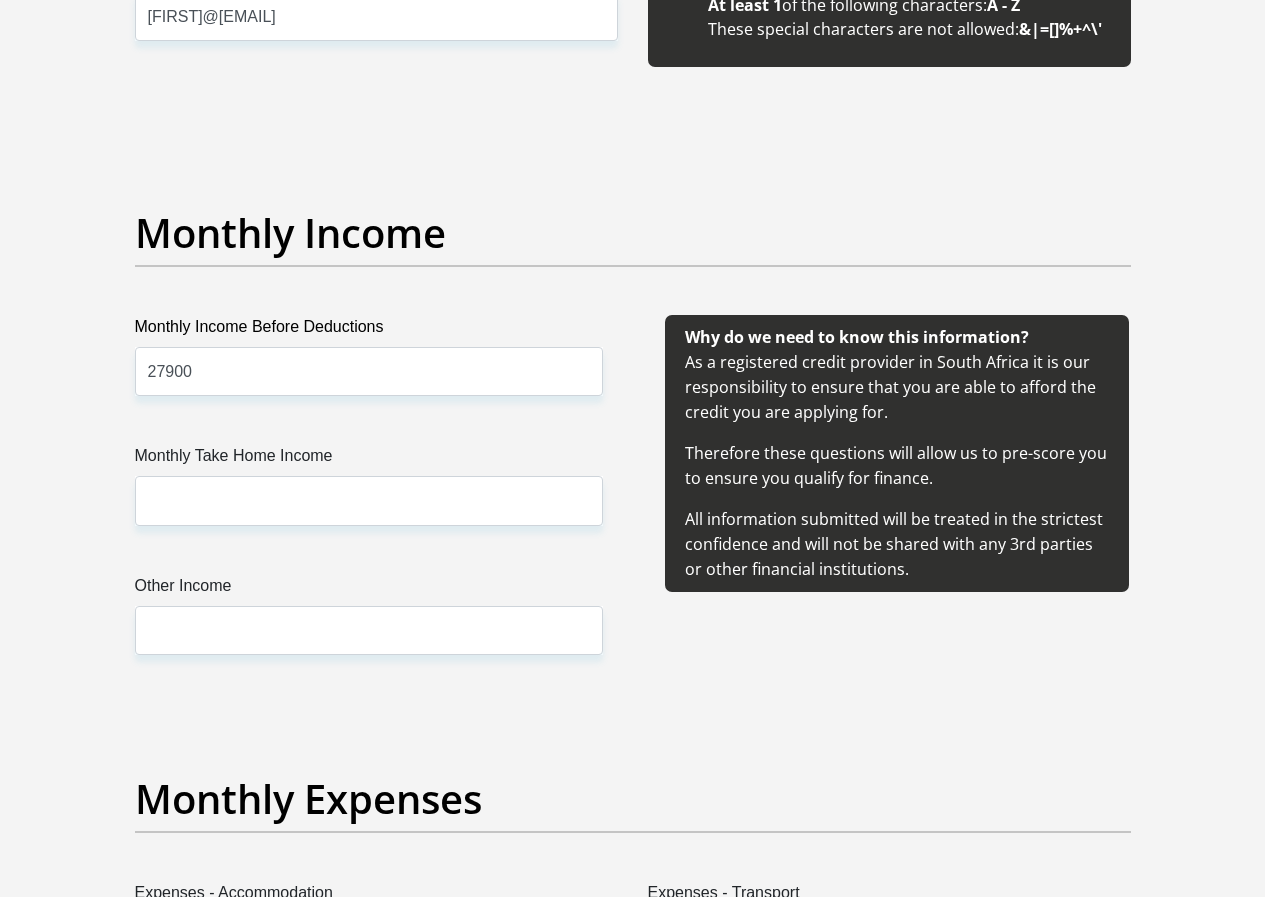click on "Why do we need to know this information?
As a registered credit provider in South Africa it is our responsibility
to ensure that you are able to afford the credit you are applying for.
Therefore these questions will allow us to pre-score you to ensure you qualify for finance.
All information submitted will be treated in the strictest confidence
and will not be shared with any 3rd parties or other financial institutions." at bounding box center (897, 509) 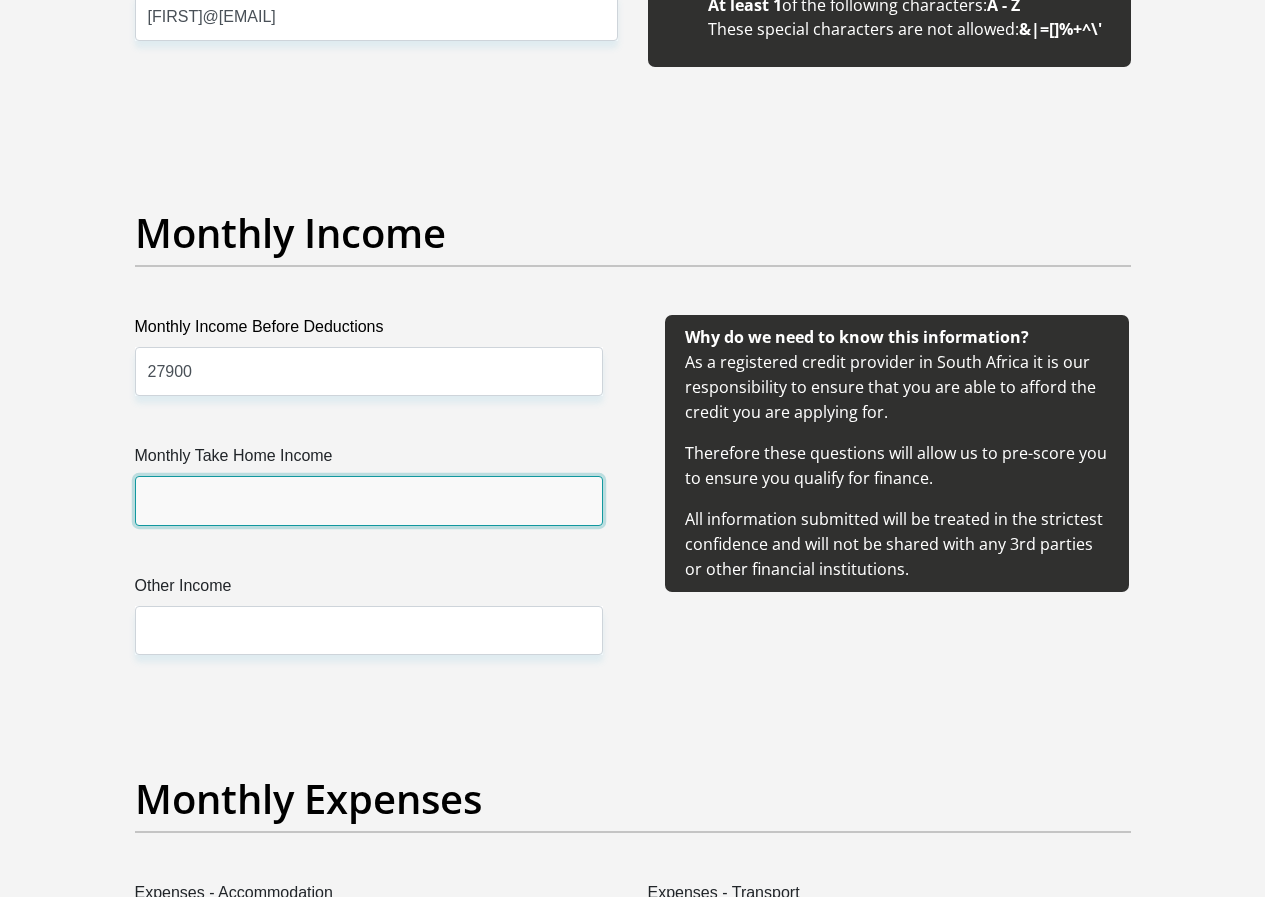 click on "Monthly Take Home Income" at bounding box center (369, 500) 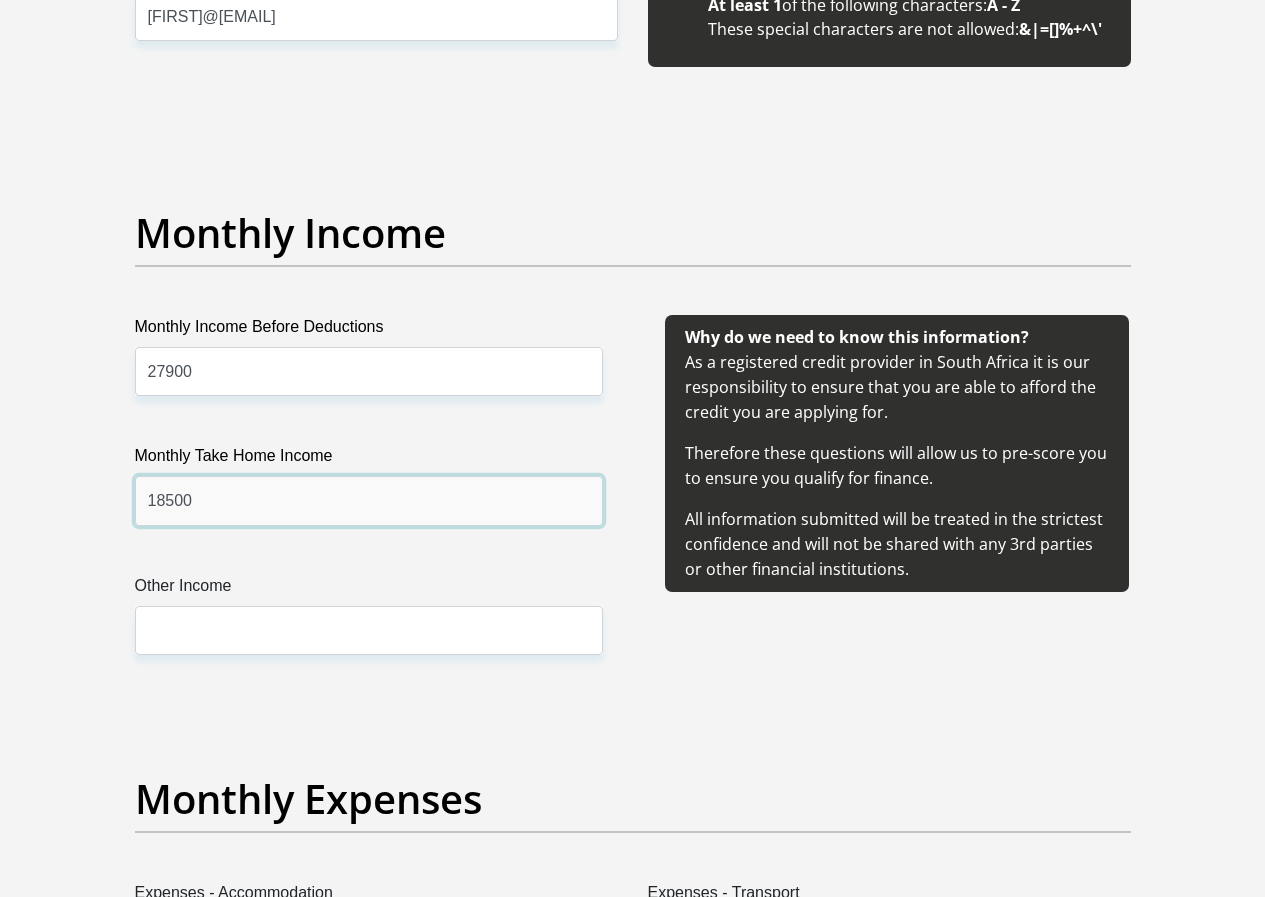 type on "18500" 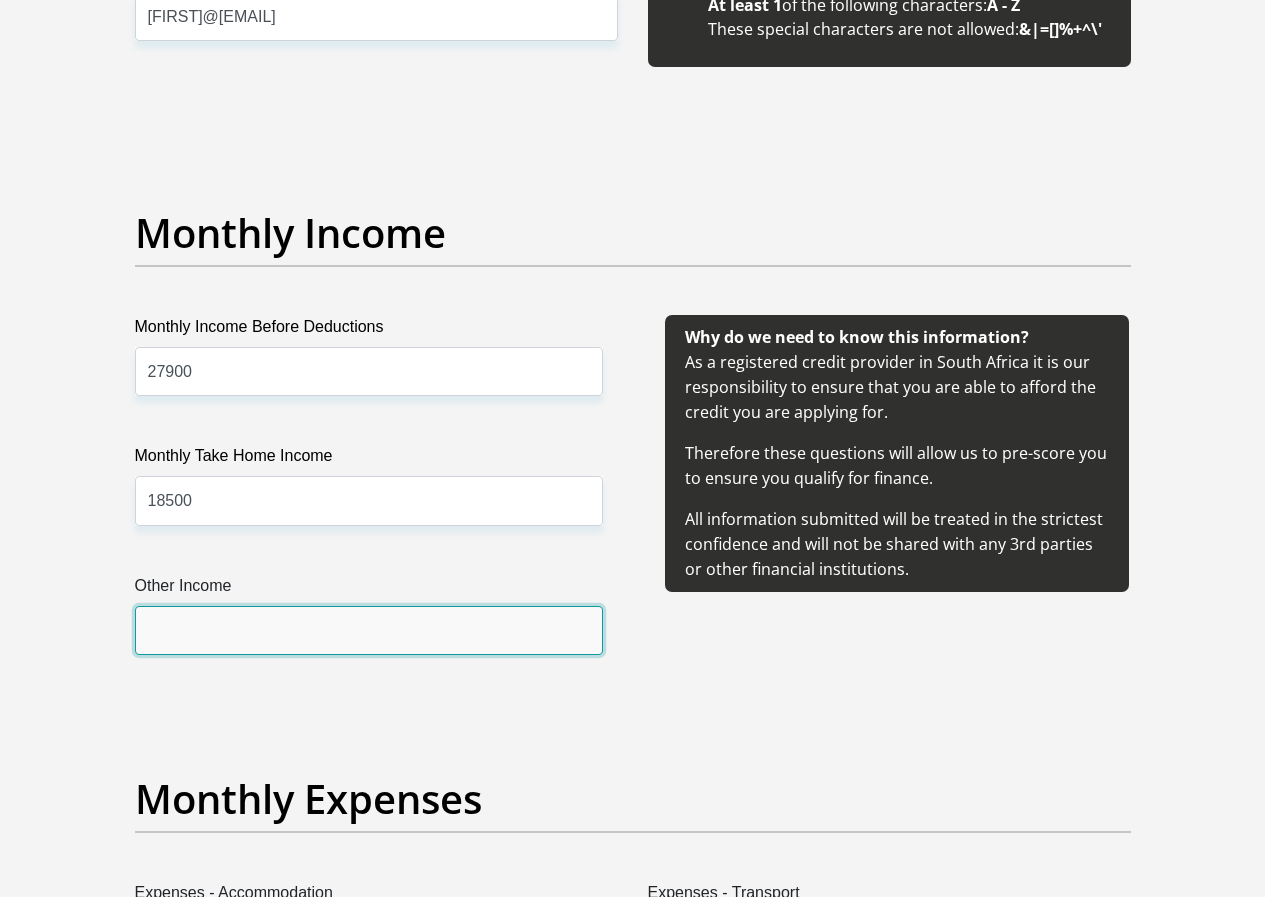 click on "Other Income" at bounding box center [369, 630] 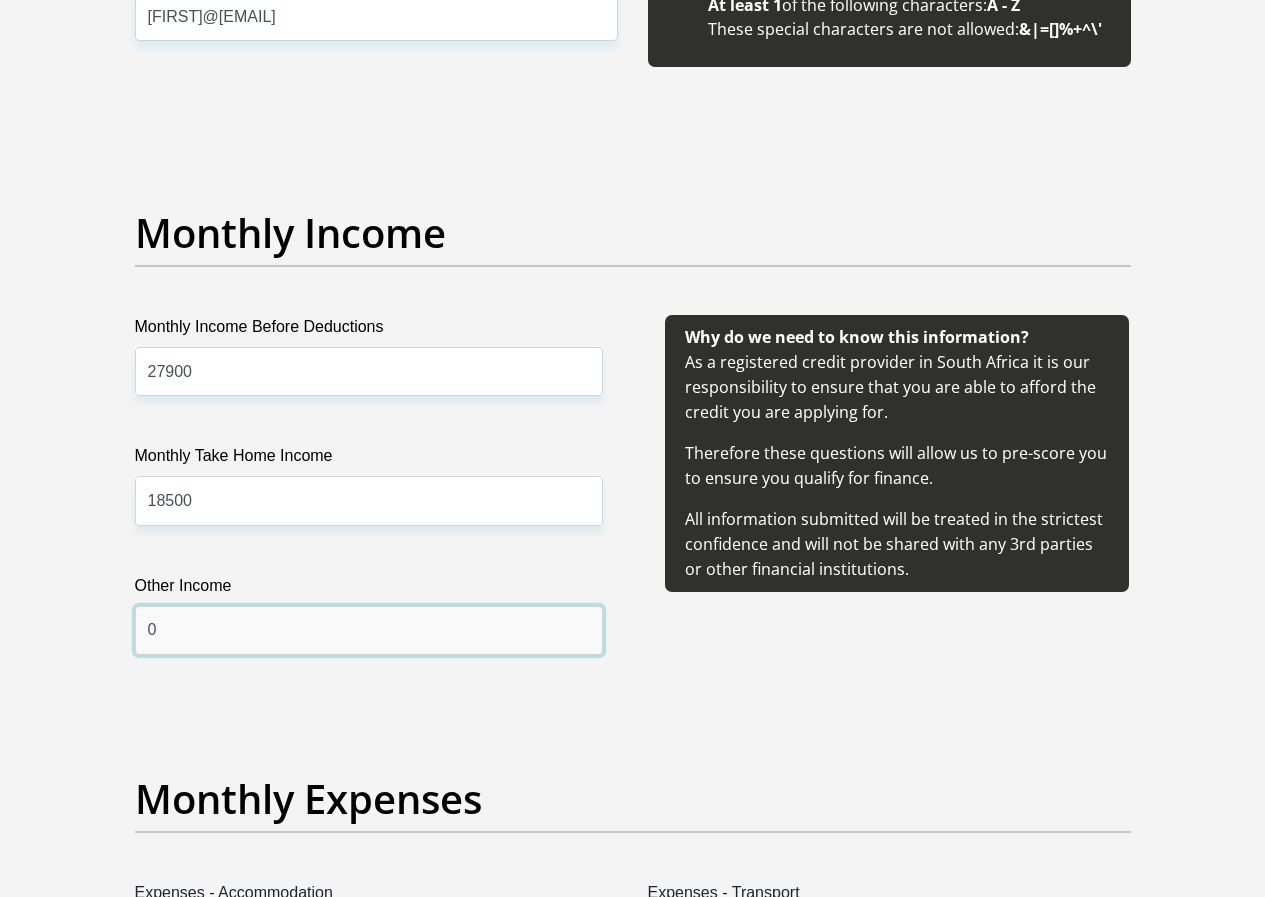 type on "0" 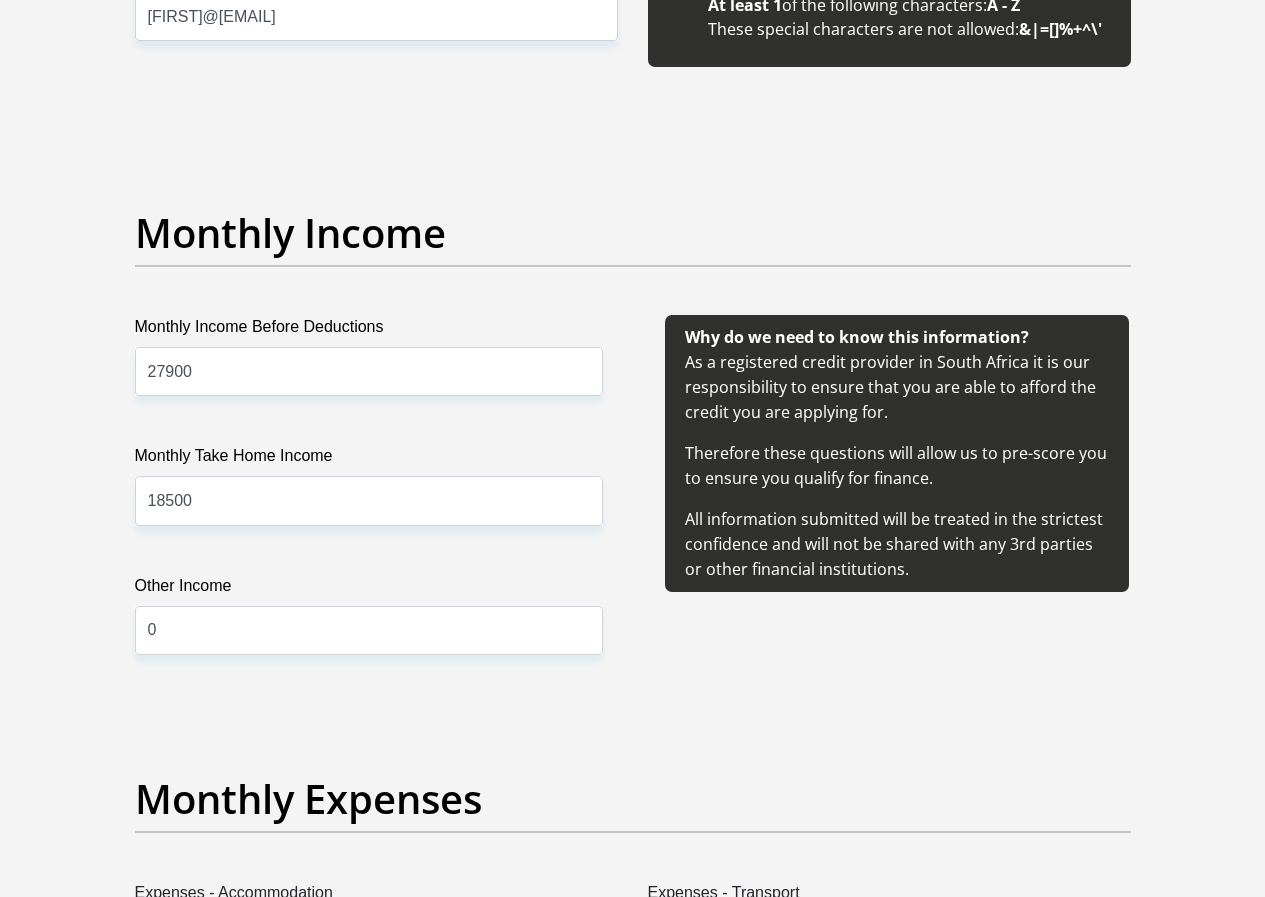 click on "Title
Mr
Ms
Mrs
Dr
Other
First Name
SHANICE
Surname
JANUARIE
ID Number
9307120166087
Please input valid ID number
Race
Black
Coloured
Indian
White
Other
Contact Number
0837968459
Please input valid contact number
Nationality
South Africa
Afghanistan
Aland Islands  Albania  Algeria" at bounding box center (633, 1389) 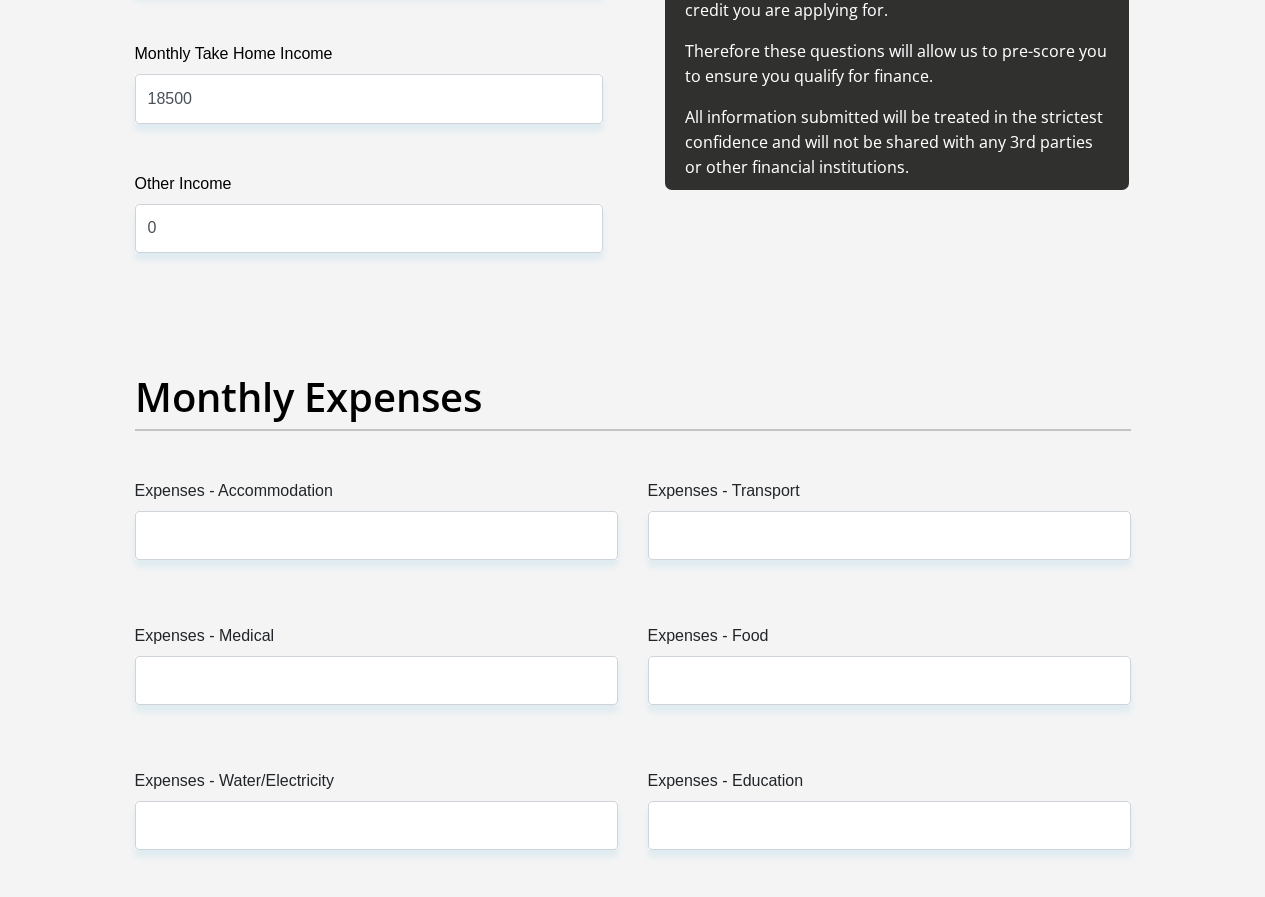 scroll, scrollTop: 2800, scrollLeft: 0, axis: vertical 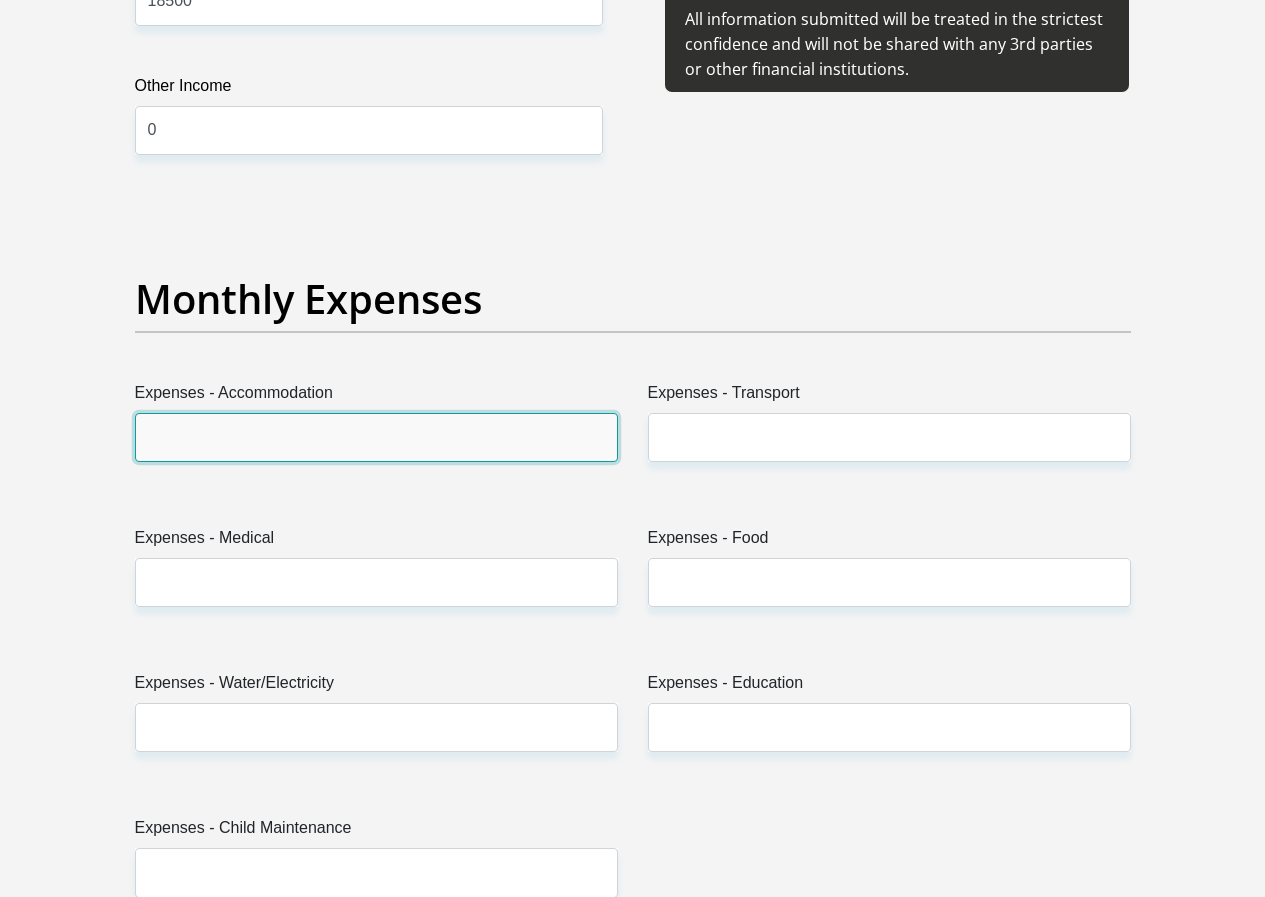 click on "Expenses - Accommodation" at bounding box center [376, 437] 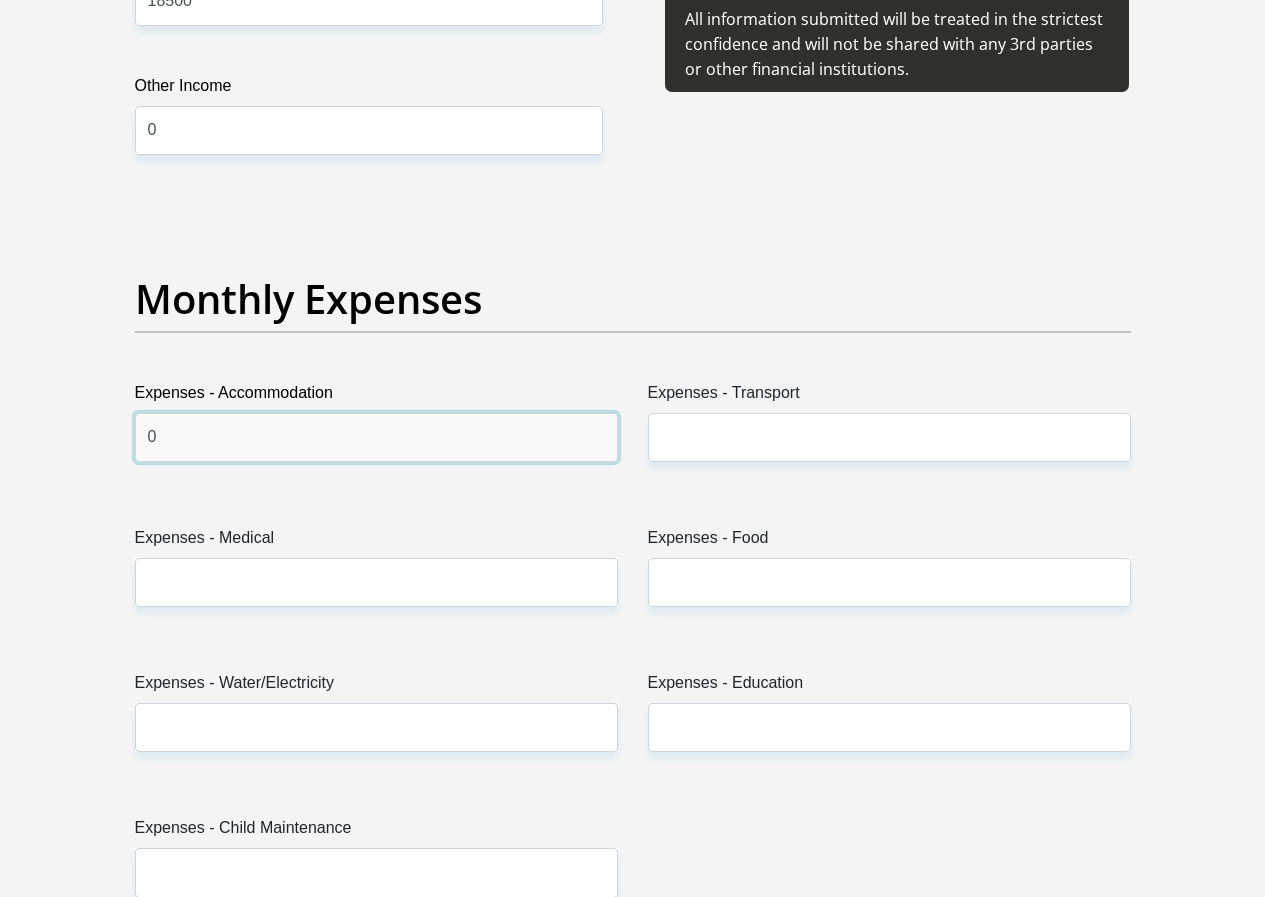 type on "0" 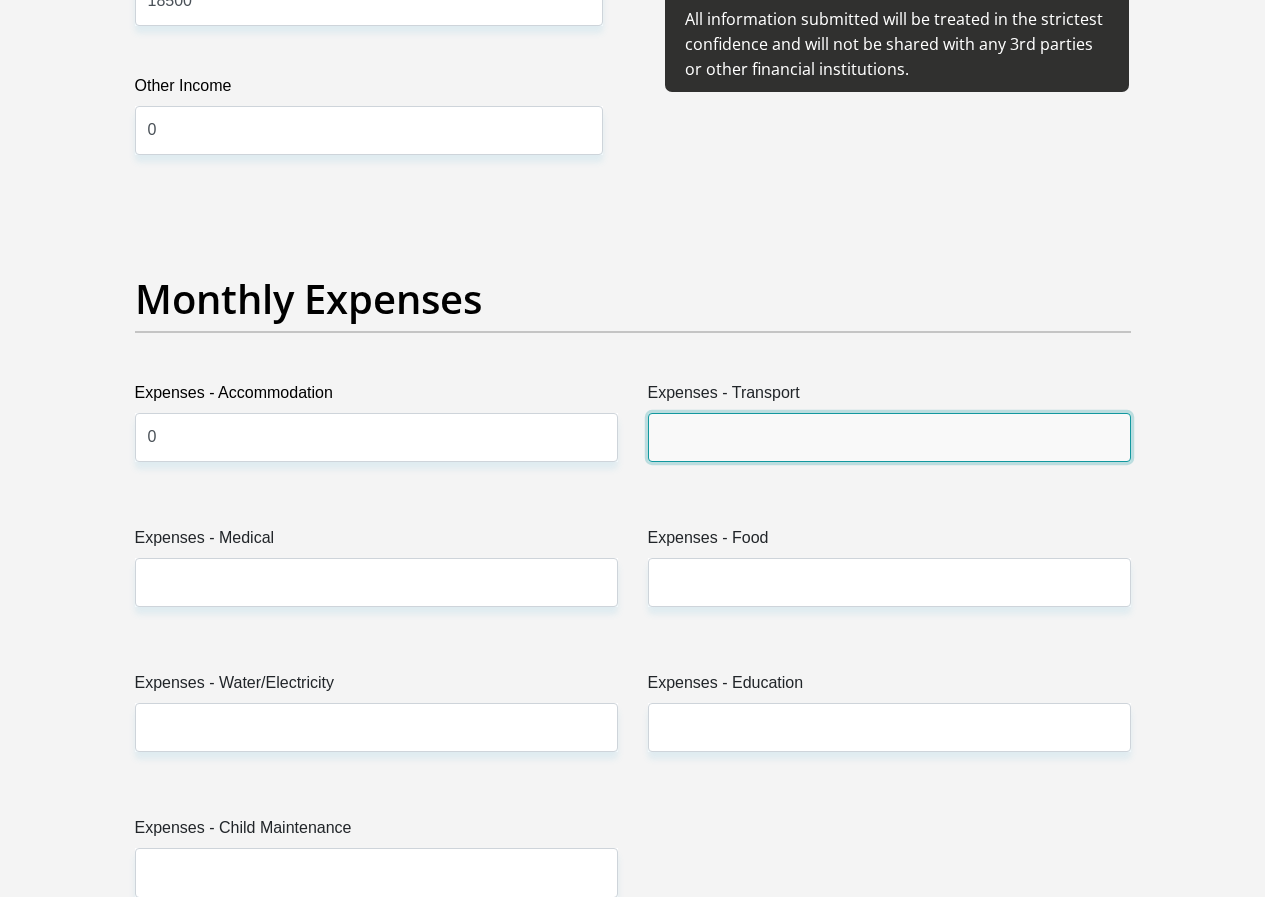 click on "Expenses - Transport" at bounding box center (889, 437) 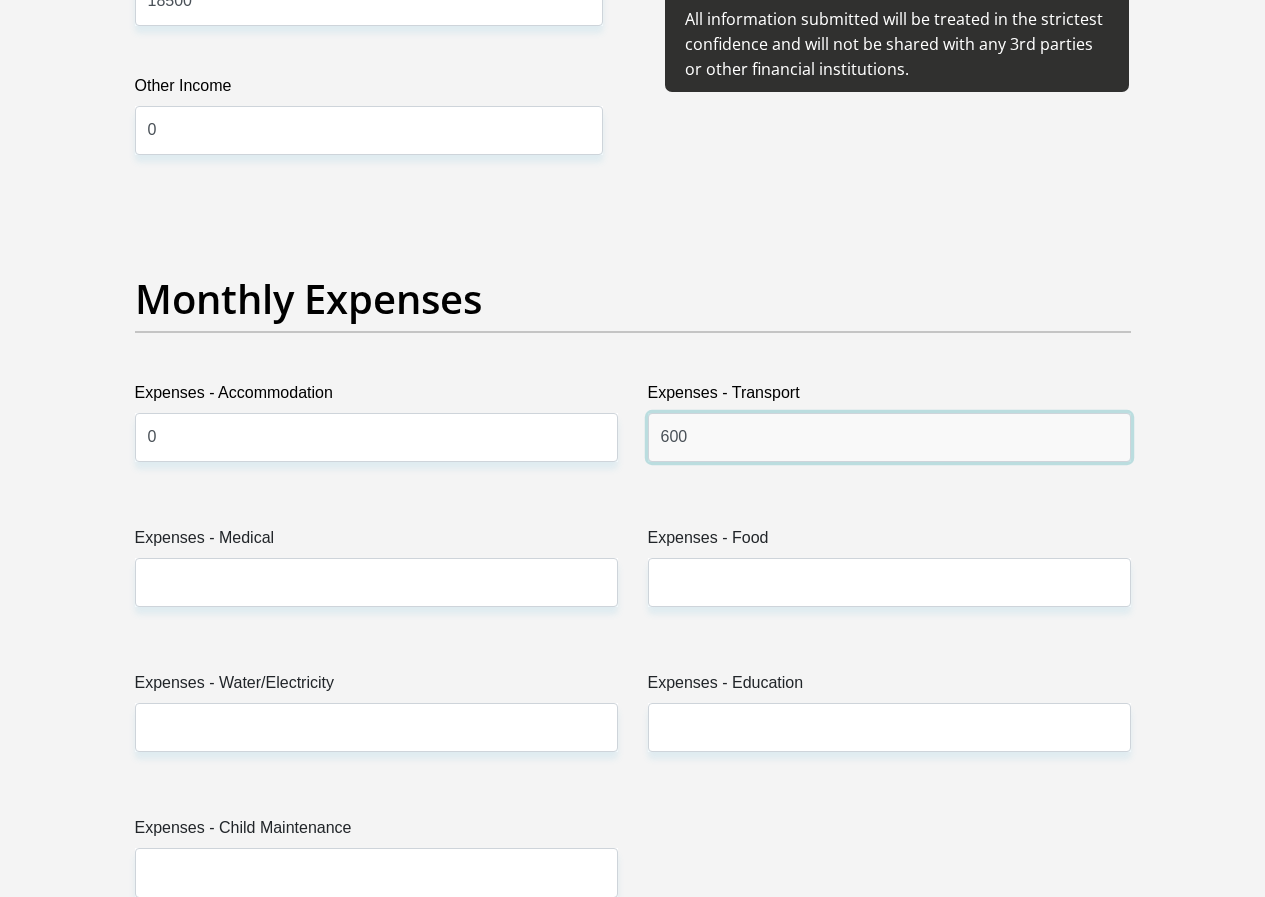 type on "600" 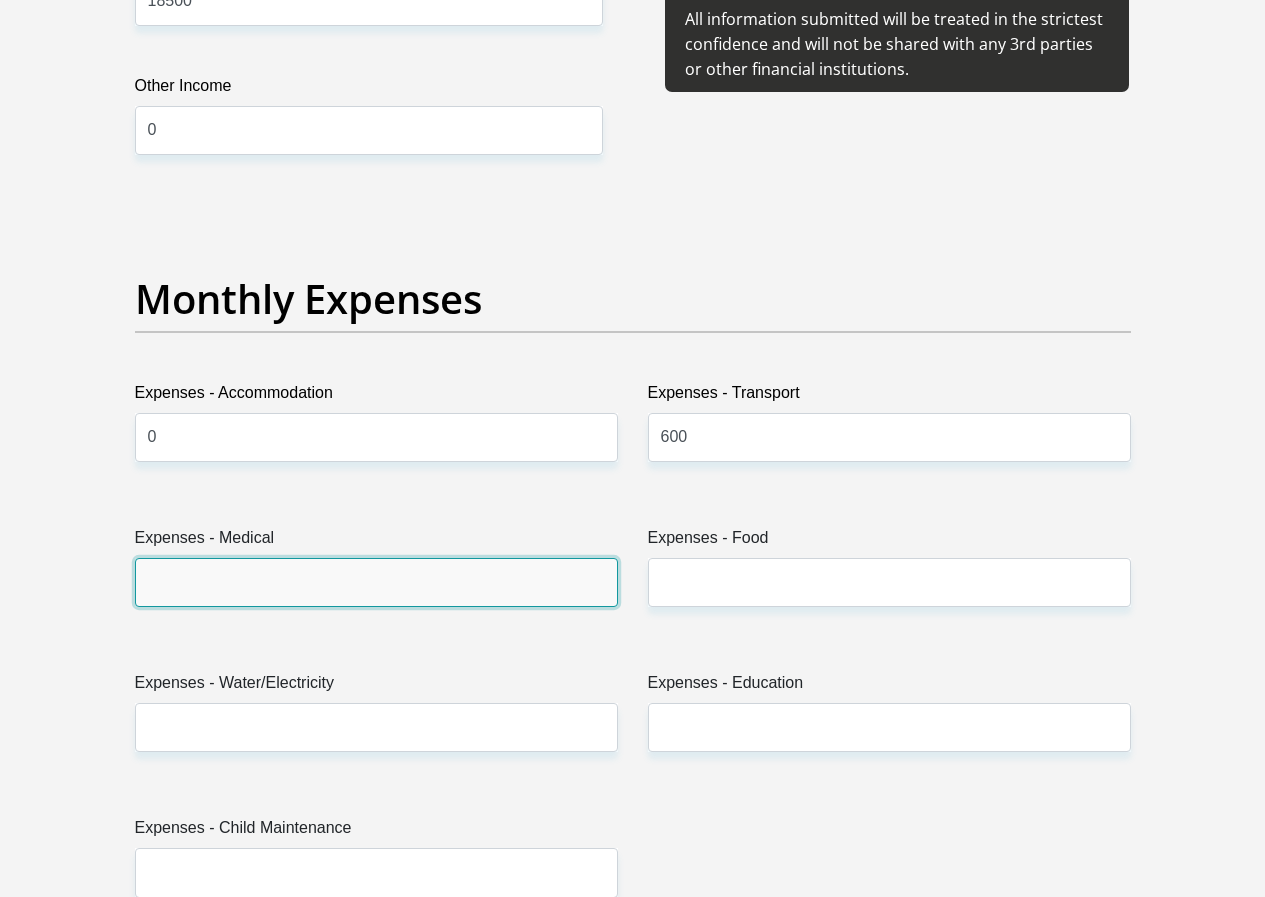 click on "Expenses - Medical" at bounding box center (376, 582) 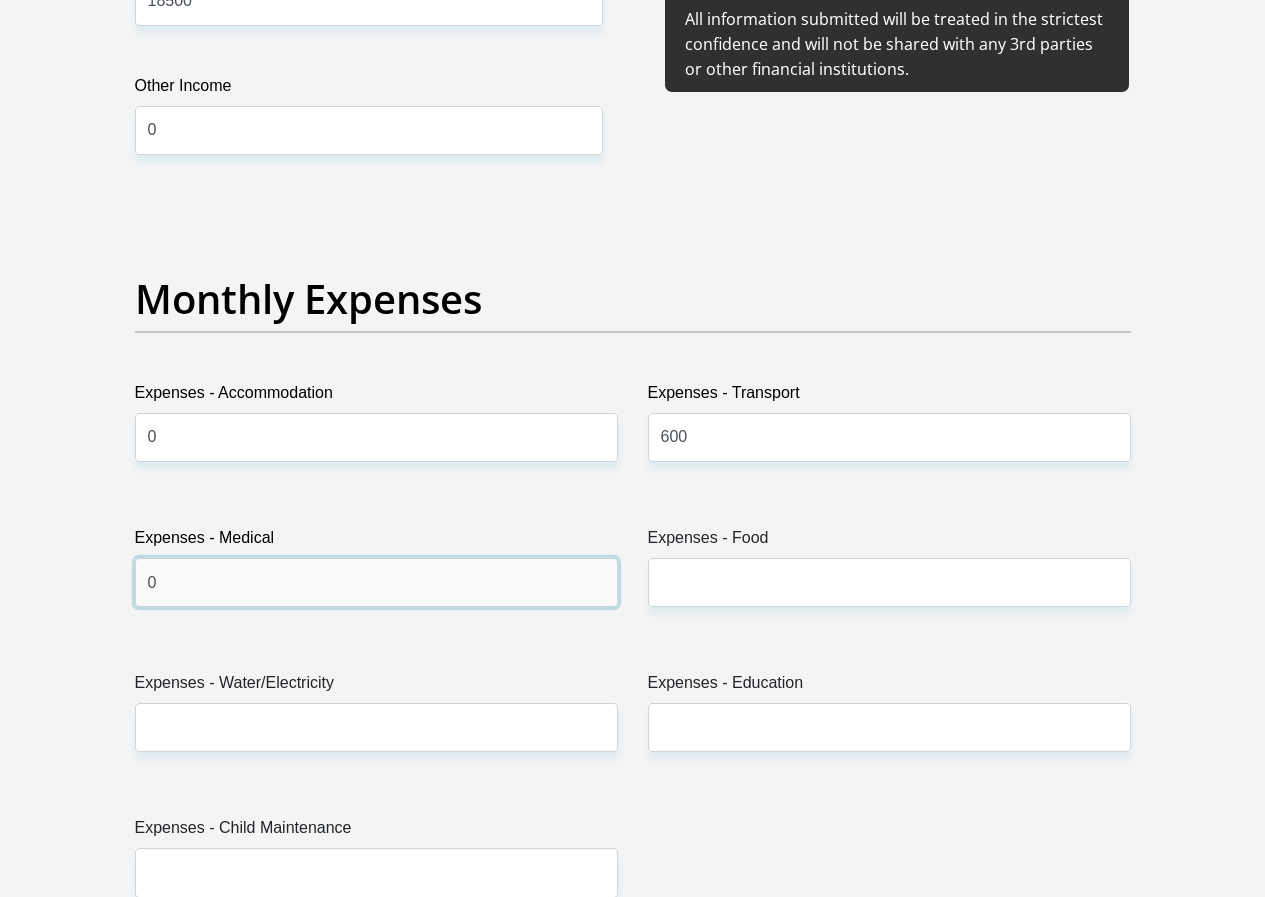 type on "0" 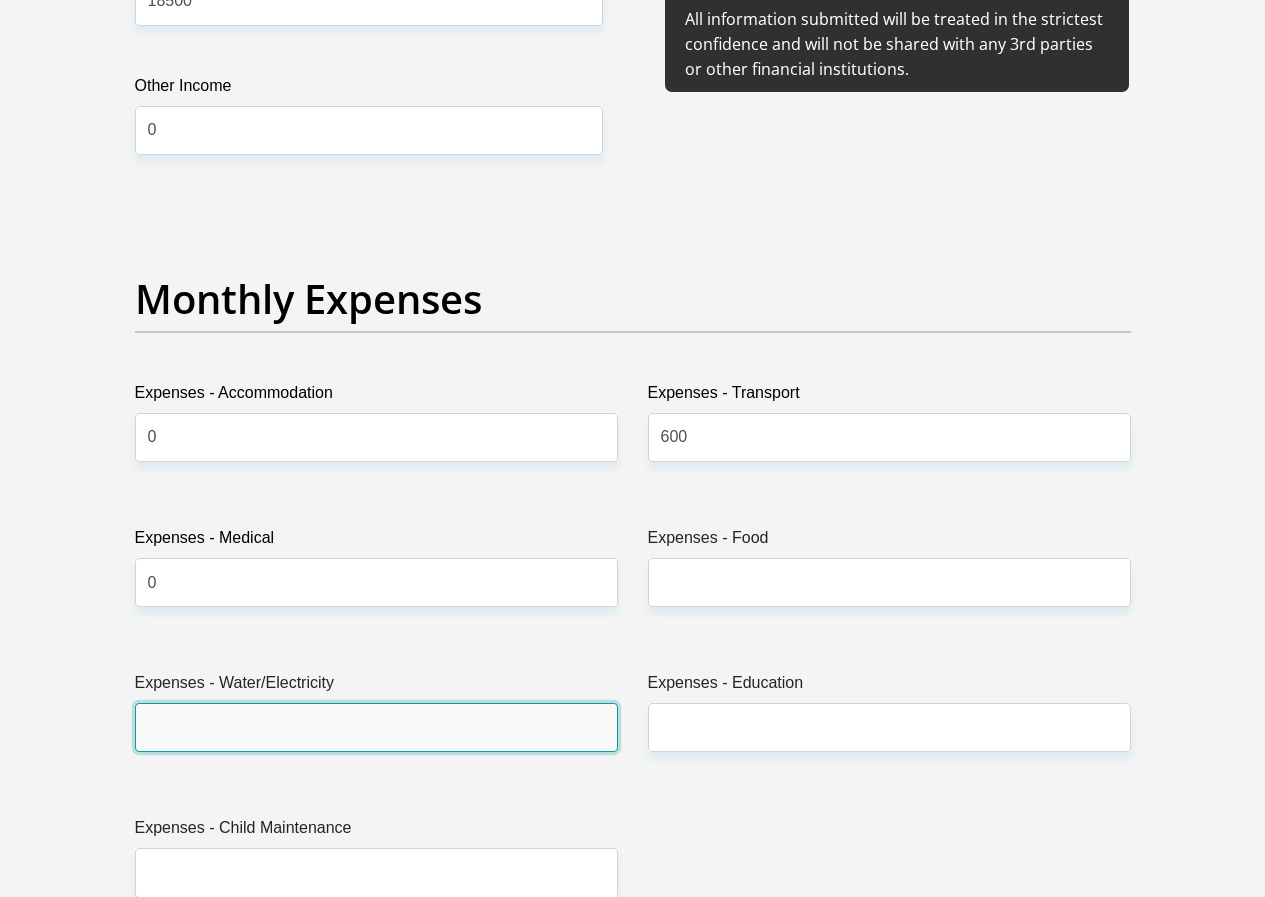 drag, startPoint x: 339, startPoint y: 645, endPoint x: 336, endPoint y: 628, distance: 17.262676 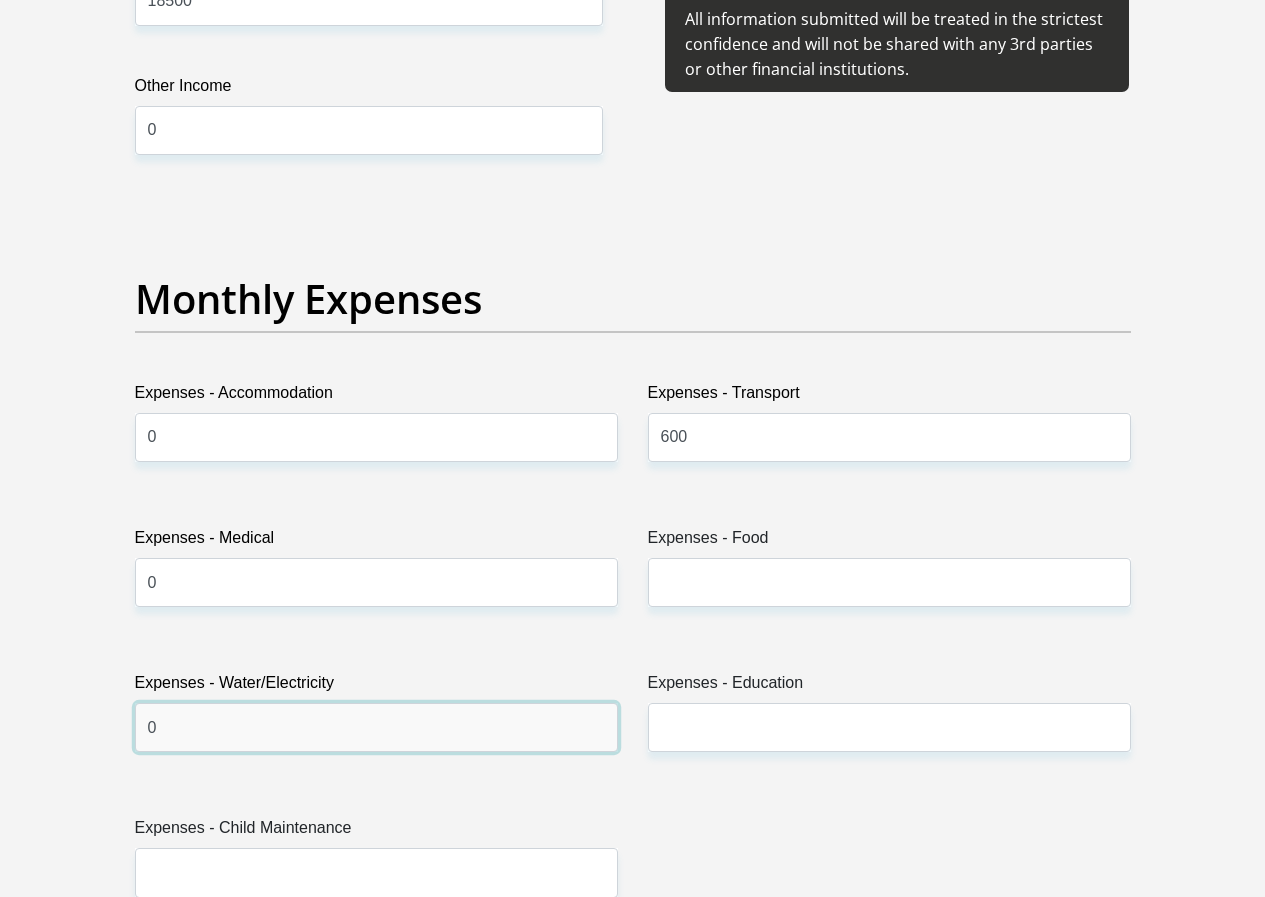 type on "0" 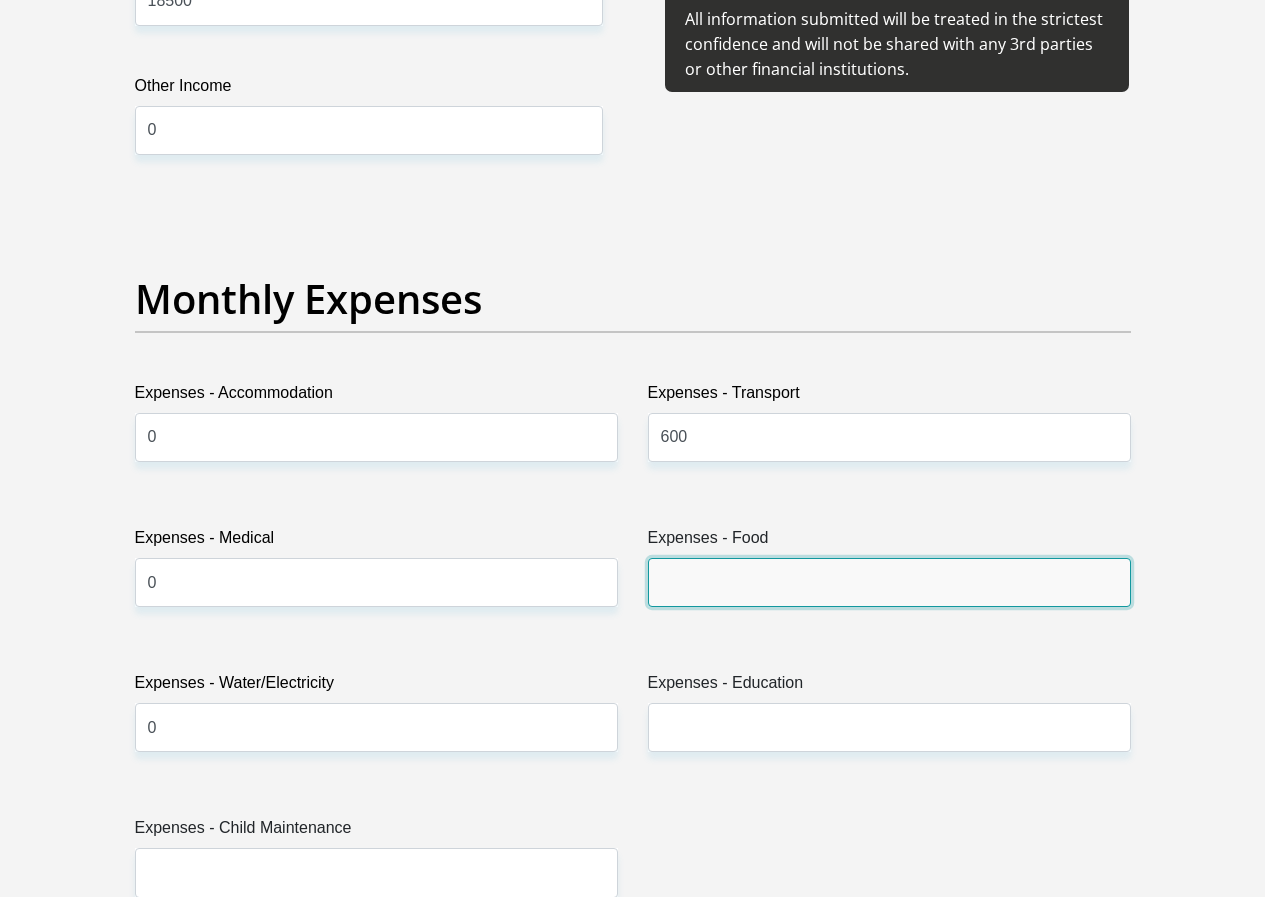 click on "Expenses - Food" at bounding box center (889, 582) 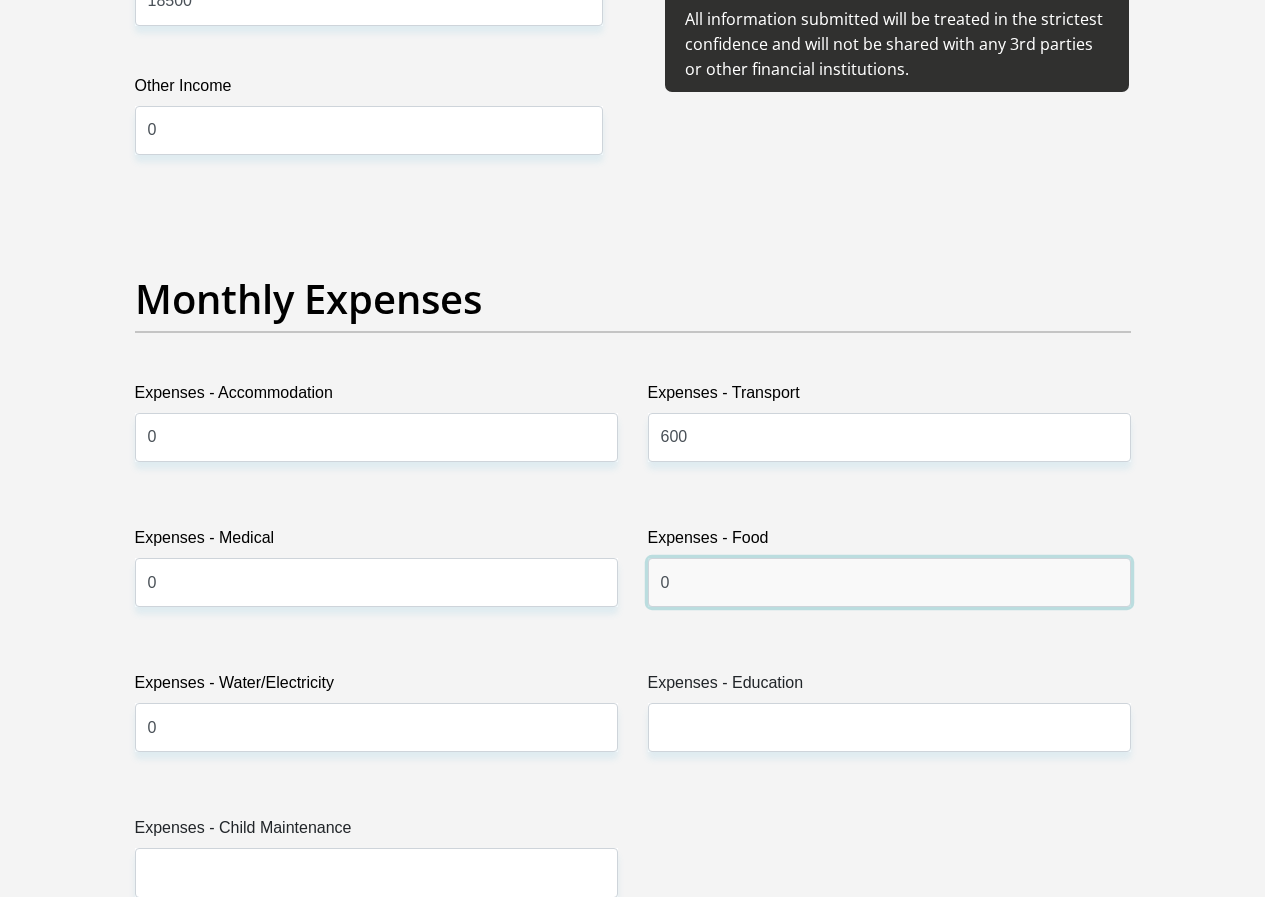 type on "0" 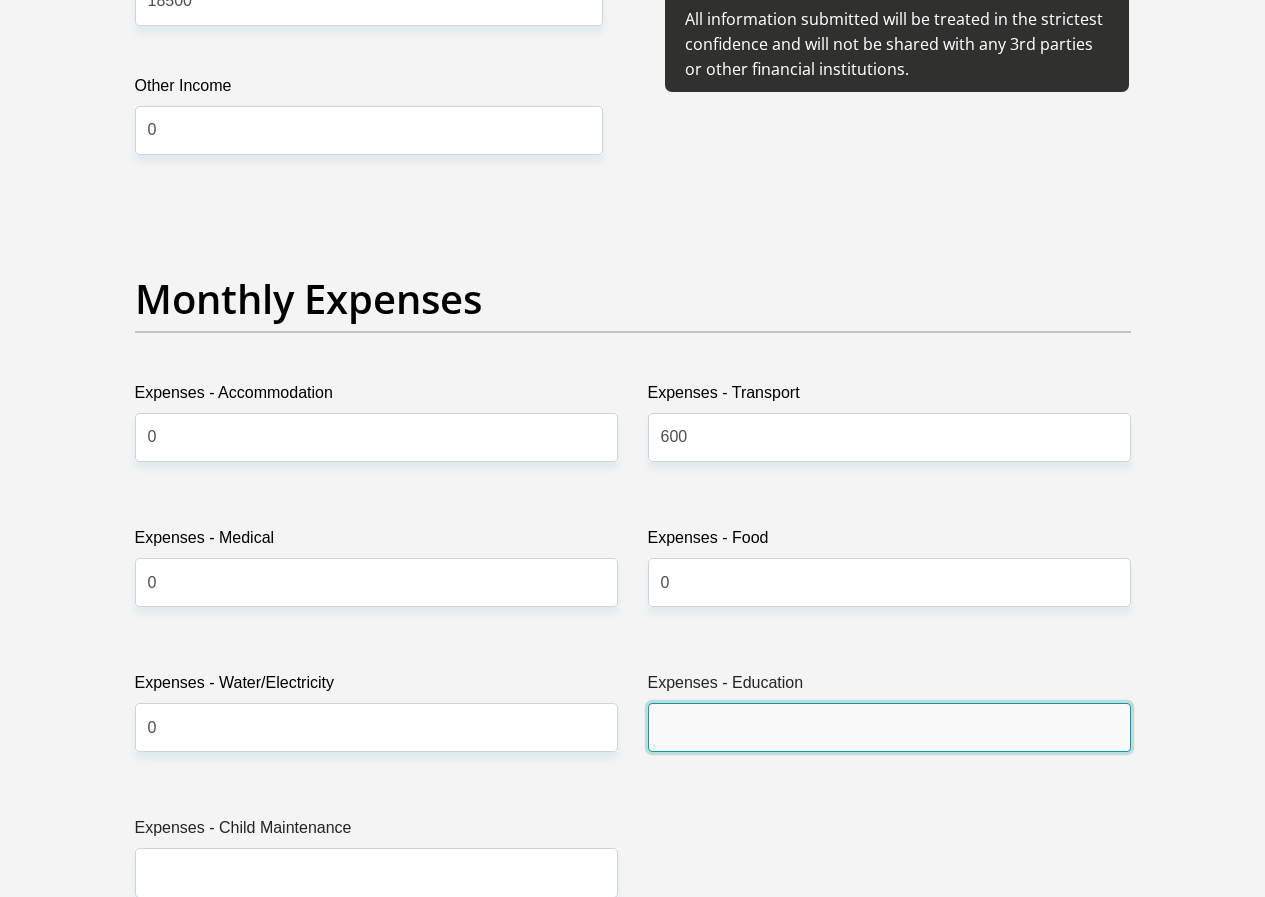 click on "Expenses - Education" at bounding box center [889, 727] 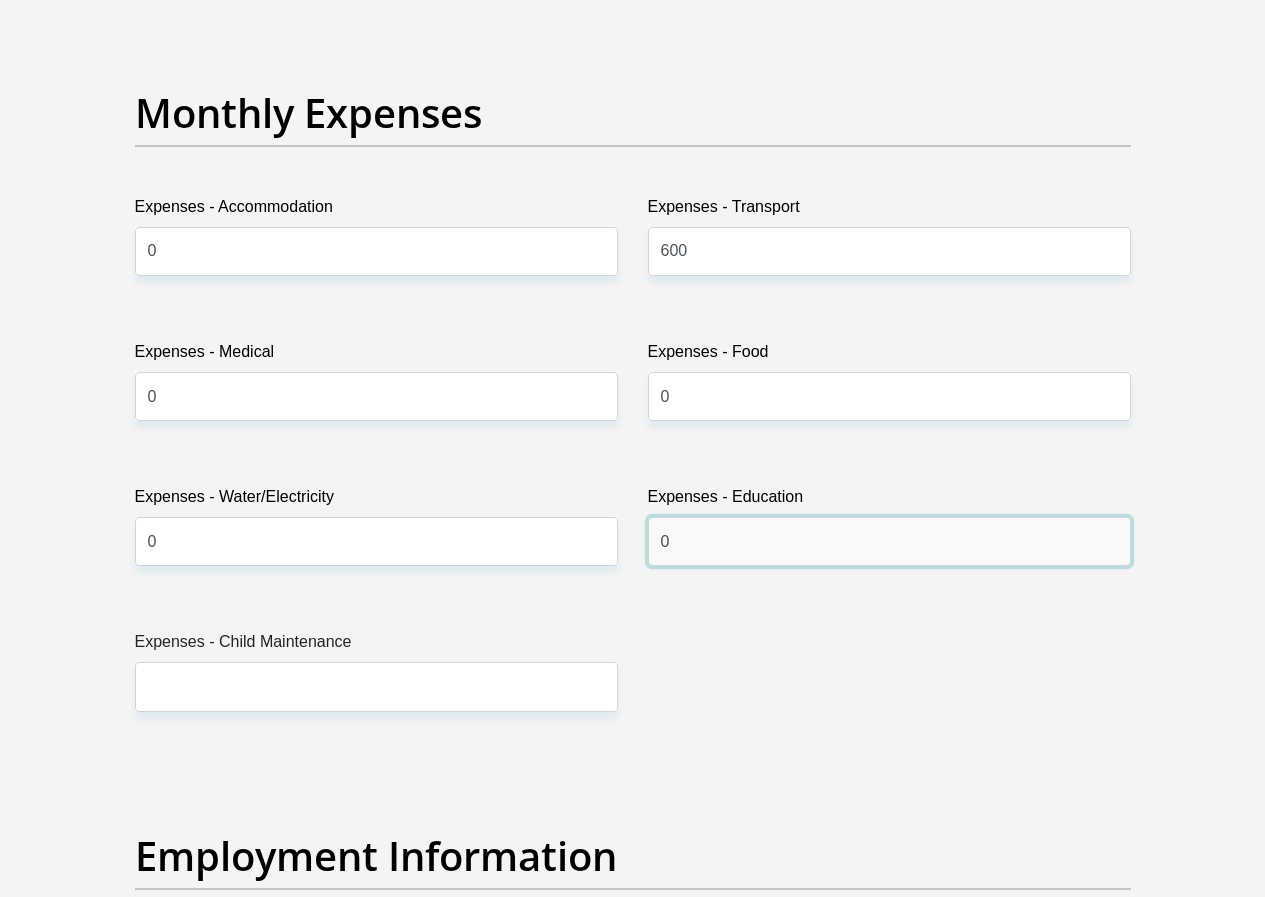scroll, scrollTop: 3000, scrollLeft: 0, axis: vertical 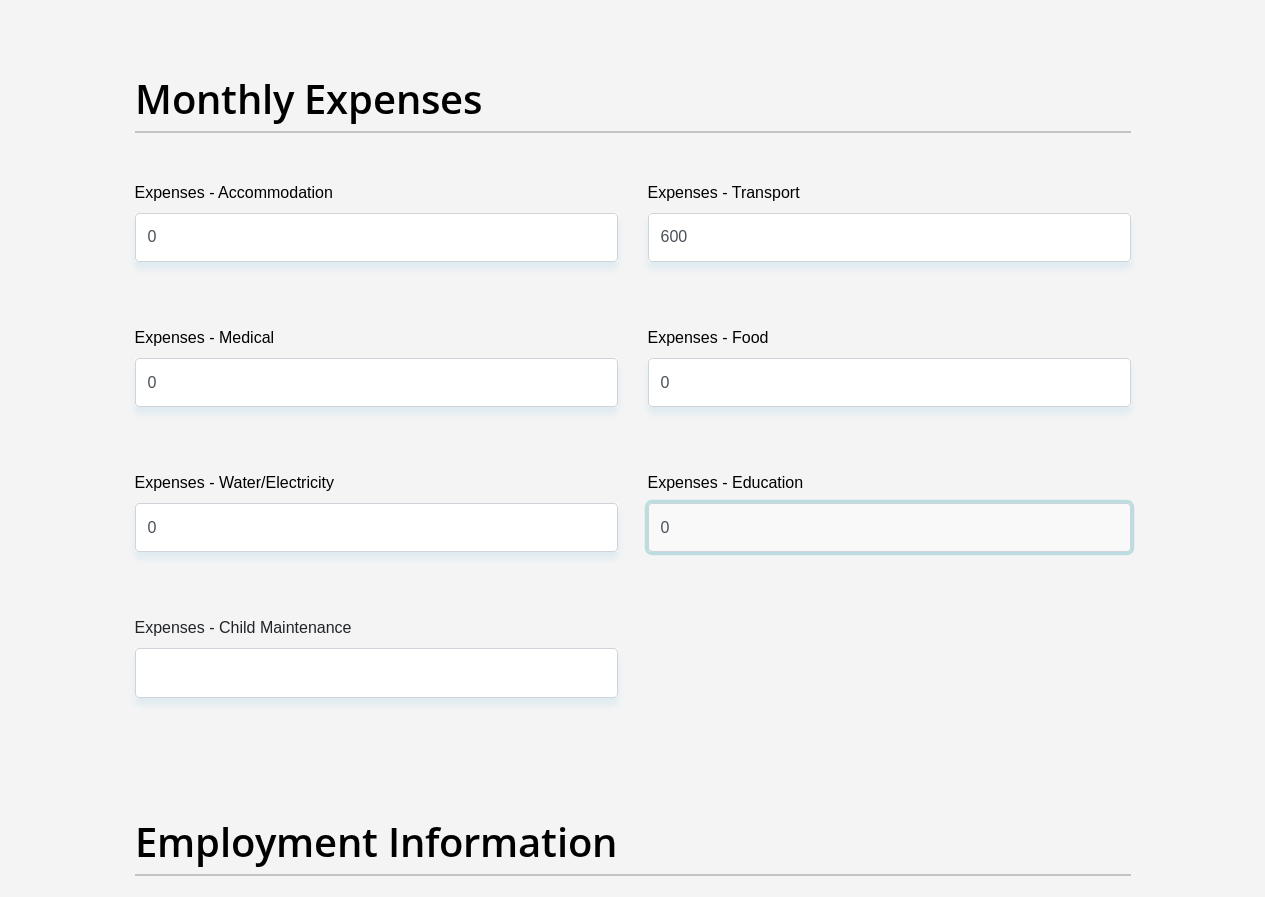 type on "0" 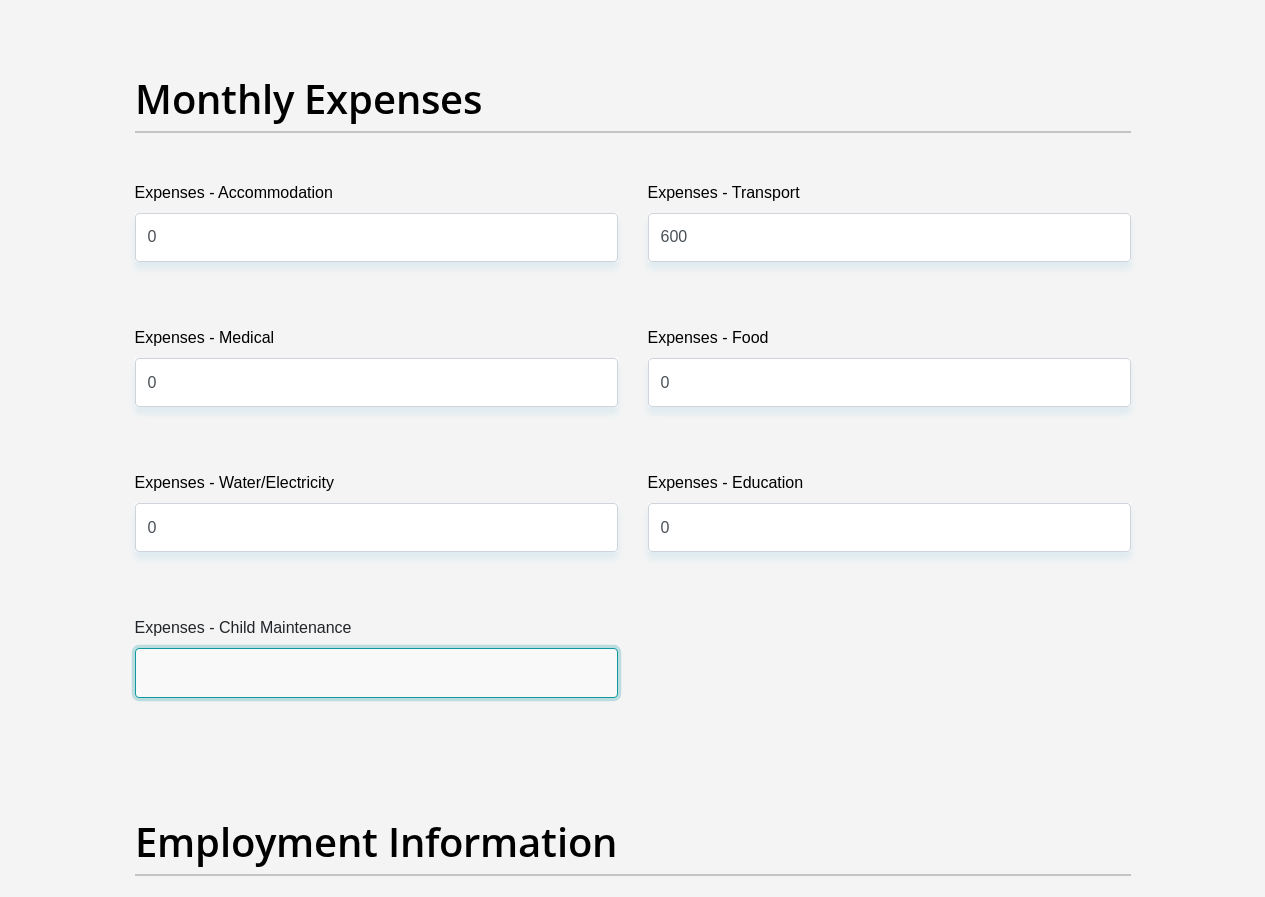 click on "Expenses - Child Maintenance" at bounding box center [376, 672] 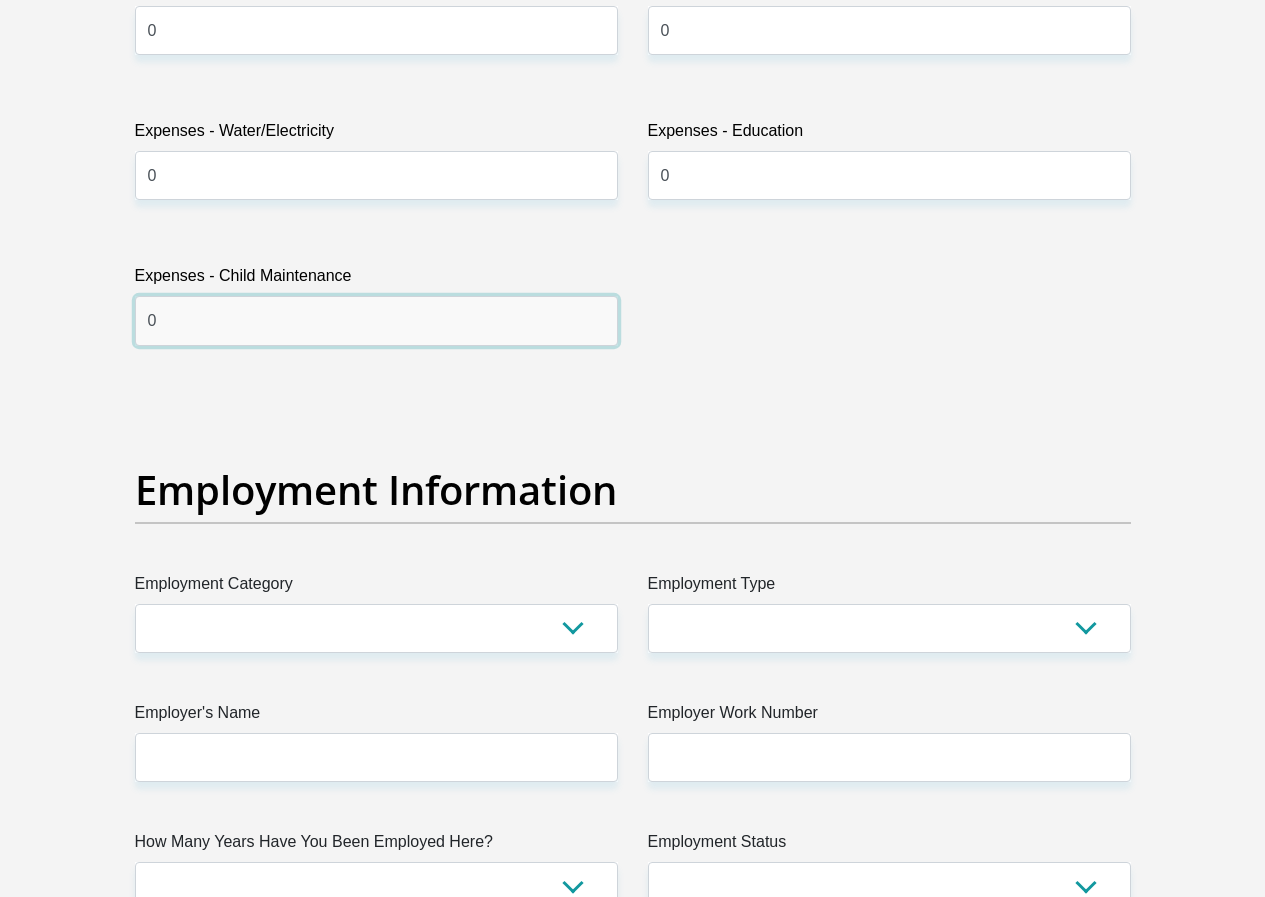 scroll, scrollTop: 3400, scrollLeft: 0, axis: vertical 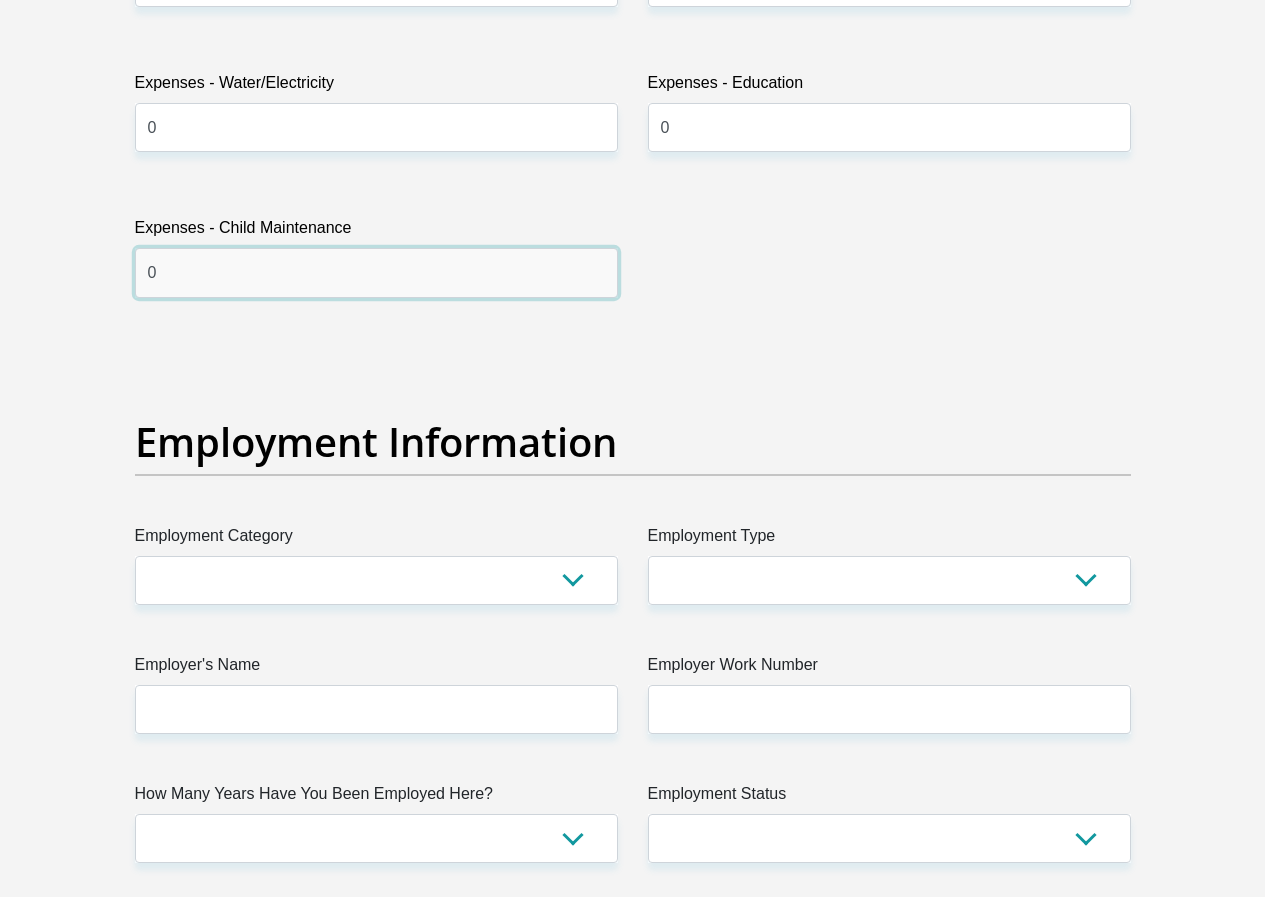 type on "0" 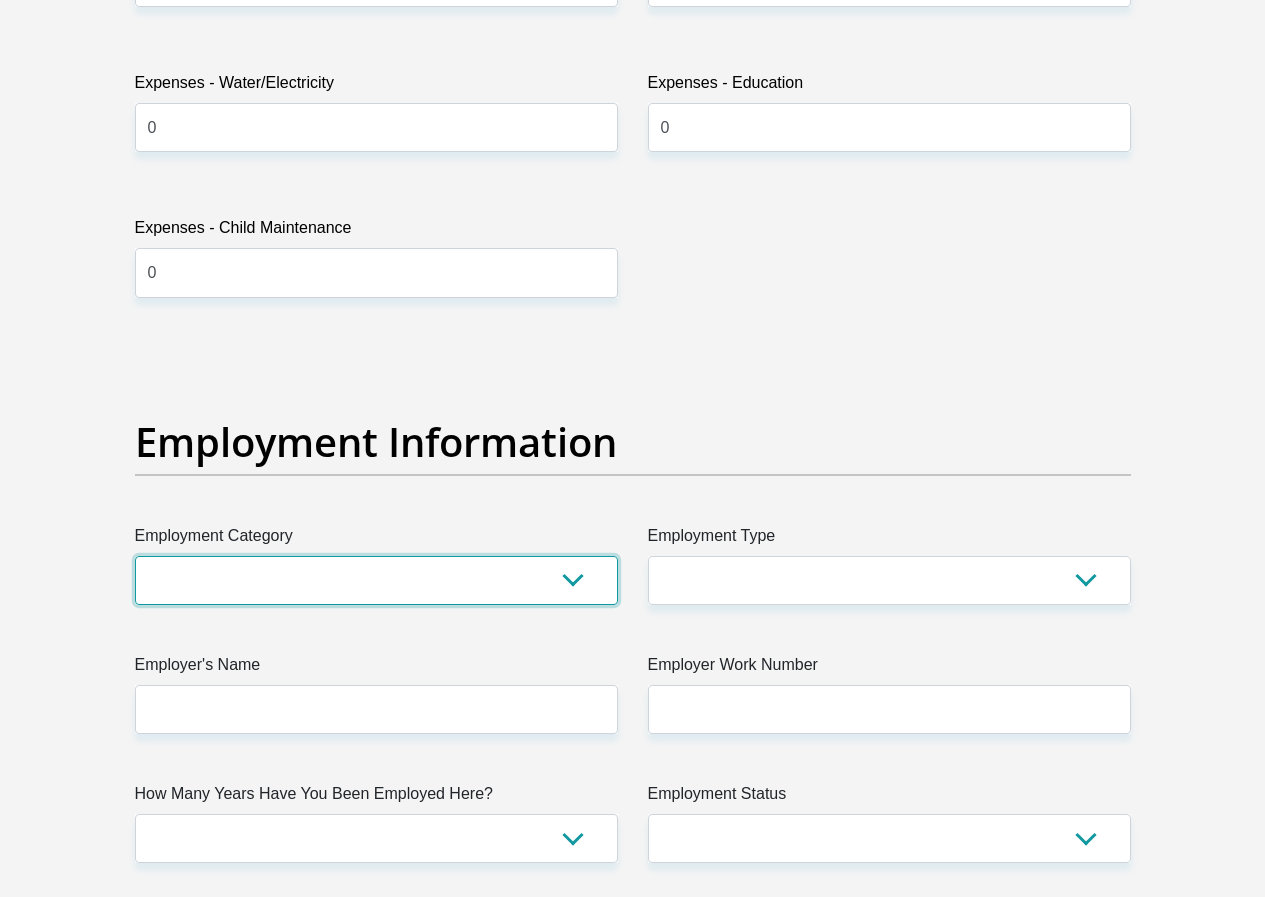 click on "AGRICULTURE
ALCOHOL & TOBACCO
CONSTRUCTION MATERIALS
METALLURGY
EQUIPMENT FOR RENEWABLE ENERGY
SPECIALIZED CONTRACTORS
CAR
GAMING (INCL. INTERNET
OTHER WHOLESALE
UNLICENSED PHARMACEUTICALS
CURRENCY EXCHANGE HOUSES
OTHER FINANCIAL INSTITUTIONS & INSURANCE
REAL ESTATE AGENTS
OIL & GAS
OTHER MATERIALS (E.G. IRON ORE)
PRECIOUS STONES & PRECIOUS METALS
POLITICAL ORGANIZATIONS
RELIGIOUS ORGANIZATIONS(NOT SECTS)
ACTI. HAVING BUSINESS DEAL WITH PUBLIC ADMINISTRATION
LAUNDROMATS" at bounding box center (376, 580) 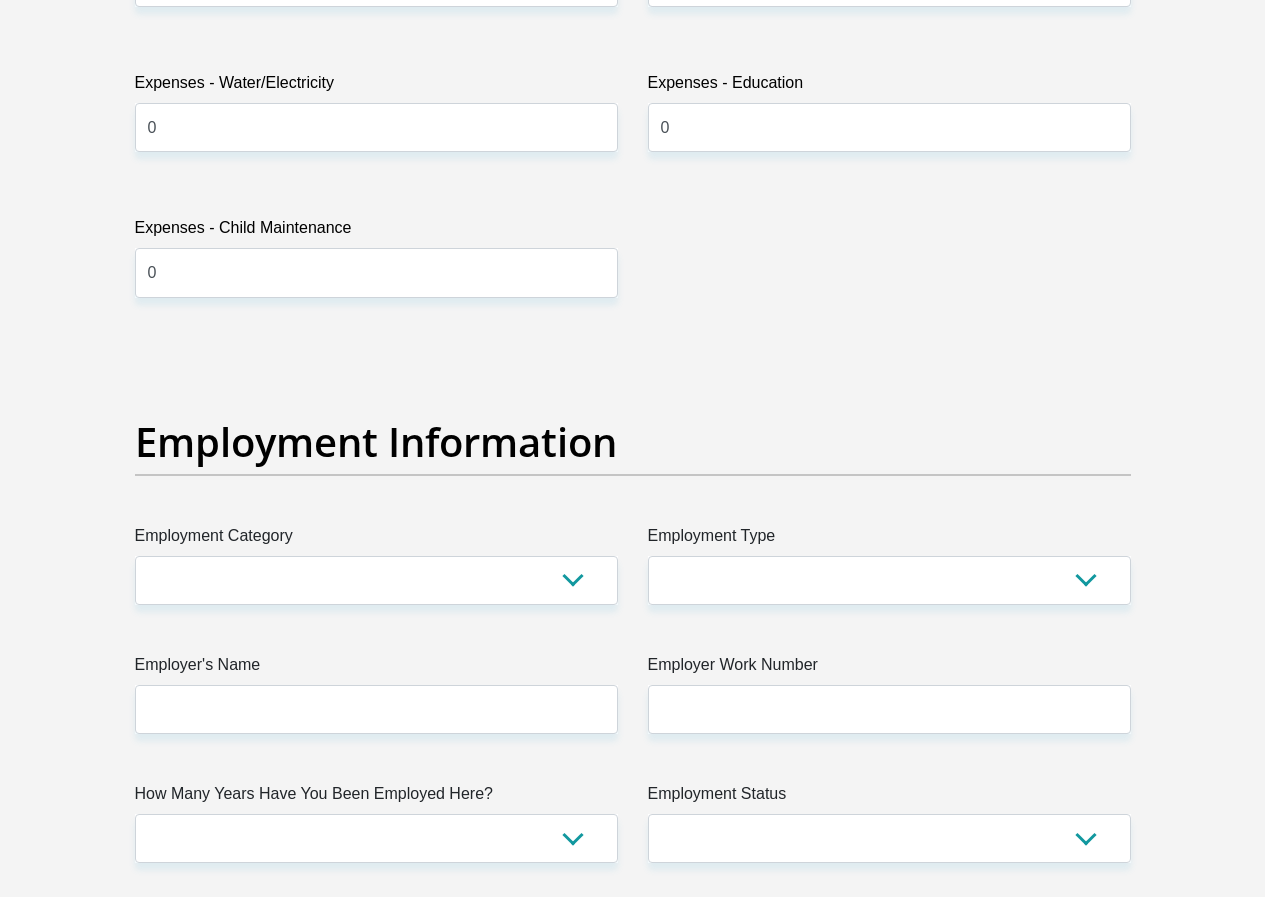 click on "Title
Mr
Ms
Mrs
Dr
Other
First Name
SHANICE
Surname
JANUARIE
ID Number
9307120166087
Please input valid ID number
Race
Black
Coloured
Indian
White
Other
Contact Number
0837968459
Please input valid contact number
Nationality
South Africa
Afghanistan
Aland Islands  Albania  Algeria" at bounding box center [633, 289] 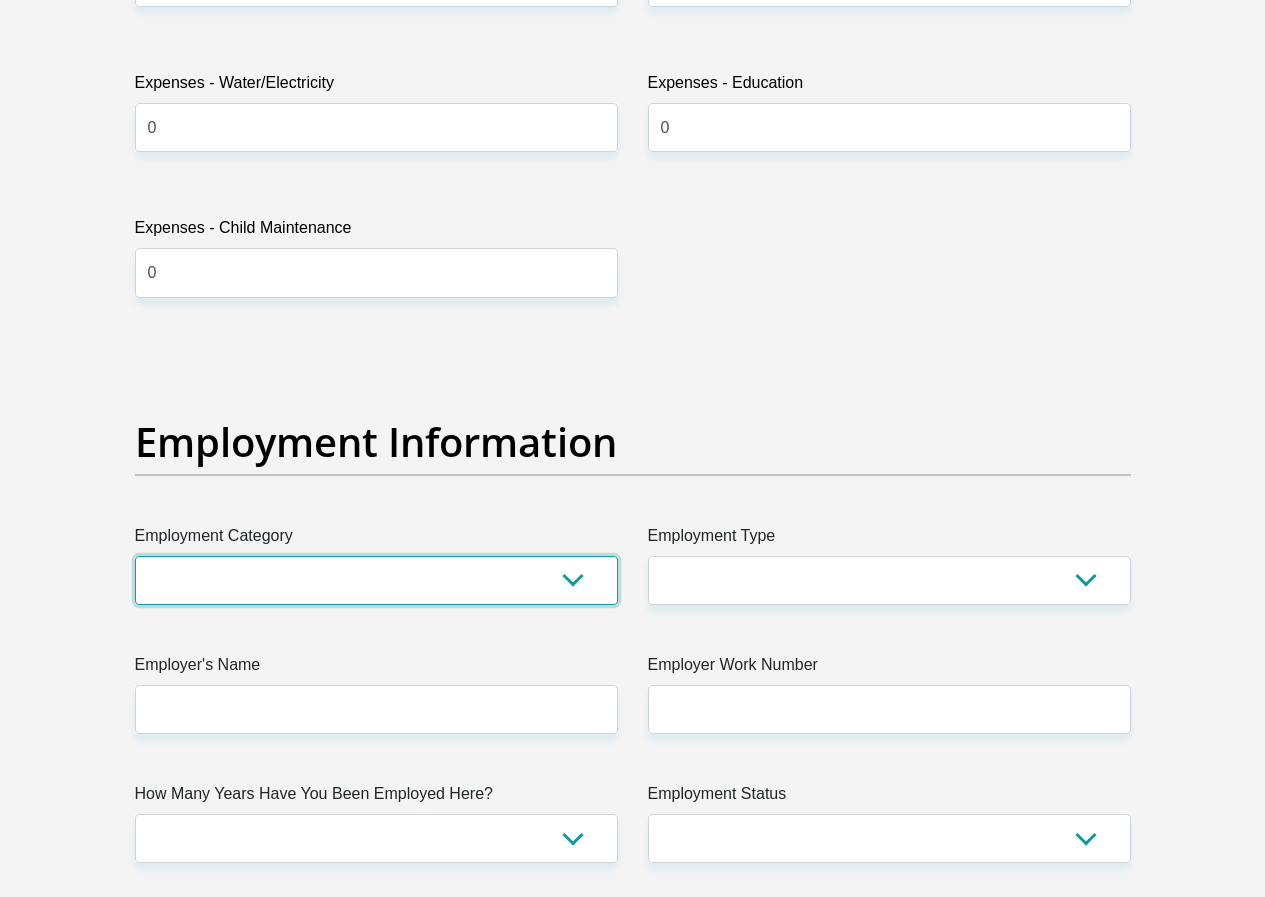click on "AGRICULTURE
ALCOHOL & TOBACCO
CONSTRUCTION MATERIALS
METALLURGY
EQUIPMENT FOR RENEWABLE ENERGY
SPECIALIZED CONTRACTORS
CAR
GAMING (INCL. INTERNET
OTHER WHOLESALE
UNLICENSED PHARMACEUTICALS
CURRENCY EXCHANGE HOUSES
OTHER FINANCIAL INSTITUTIONS & INSURANCE
REAL ESTATE AGENTS
OIL & GAS
OTHER MATERIALS (E.G. IRON ORE)
PRECIOUS STONES & PRECIOUS METALS
POLITICAL ORGANIZATIONS
RELIGIOUS ORGANIZATIONS(NOT SECTS)
ACTI. HAVING BUSINESS DEAL WITH PUBLIC ADMINISTRATION
LAUNDROMATS" at bounding box center [376, 580] 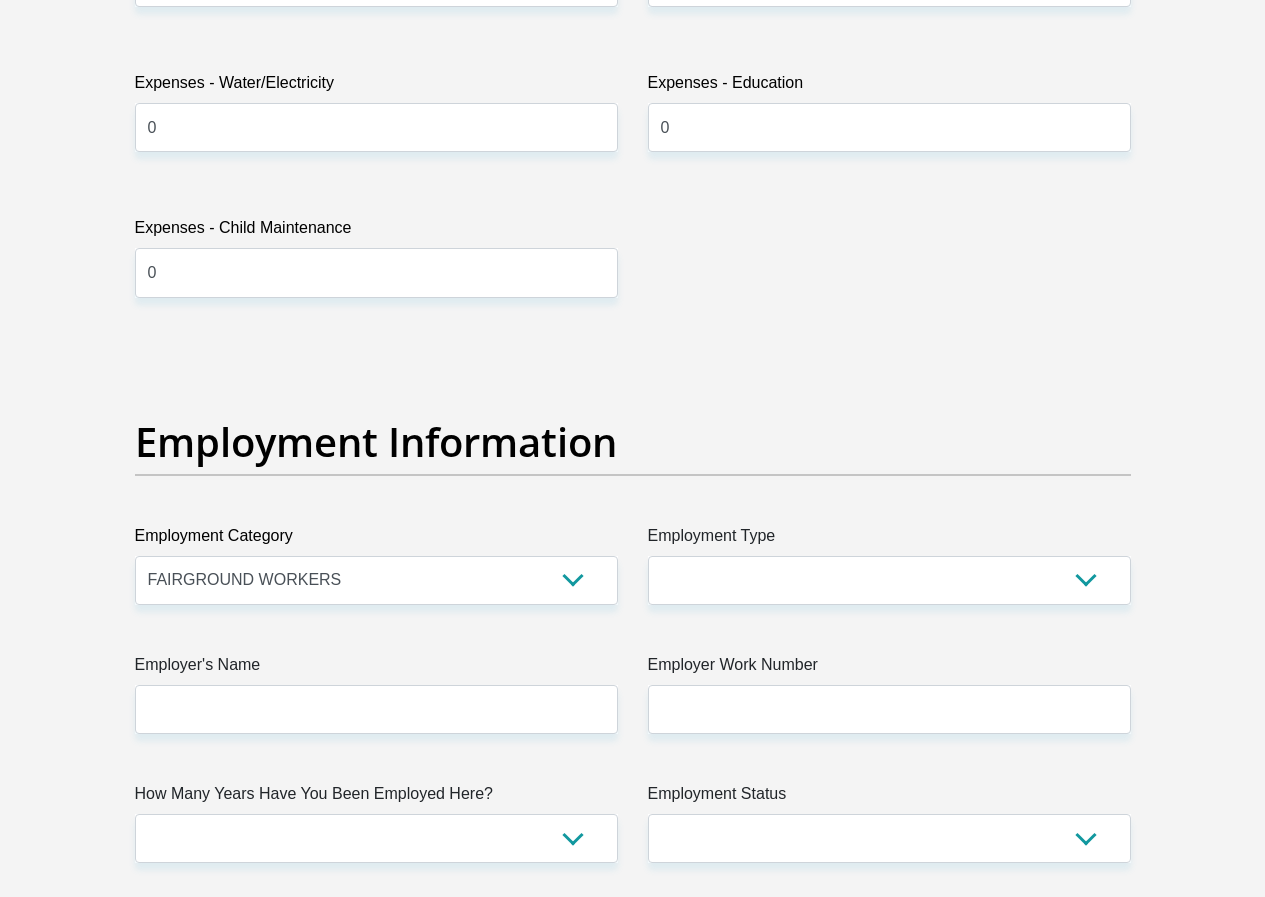 click on "Title
Mr
Ms
Mrs
Dr
Other
First Name
SHANICE
Surname
JANUARIE
ID Number
9307120166087
Please input valid ID number
Race
Black
Coloured
Indian
White
Other
Contact Number
0837968459
Please input valid contact number
Nationality
South Africa
Afghanistan
Aland Islands  Albania  Algeria" at bounding box center (633, 289) 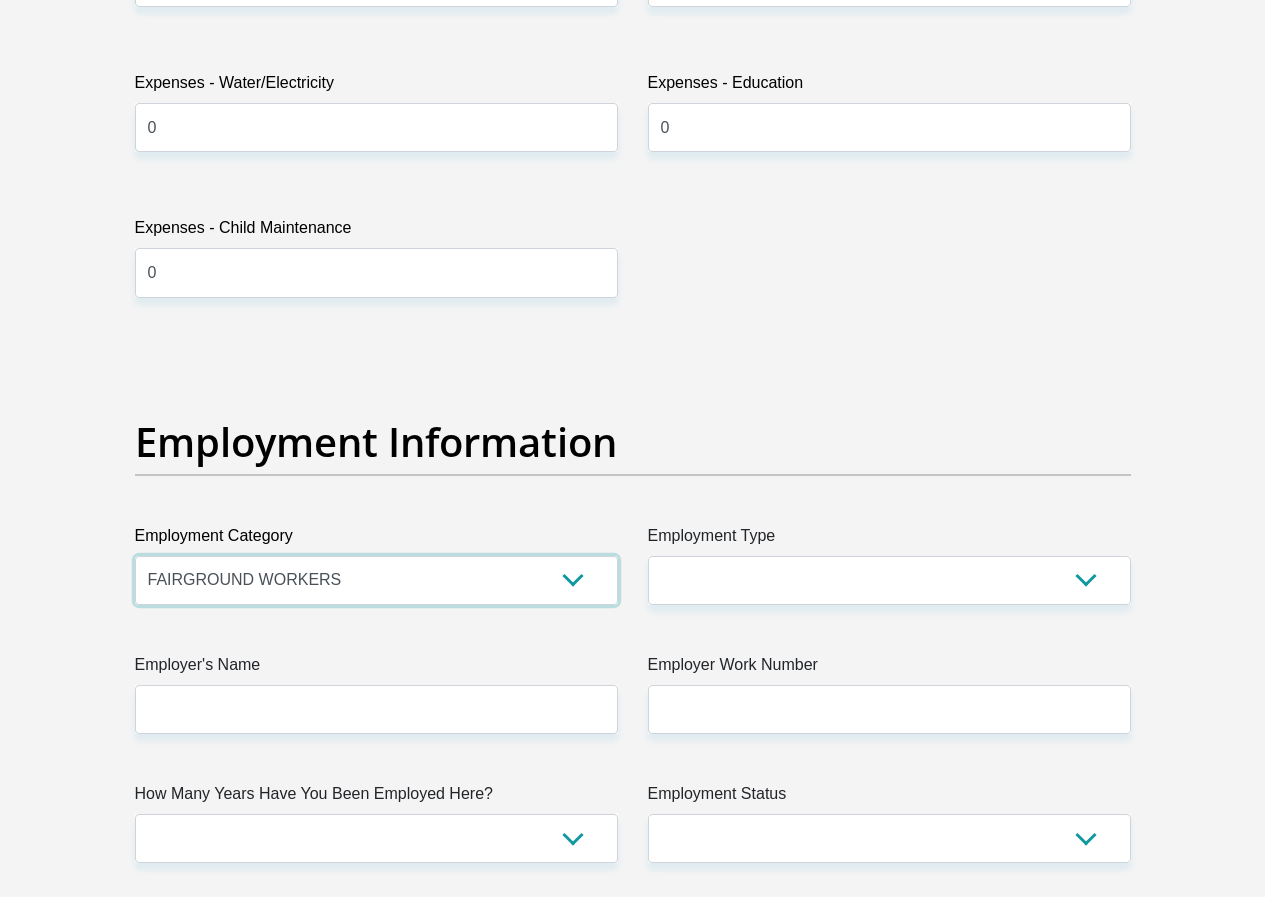 click on "AGRICULTURE
ALCOHOL & TOBACCO
CONSTRUCTION MATERIALS
METALLURGY
EQUIPMENT FOR RENEWABLE ENERGY
SPECIALIZED CONTRACTORS
CAR
GAMING (INCL. INTERNET
OTHER WHOLESALE
UNLICENSED PHARMACEUTICALS
CURRENCY EXCHANGE HOUSES
OTHER FINANCIAL INSTITUTIONS & INSURANCE
REAL ESTATE AGENTS
OIL & GAS
OTHER MATERIALS (E.G. IRON ORE)
PRECIOUS STONES & PRECIOUS METALS
POLITICAL ORGANIZATIONS
RELIGIOUS ORGANIZATIONS(NOT SECTS)
ACTI. HAVING BUSINESS DEAL WITH PUBLIC ADMINISTRATION
LAUNDROMATS" at bounding box center (376, 580) 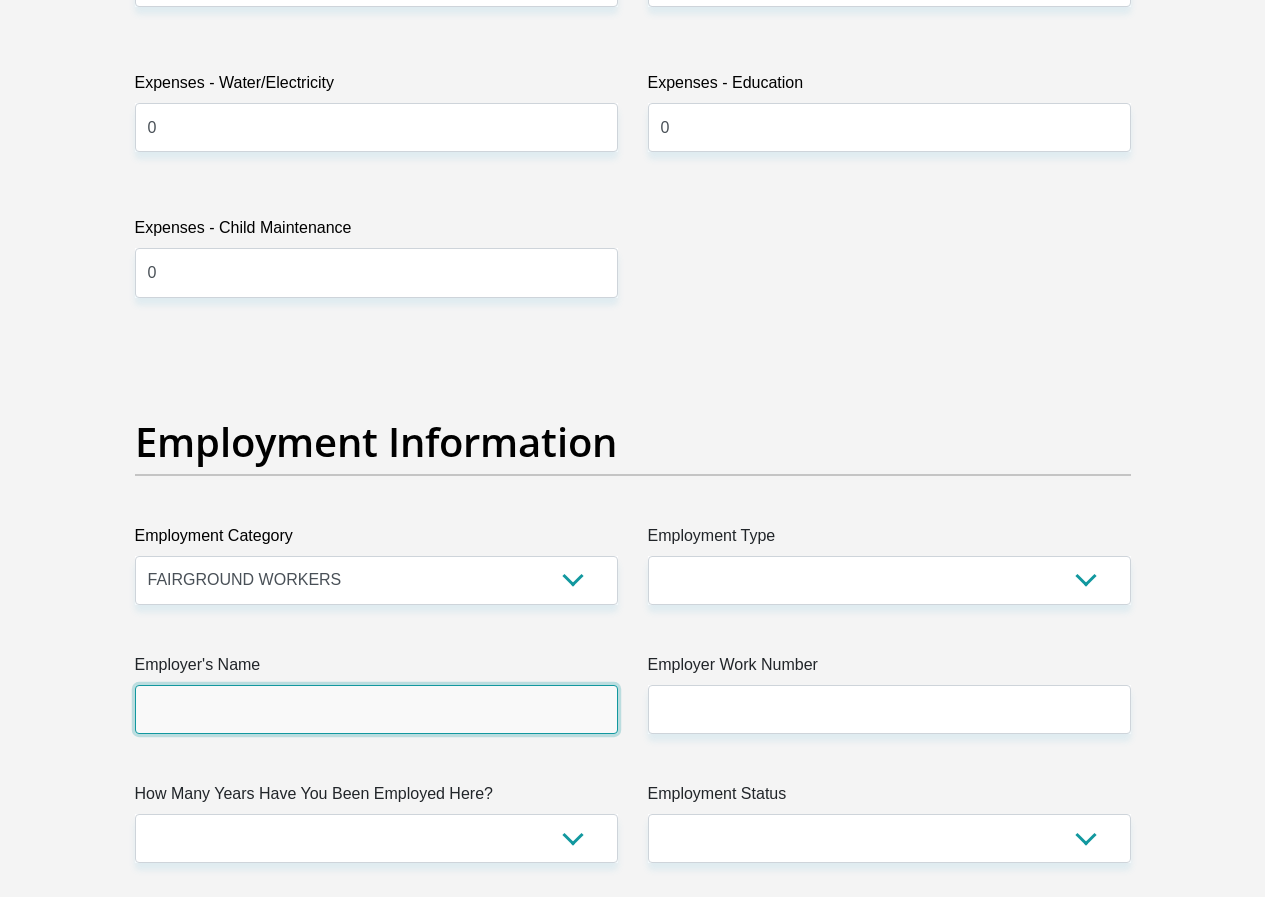 click on "Employer's Name" at bounding box center [376, 709] 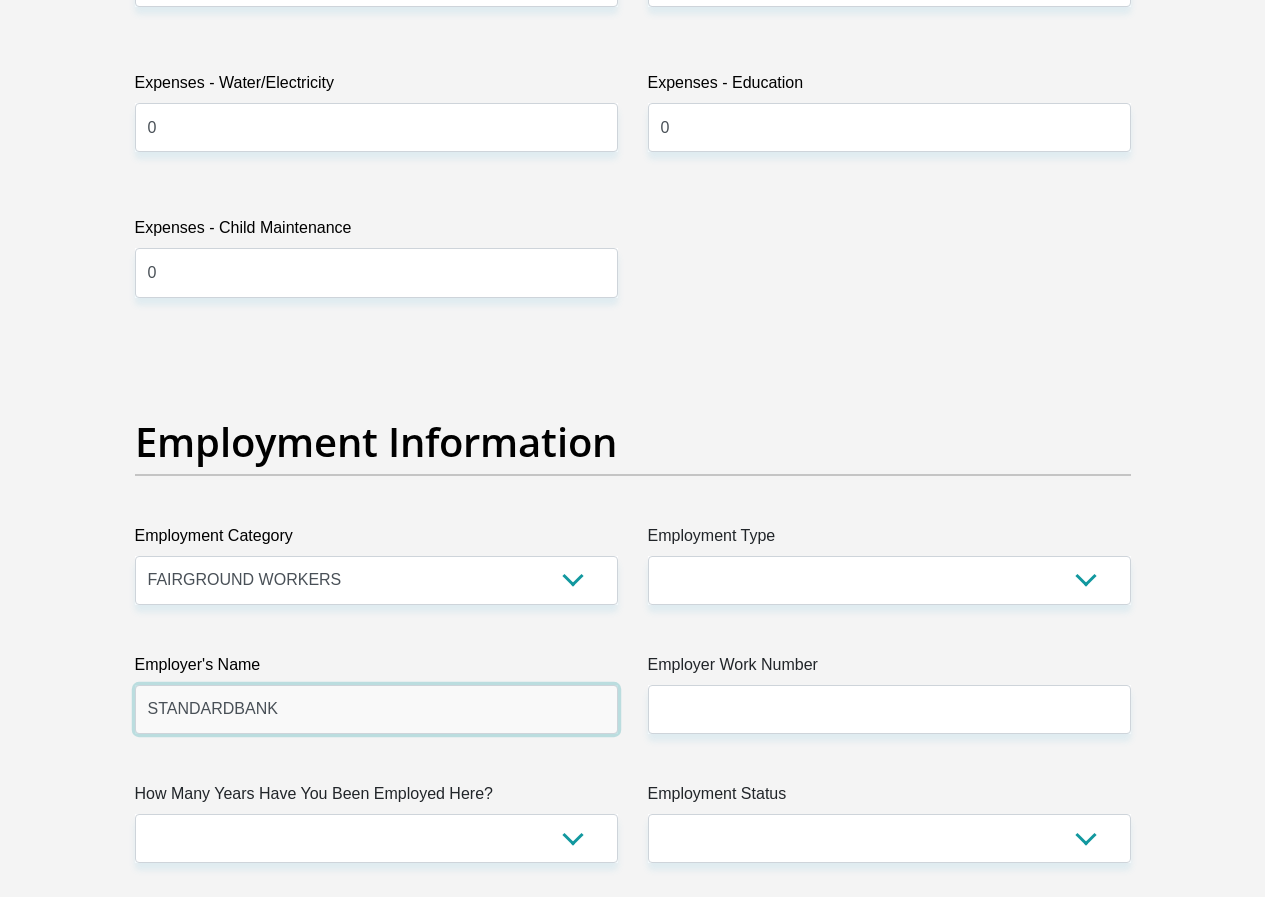 type on "STANDARDBANK" 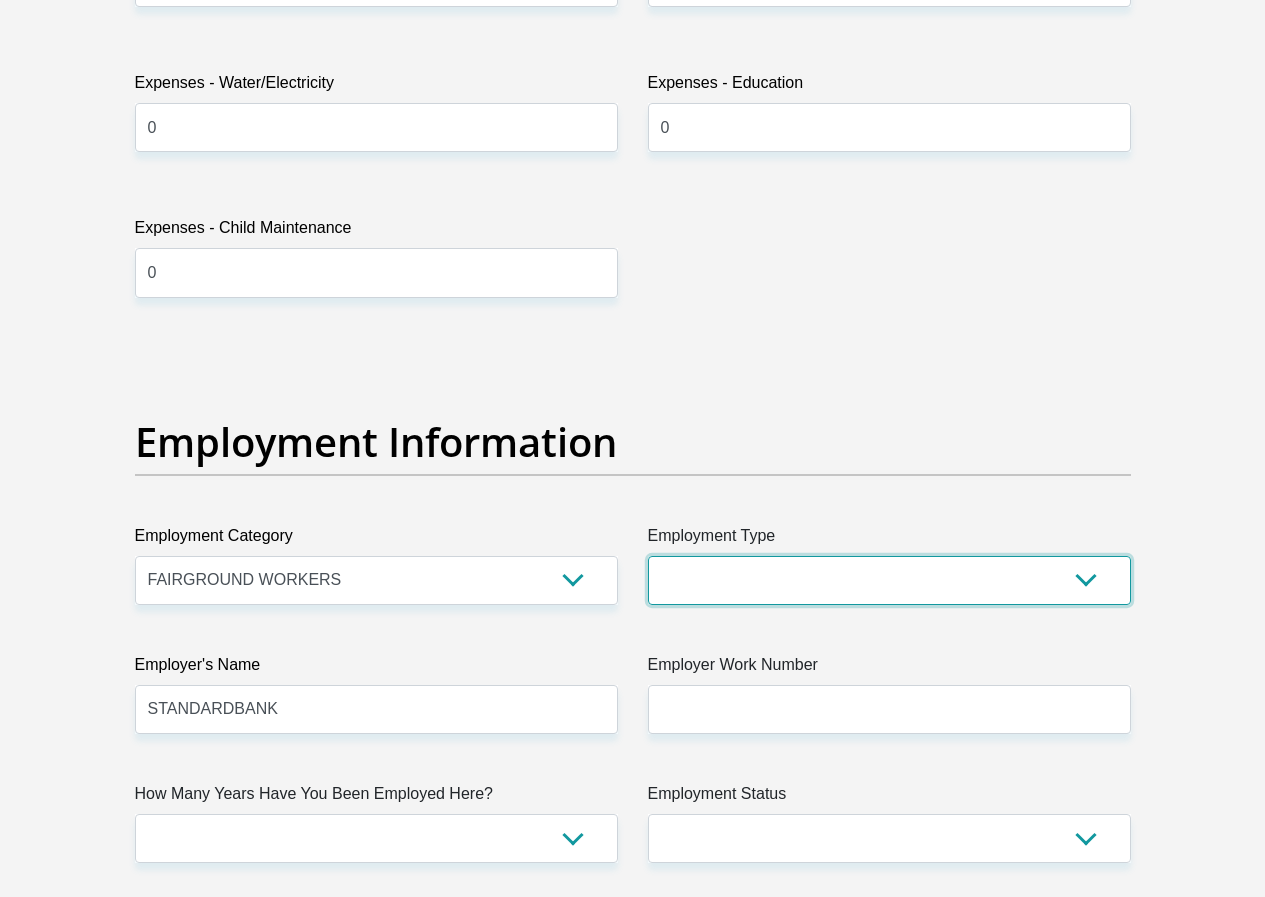 click on "College/Lecturer
Craft Seller
Creative
Driver
Executive
Farmer
Forces - Non Commissioned
Forces - Officer
Hawker
Housewife
Labourer
Licenced Professional
Manager
Miner
Non Licenced Professional
Office Staff/Clerk
Outside Worker
Pensioner
Permanent Teacher
Production/Manufacturing
Sales
Self-Employed
Semi-Professional Worker
Service Industry  Social Worker  Student" at bounding box center [889, 580] 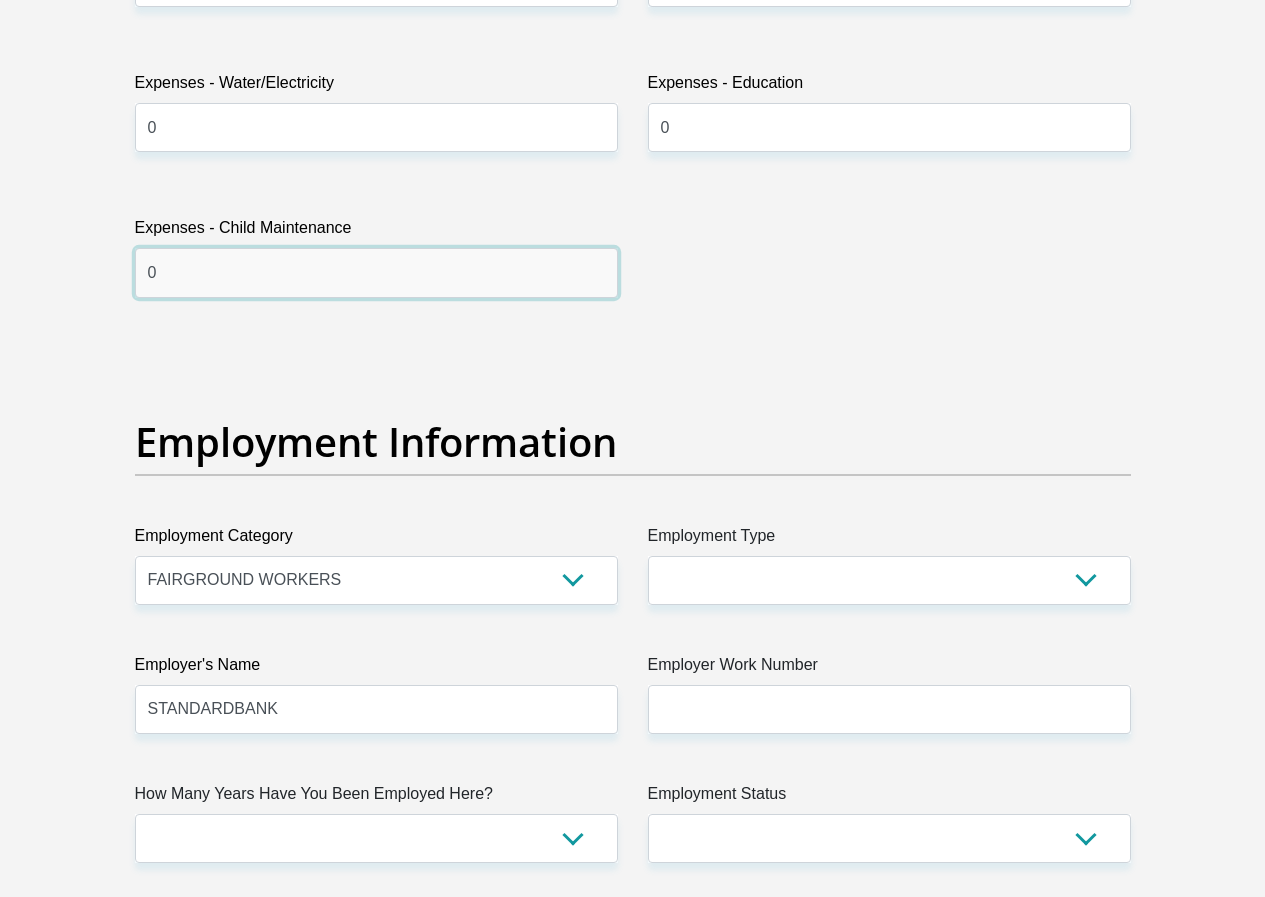 click on "0" at bounding box center [376, 272] 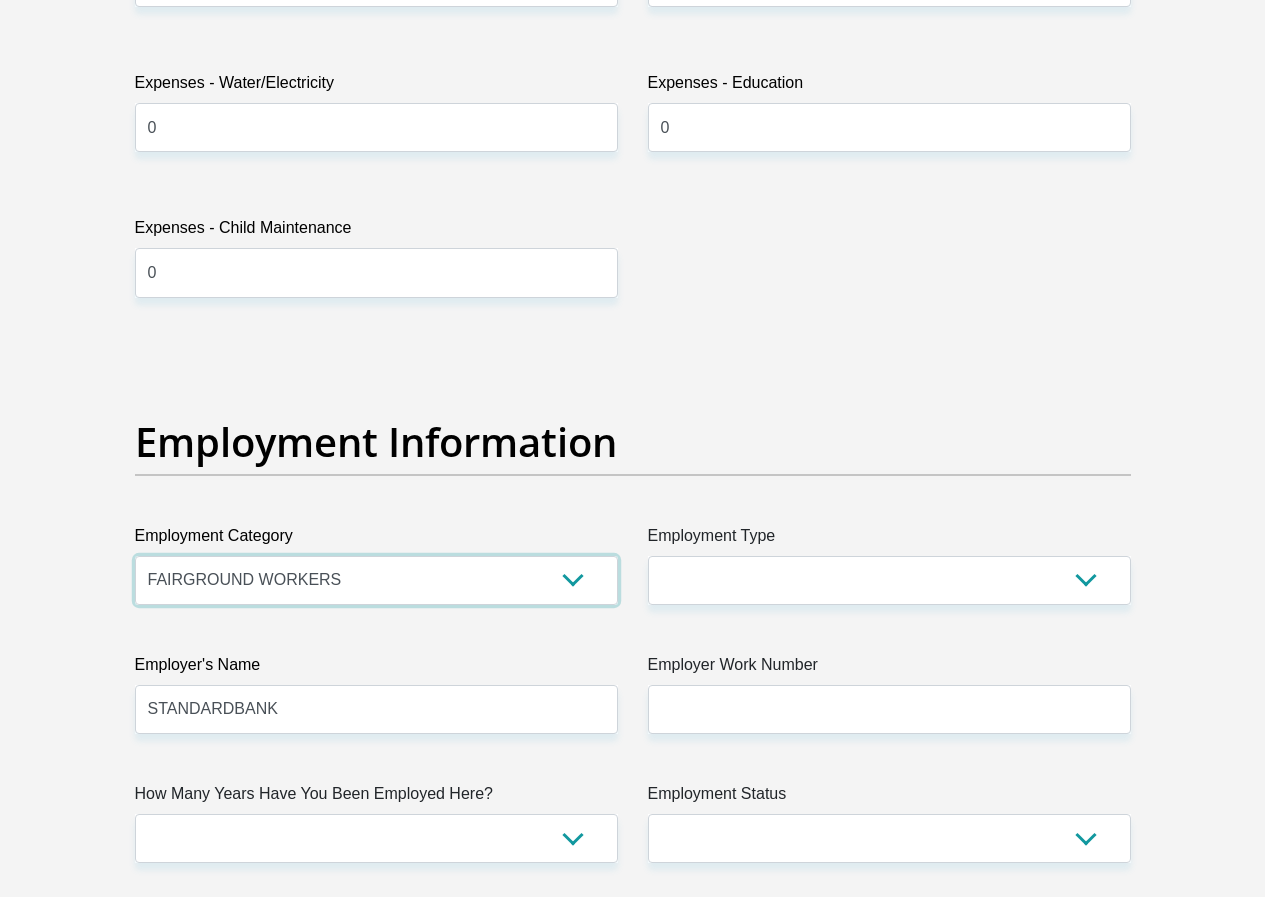 click on "AGRICULTURE
ALCOHOL & TOBACCO
CONSTRUCTION MATERIALS
METALLURGY
EQUIPMENT FOR RENEWABLE ENERGY
SPECIALIZED CONTRACTORS
CAR
GAMING (INCL. INTERNET
OTHER WHOLESALE
UNLICENSED PHARMACEUTICALS
CURRENCY EXCHANGE HOUSES
OTHER FINANCIAL INSTITUTIONS & INSURANCE
REAL ESTATE AGENTS
OIL & GAS
OTHER MATERIALS (E.G. IRON ORE)
PRECIOUS STONES & PRECIOUS METALS
POLITICAL ORGANIZATIONS
RELIGIOUS ORGANIZATIONS(NOT SECTS)
ACTI. HAVING BUSINESS DEAL WITH PUBLIC ADMINISTRATION
LAUNDROMATS" at bounding box center [376, 580] 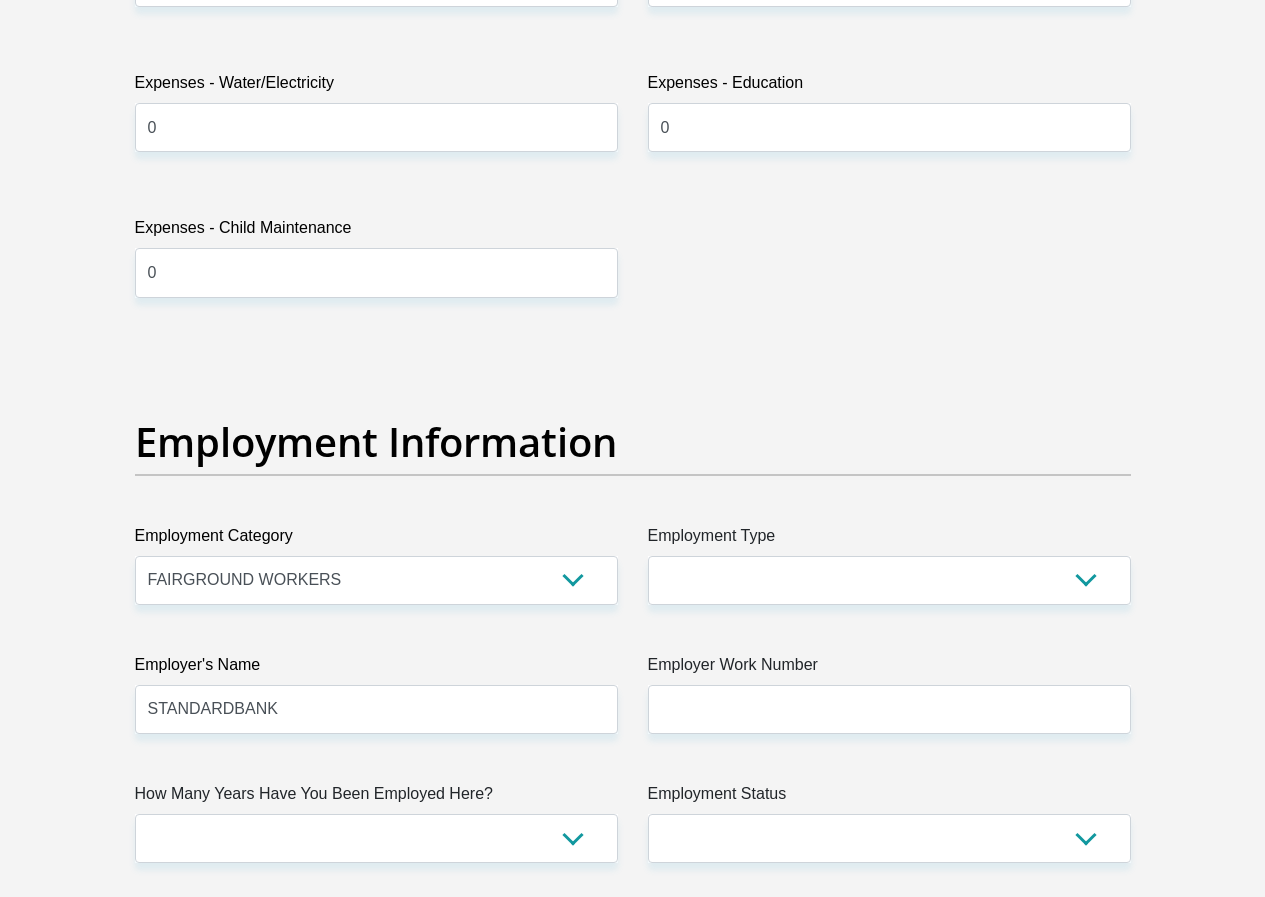 click on "Title
Mr
Ms
Mrs
Dr
Other
First Name
SHANICE
Surname
JANUARIE
ID Number
9307120166087
Please input valid ID number
Race
Black
Coloured
Indian
White
Other
Contact Number
0837968459
Please input valid contact number
Nationality
South Africa
Afghanistan
Aland Islands  Albania  Algeria" at bounding box center [633, 289] 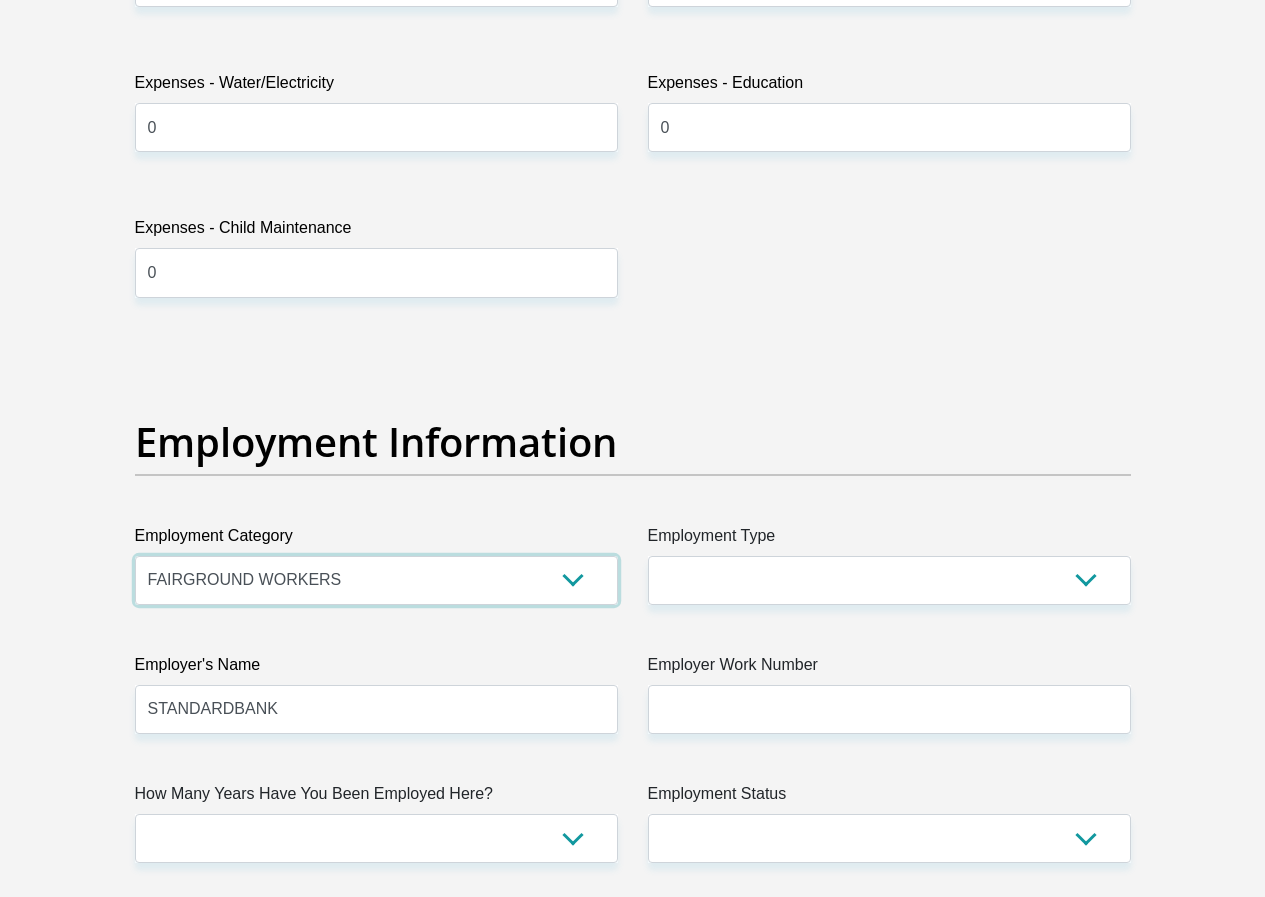 click on "AGRICULTURE
ALCOHOL & TOBACCO
CONSTRUCTION MATERIALS
METALLURGY
EQUIPMENT FOR RENEWABLE ENERGY
SPECIALIZED CONTRACTORS
CAR
GAMING (INCL. INTERNET
OTHER WHOLESALE
UNLICENSED PHARMACEUTICALS
CURRENCY EXCHANGE HOUSES
OTHER FINANCIAL INSTITUTIONS & INSURANCE
REAL ESTATE AGENTS
OIL & GAS
OTHER MATERIALS (E.G. IRON ORE)
PRECIOUS STONES & PRECIOUS METALS
POLITICAL ORGANIZATIONS
RELIGIOUS ORGANIZATIONS(NOT SECTS)
ACTI. HAVING BUSINESS DEAL WITH PUBLIC ADMINISTRATION
LAUNDROMATS" at bounding box center (376, 580) 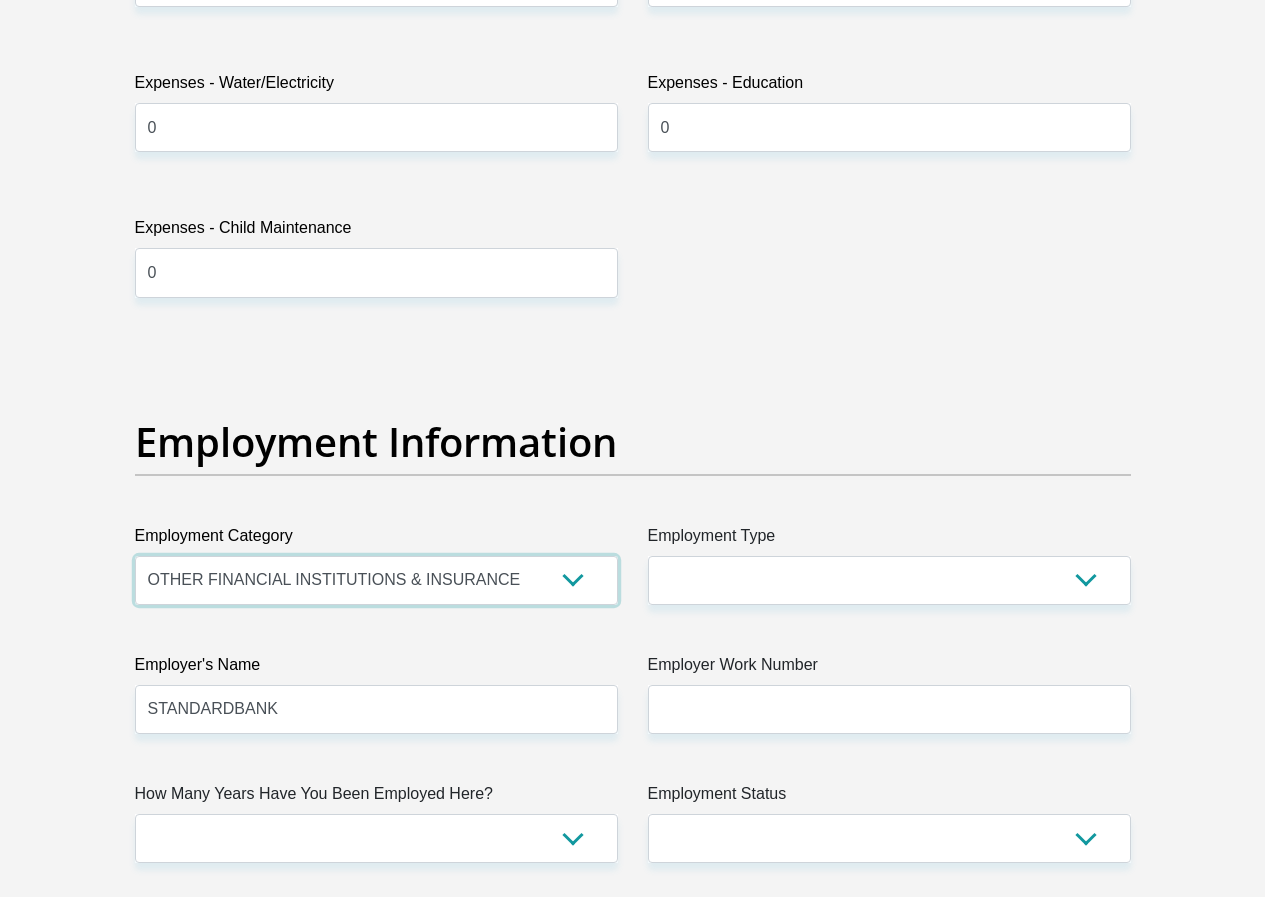 click on "AGRICULTURE
ALCOHOL & TOBACCO
CONSTRUCTION MATERIALS
METALLURGY
EQUIPMENT FOR RENEWABLE ENERGY
SPECIALIZED CONTRACTORS
CAR
GAMING (INCL. INTERNET
OTHER WHOLESALE
UNLICENSED PHARMACEUTICALS
CURRENCY EXCHANGE HOUSES
OTHER FINANCIAL INSTITUTIONS & INSURANCE
REAL ESTATE AGENTS
OIL & GAS
OTHER MATERIALS (E.G. IRON ORE)
PRECIOUS STONES & PRECIOUS METALS
POLITICAL ORGANIZATIONS
RELIGIOUS ORGANIZATIONS(NOT SECTS)
ACTI. HAVING BUSINESS DEAL WITH PUBLIC ADMINISTRATION
LAUNDROMATS" at bounding box center (376, 580) 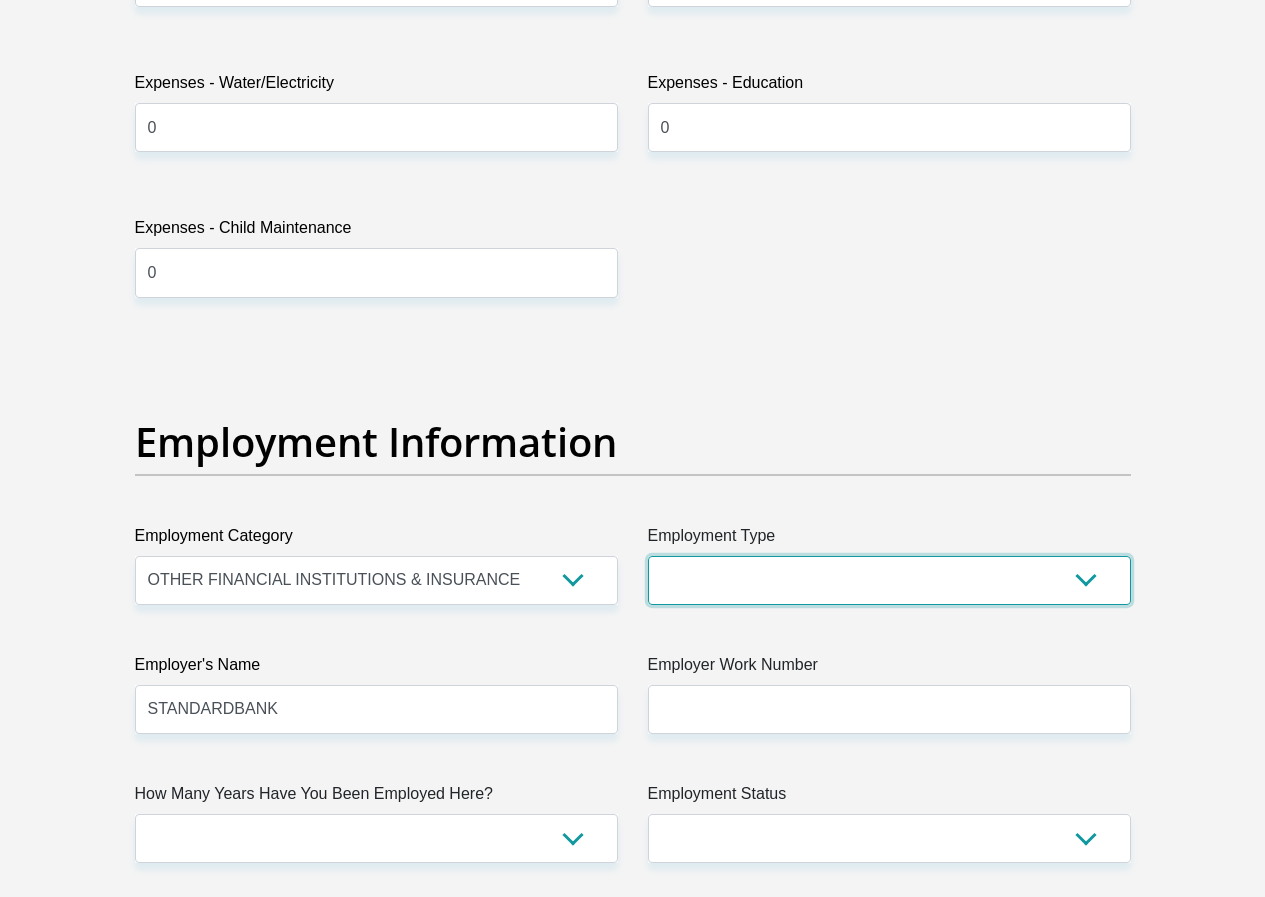 click on "College/Lecturer
Craft Seller
Creative
Driver
Executive
Farmer
Forces - Non Commissioned
Forces - Officer
Hawker
Housewife
Labourer
Licenced Professional
Manager
Miner
Non Licenced Professional
Office Staff/Clerk
Outside Worker
Pensioner
Permanent Teacher
Production/Manufacturing
Sales
Self-Employed
Semi-Professional Worker
Service Industry  Social Worker  Student" at bounding box center [889, 580] 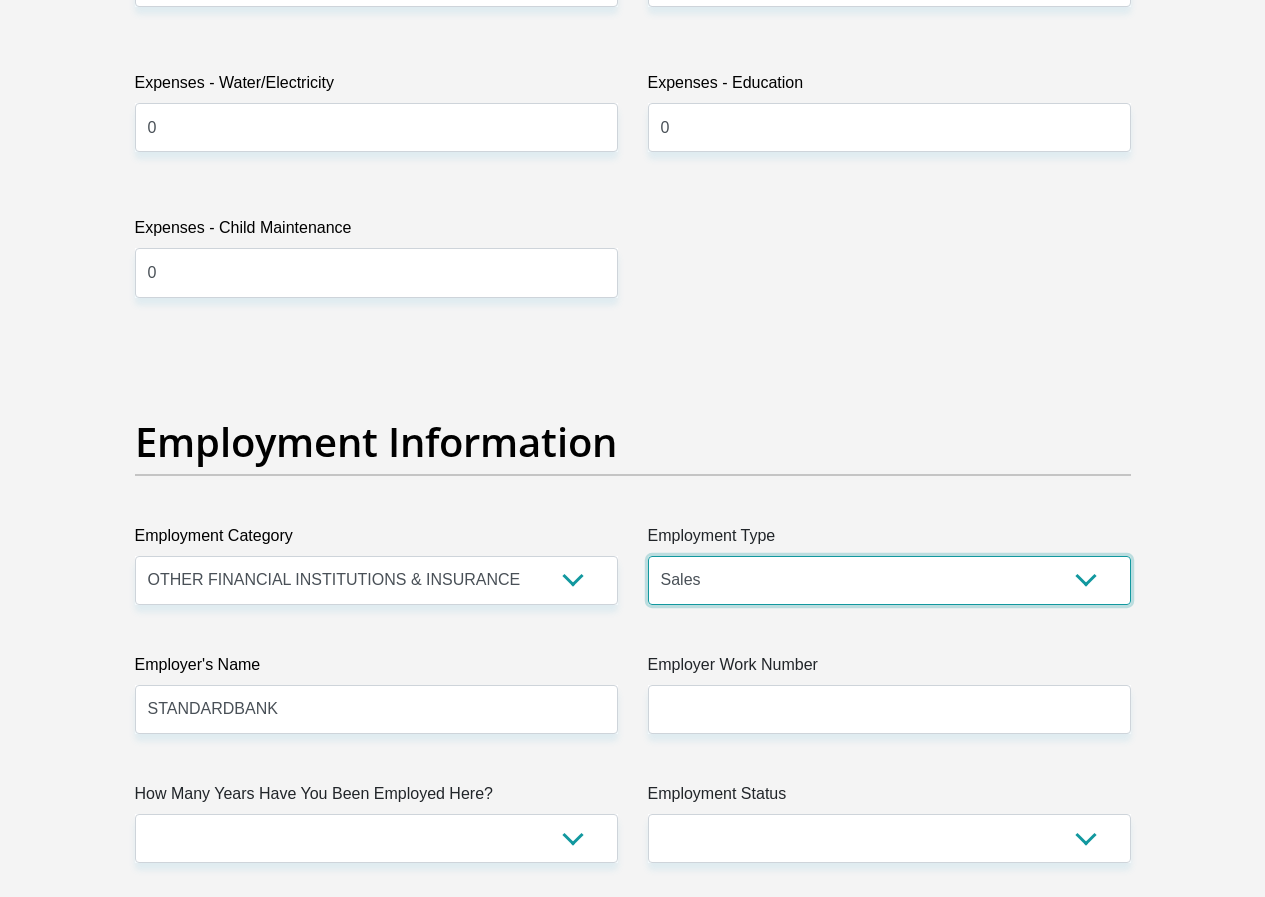 click on "College/Lecturer
Craft Seller
Creative
Driver
Executive
Farmer
Forces - Non Commissioned
Forces - Officer
Hawker
Housewife
Labourer
Licenced Professional
Manager
Miner
Non Licenced Professional
Office Staff/Clerk
Outside Worker
Pensioner
Permanent Teacher
Production/Manufacturing
Sales
Self-Employed
Semi-Professional Worker
Service Industry  Social Worker  Student" at bounding box center (889, 580) 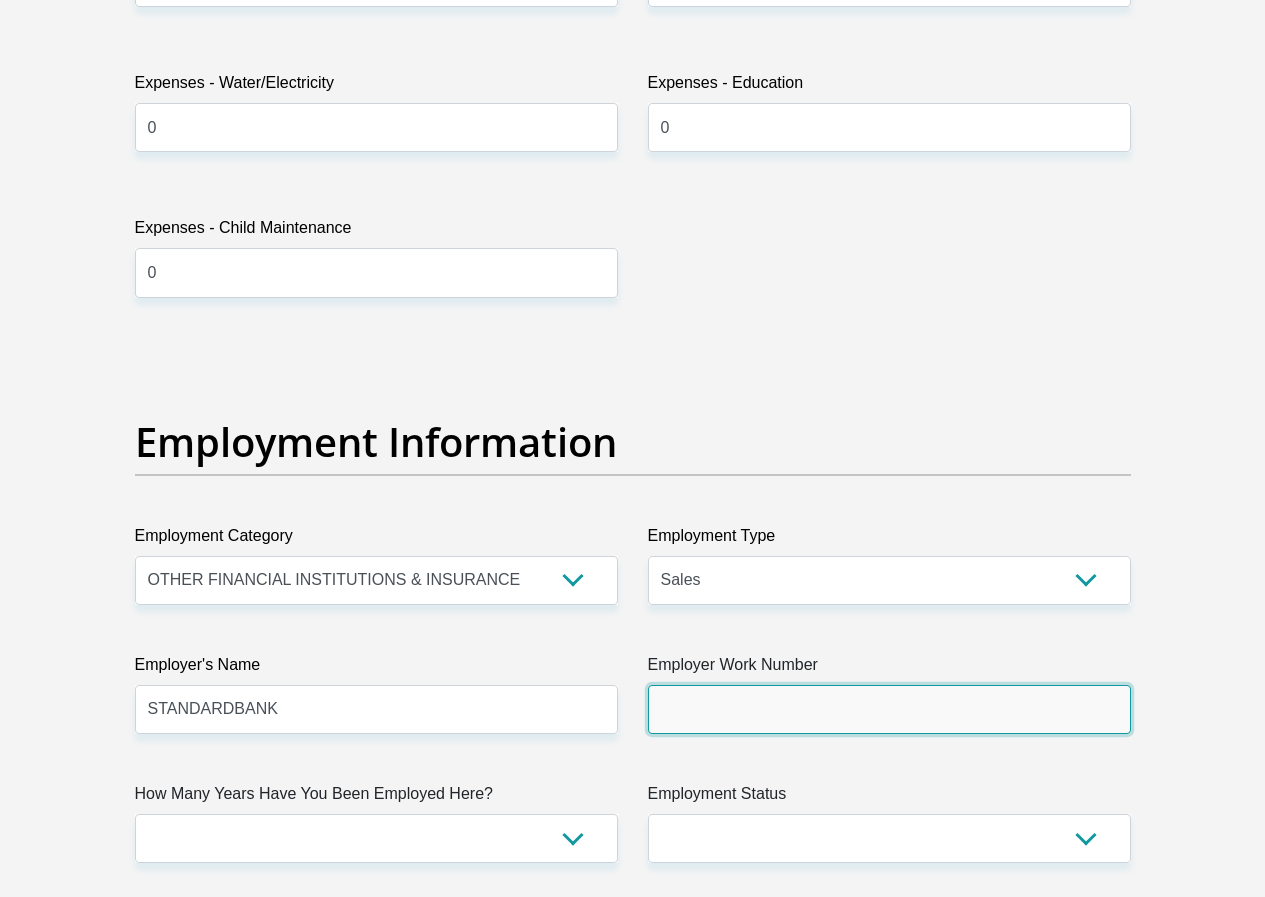 click on "Employer Work Number" at bounding box center (889, 709) 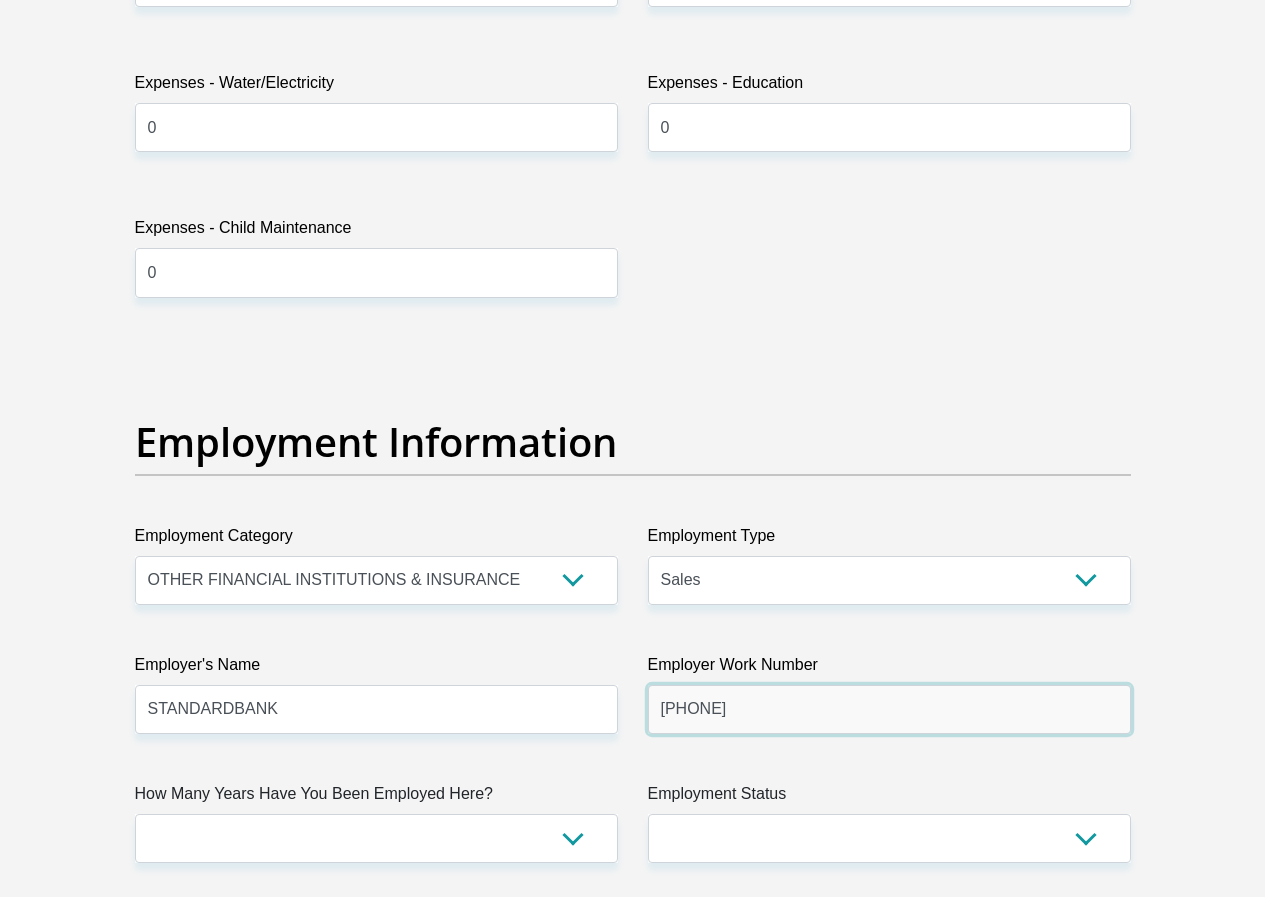 type on "0537239601" 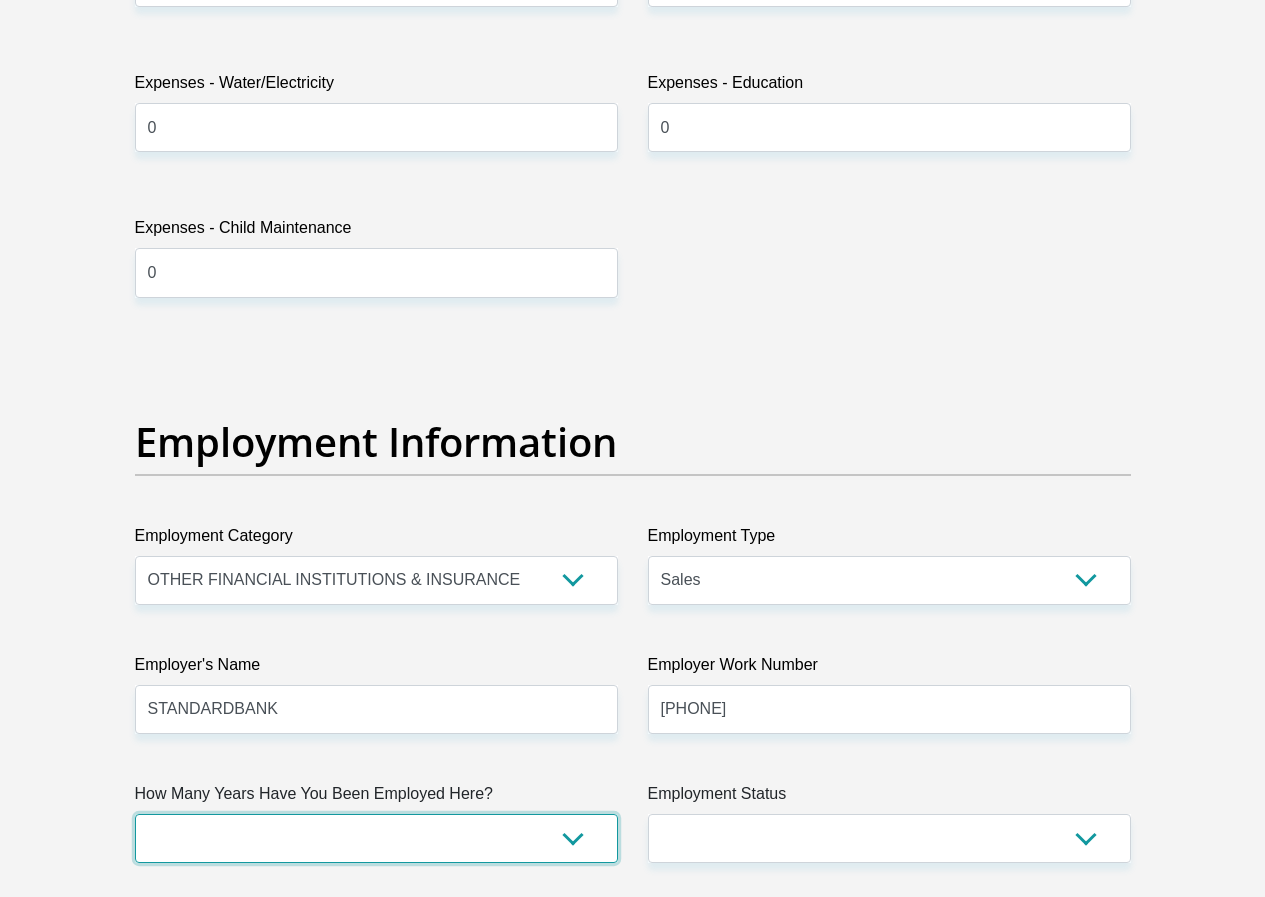 click on "less than 1 year
1-3 years
3-5 years
5+ years" at bounding box center [376, 838] 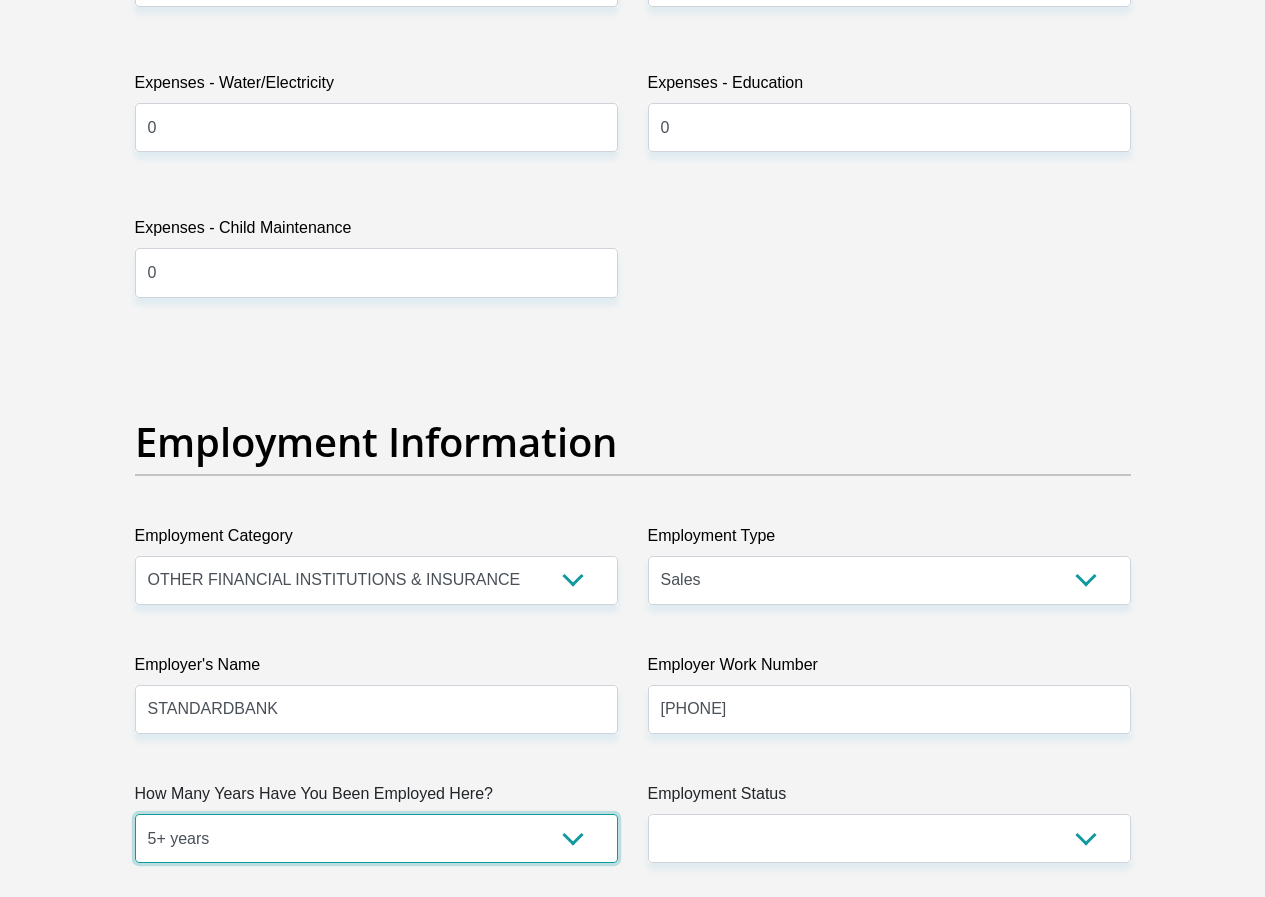 click on "less than 1 year
1-3 years
3-5 years
5+ years" at bounding box center [376, 838] 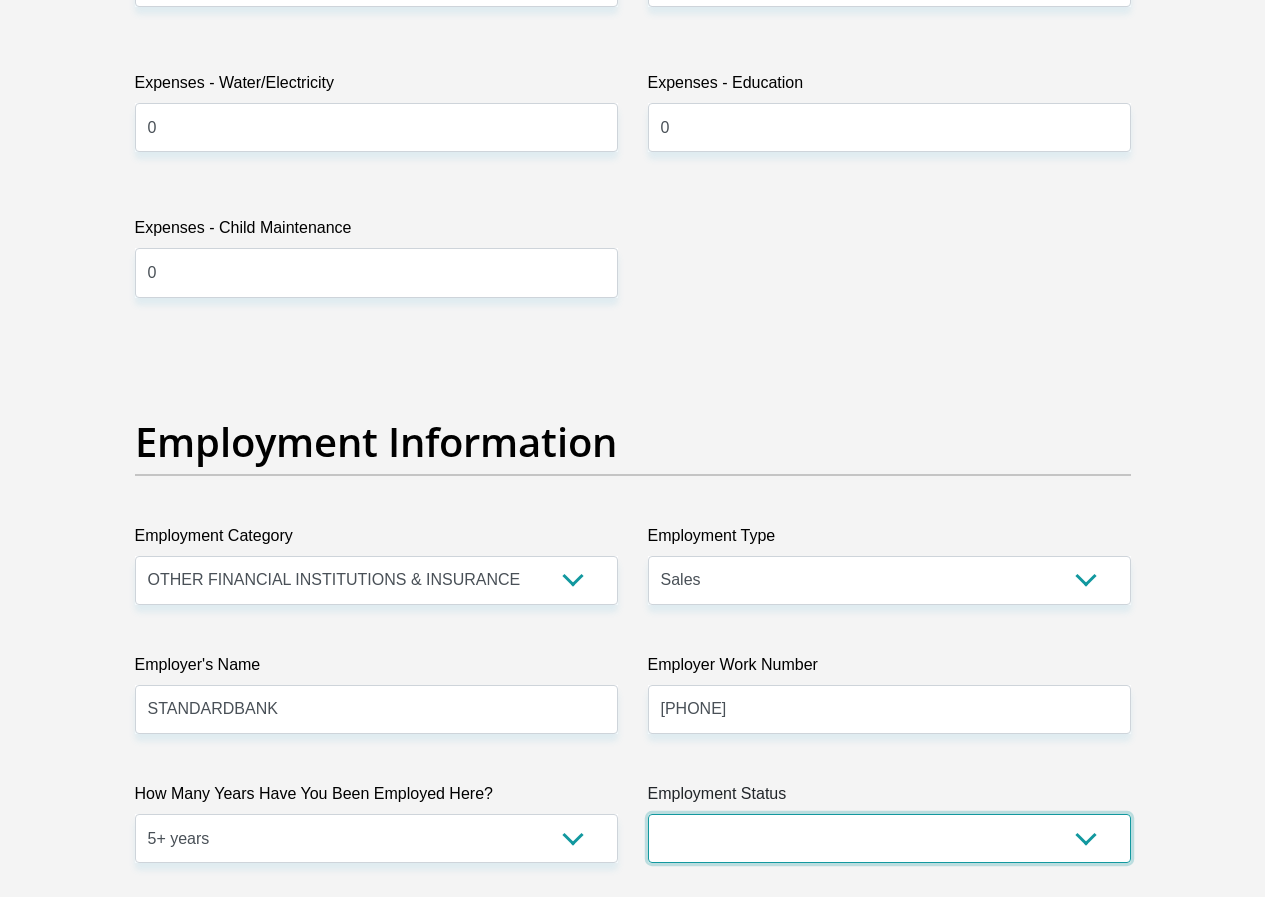 click on "Permanent/Full-time
Part-time/Casual
Contract Worker
Self-Employed
Housewife
Retired
Student
Medically Boarded
Disability
Unemployed" at bounding box center [889, 838] 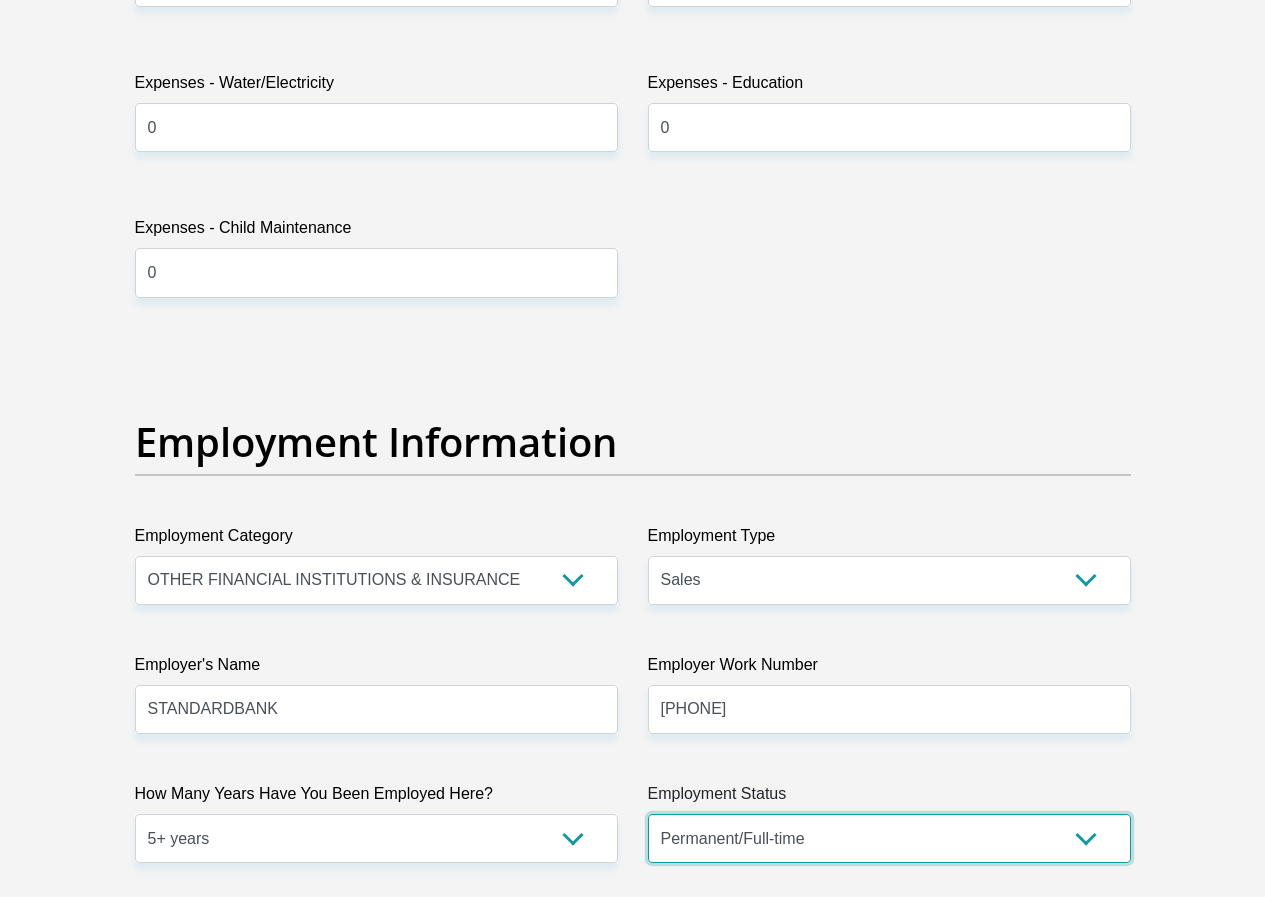 click on "Permanent/Full-time
Part-time/Casual
Contract Worker
Self-Employed
Housewife
Retired
Student
Medically Boarded
Disability
Unemployed" at bounding box center [889, 838] 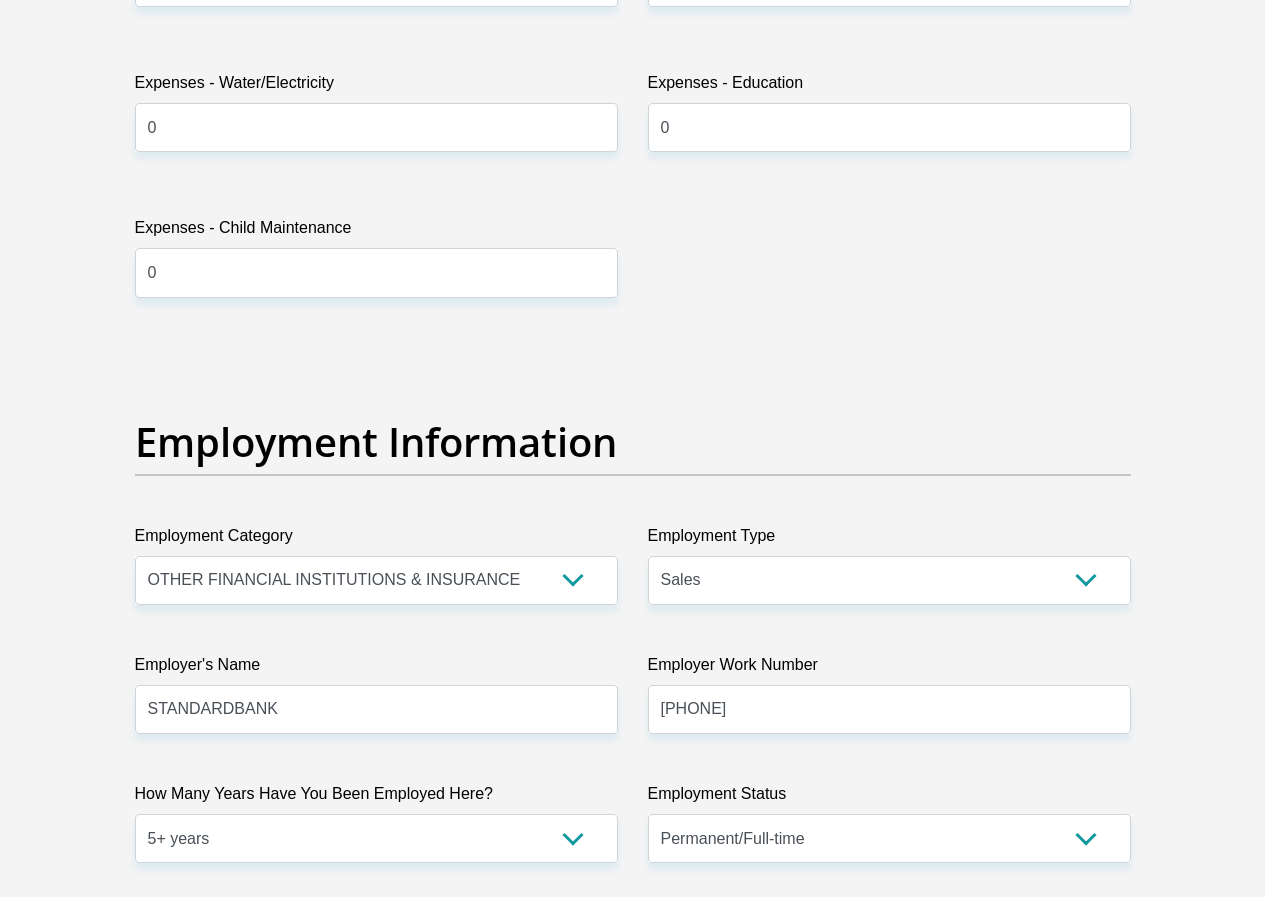 click on "Title
Mr
Ms
Mrs
Dr
Other
First Name
SHANICE
Surname
JANUARIE
ID Number
9307120166087
Please input valid ID number
Race
Black
Coloured
Indian
White
Other
Contact Number
0837968459
Please input valid contact number
Nationality
South Africa
Afghanistan
Aland Islands  Albania  Algeria" at bounding box center [633, 289] 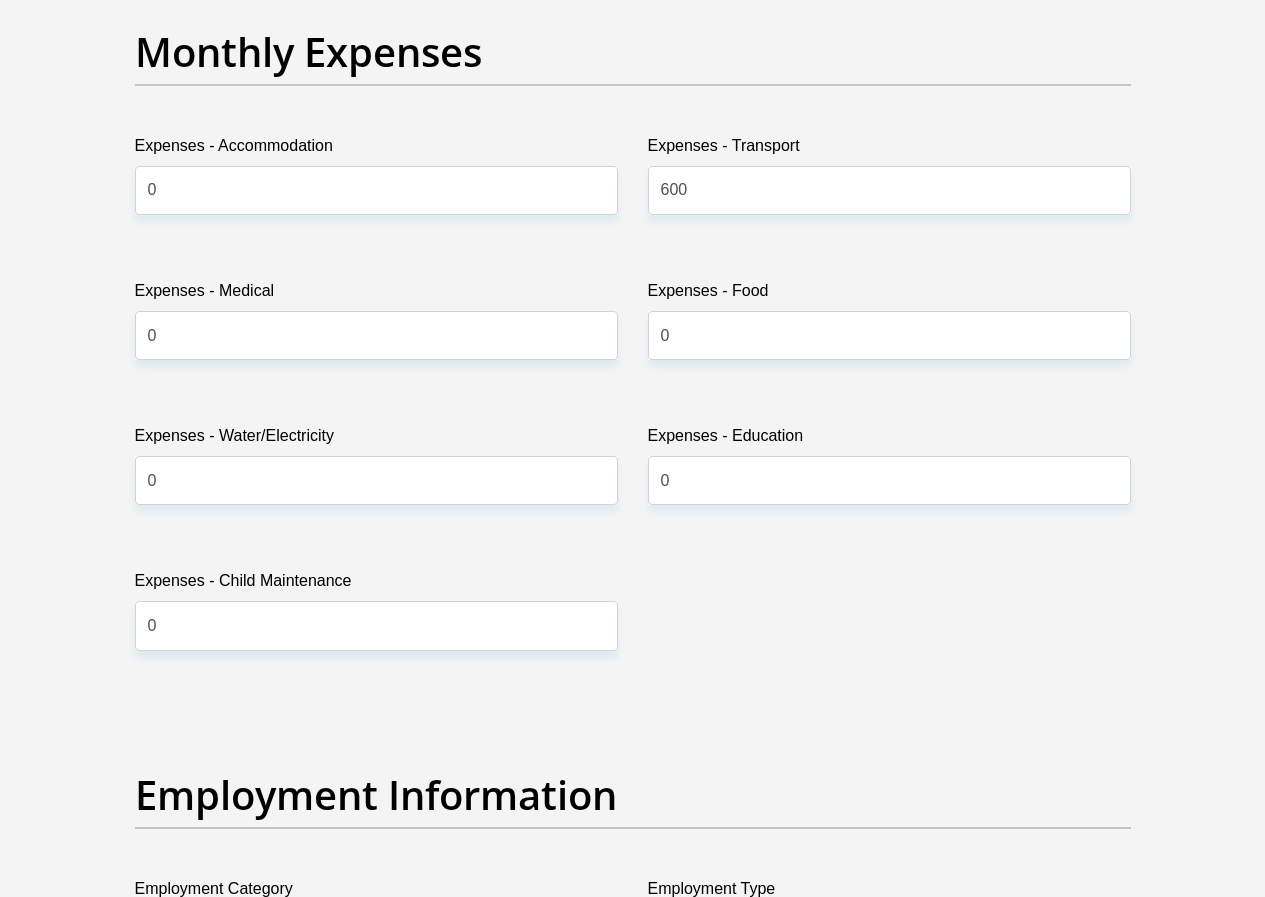 scroll, scrollTop: 3000, scrollLeft: 0, axis: vertical 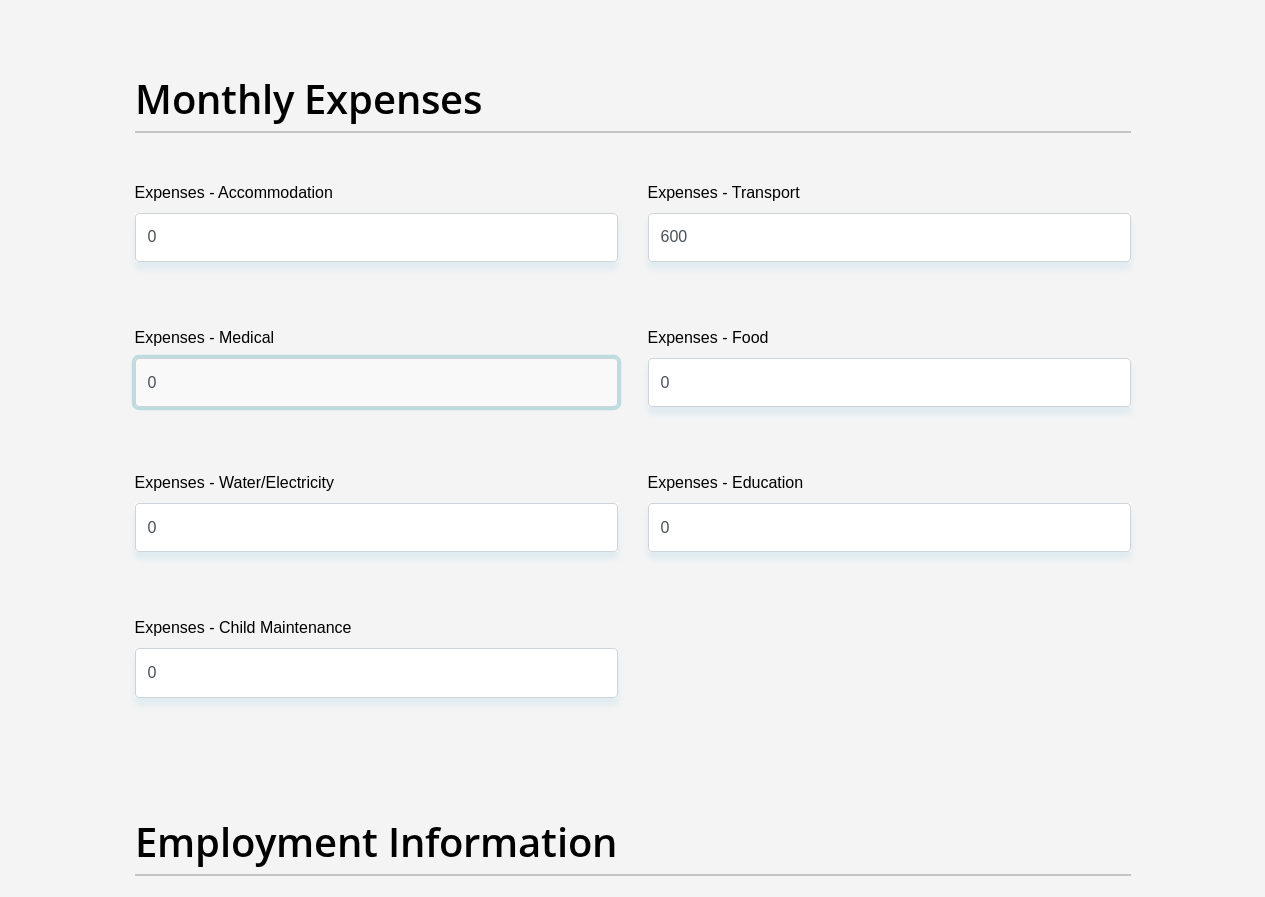 click on "0" at bounding box center (376, 382) 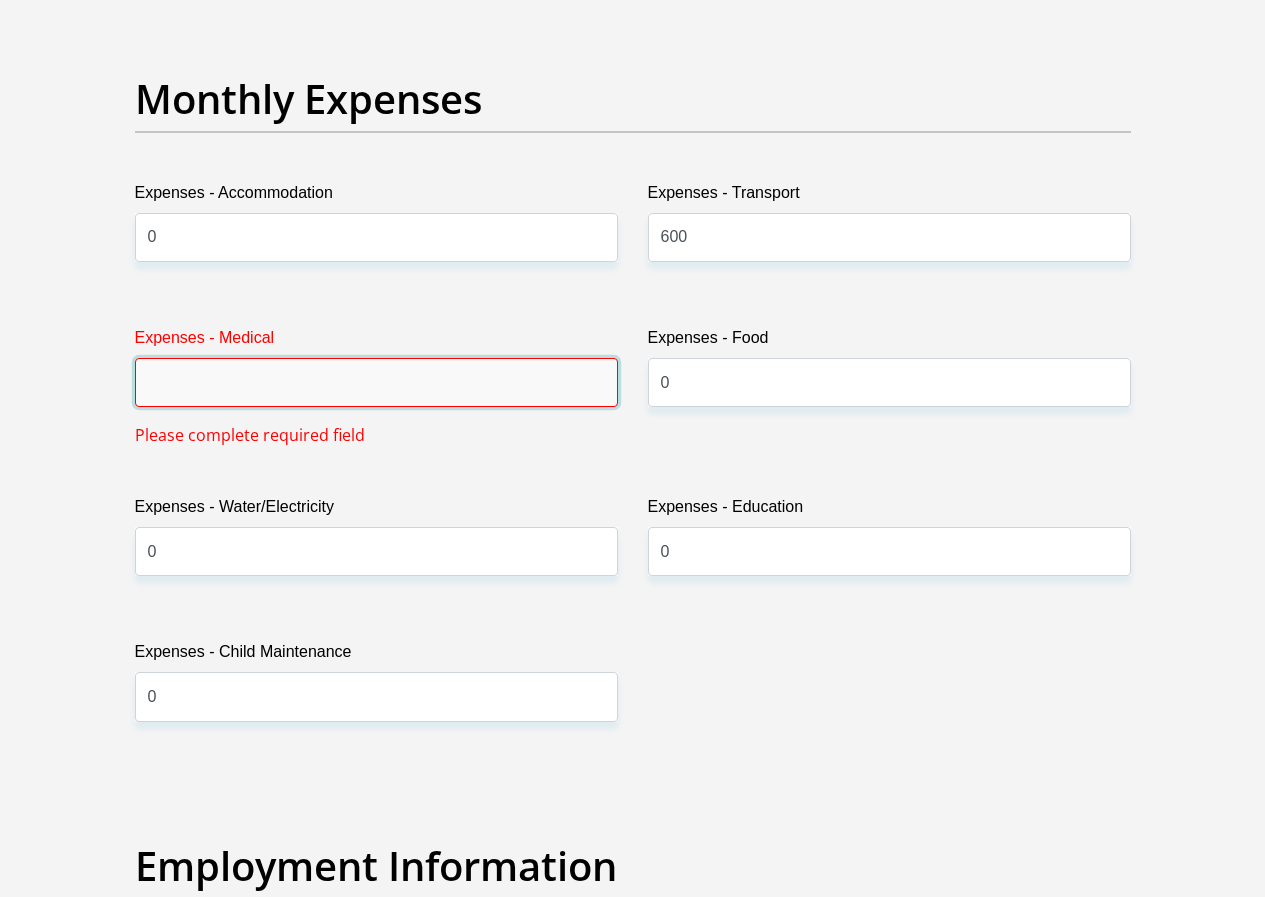 type on "0" 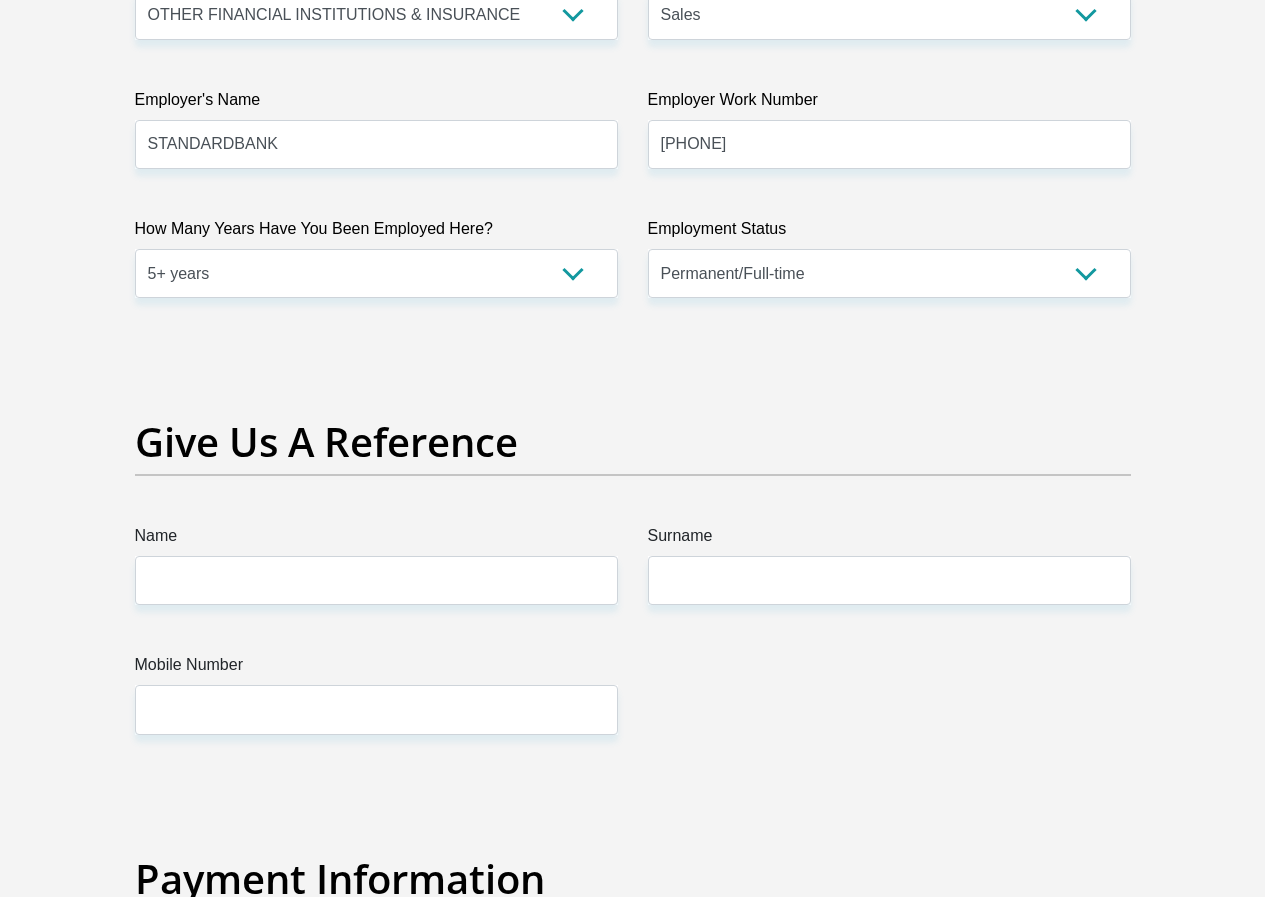 scroll, scrollTop: 4000, scrollLeft: 0, axis: vertical 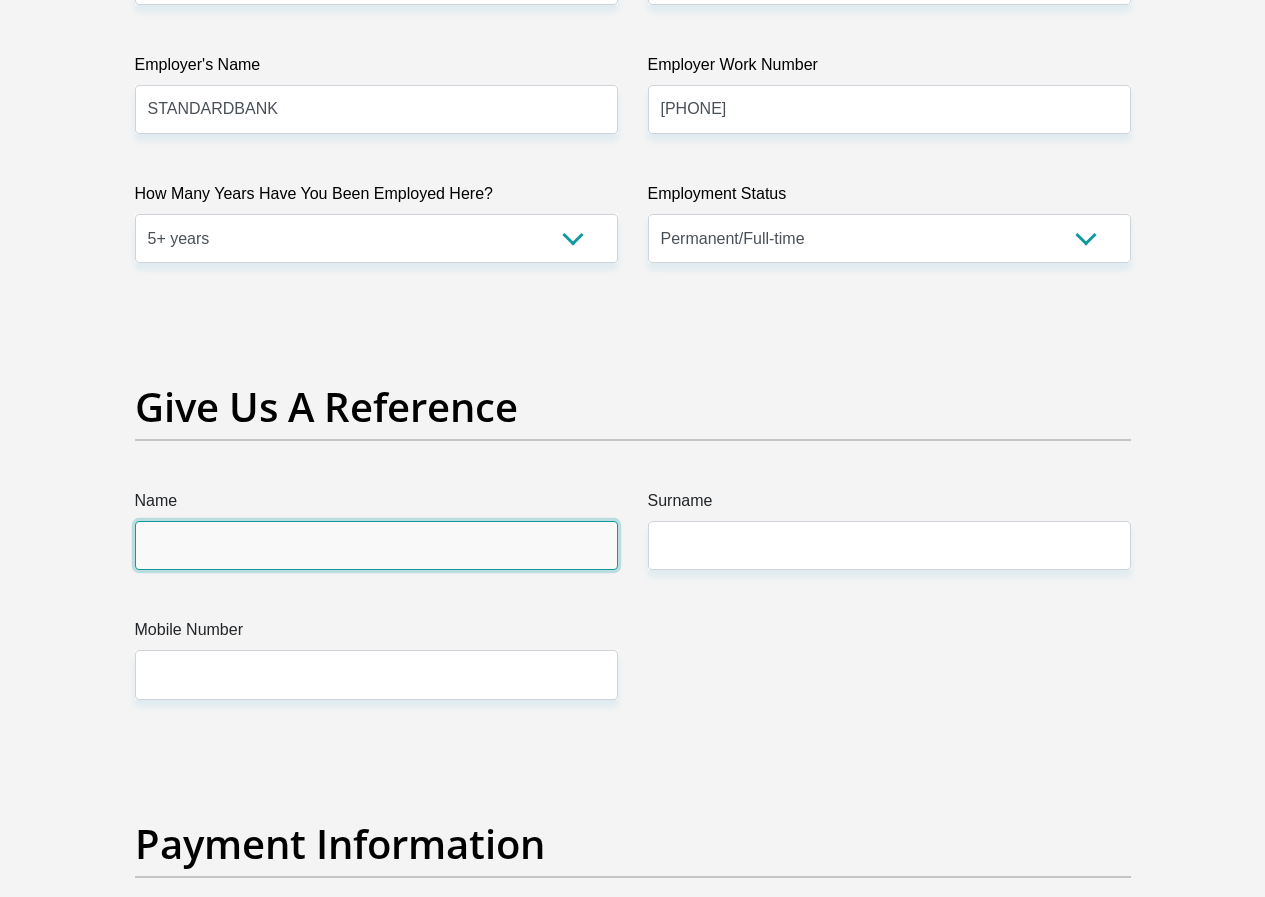 click on "Name" at bounding box center (376, 545) 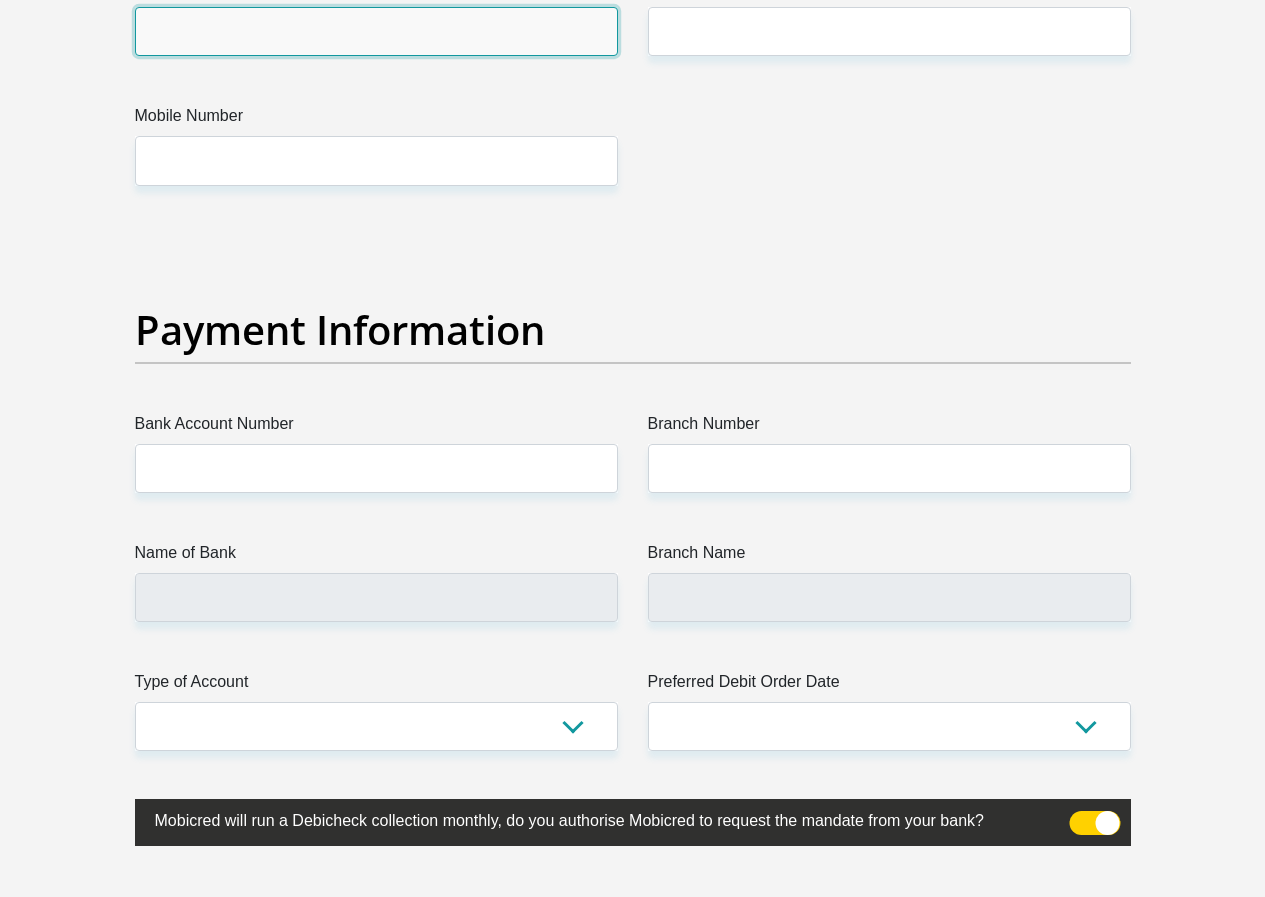scroll, scrollTop: 4500, scrollLeft: 0, axis: vertical 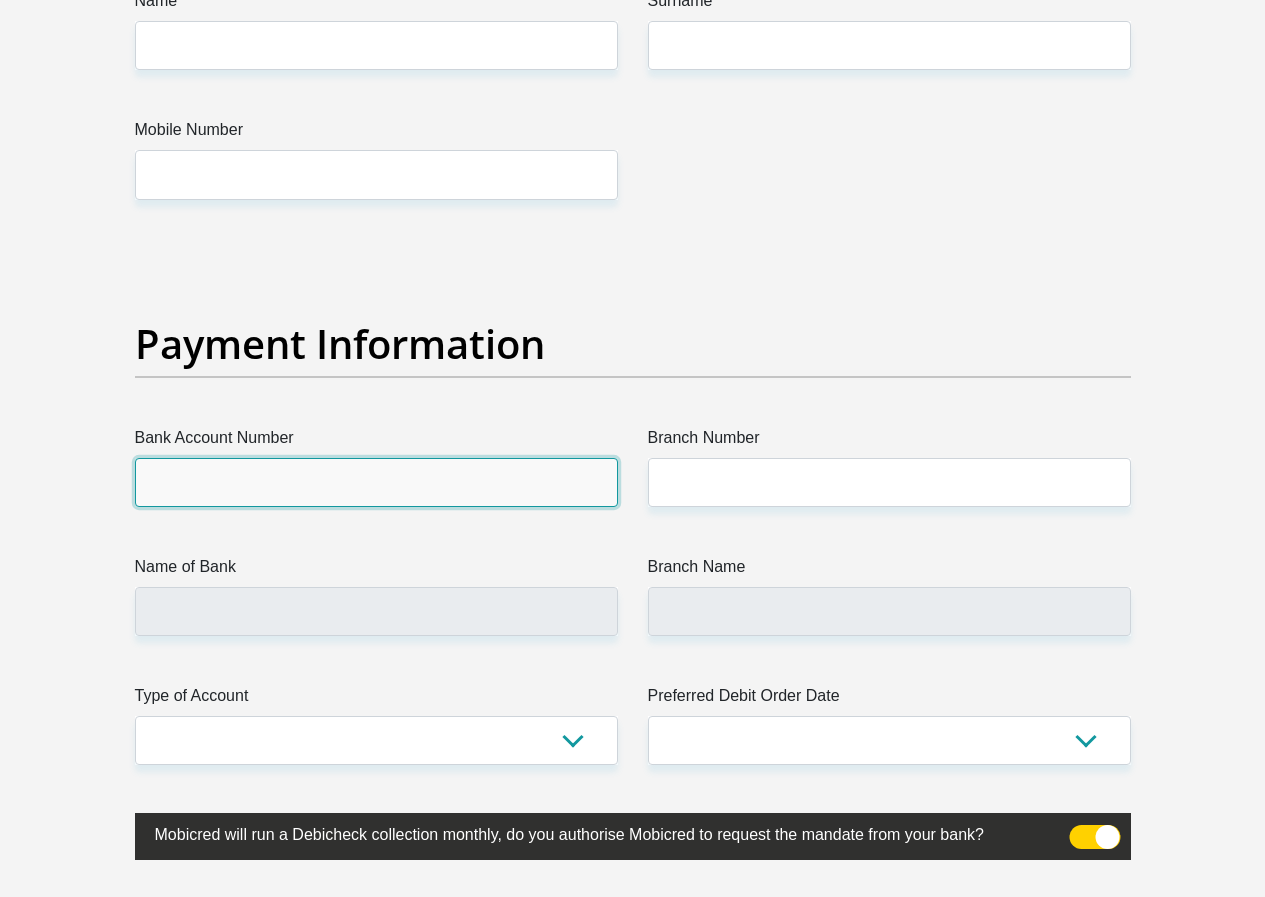 click on "Bank Account Number" at bounding box center (376, 482) 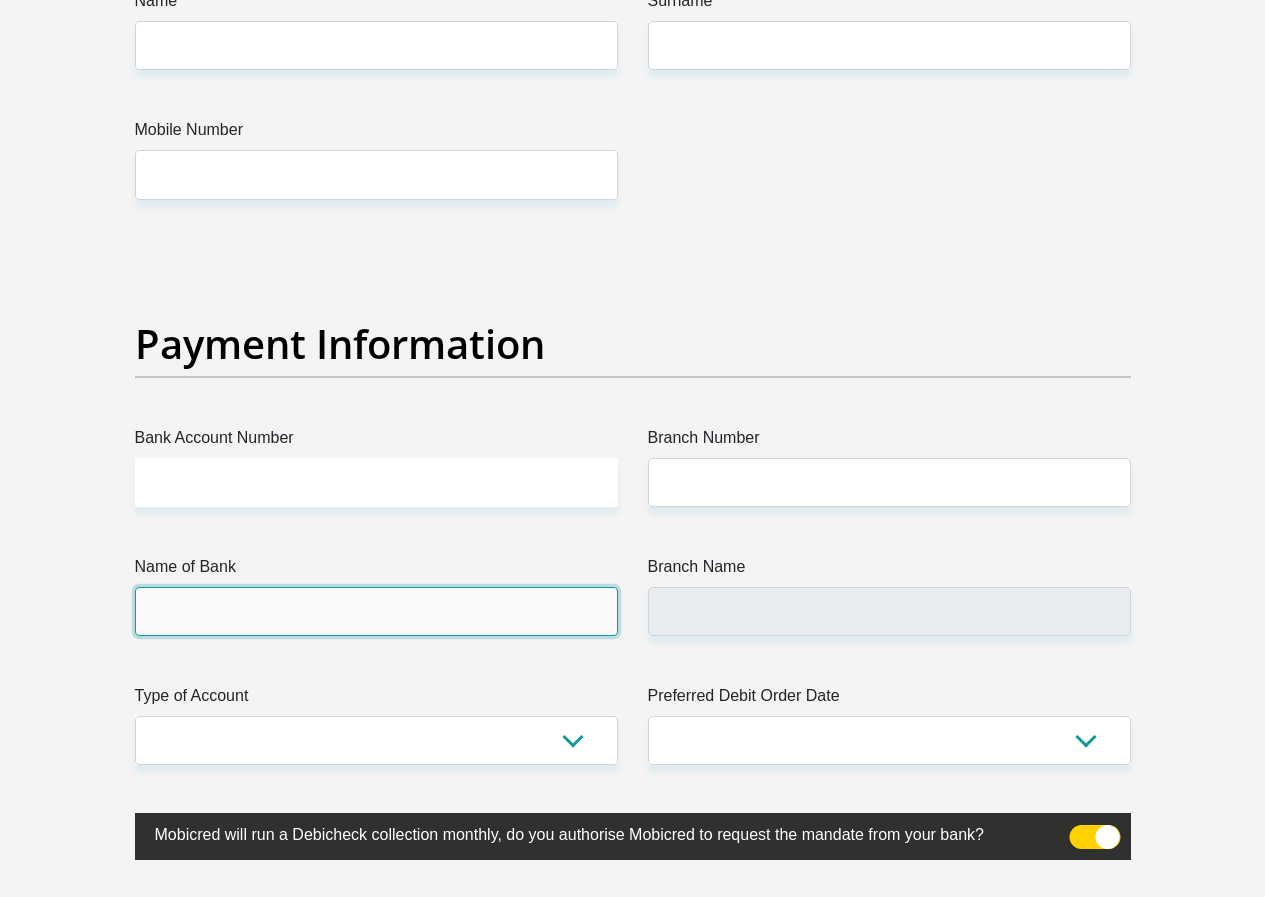 click on "Name of Bank" at bounding box center (376, 611) 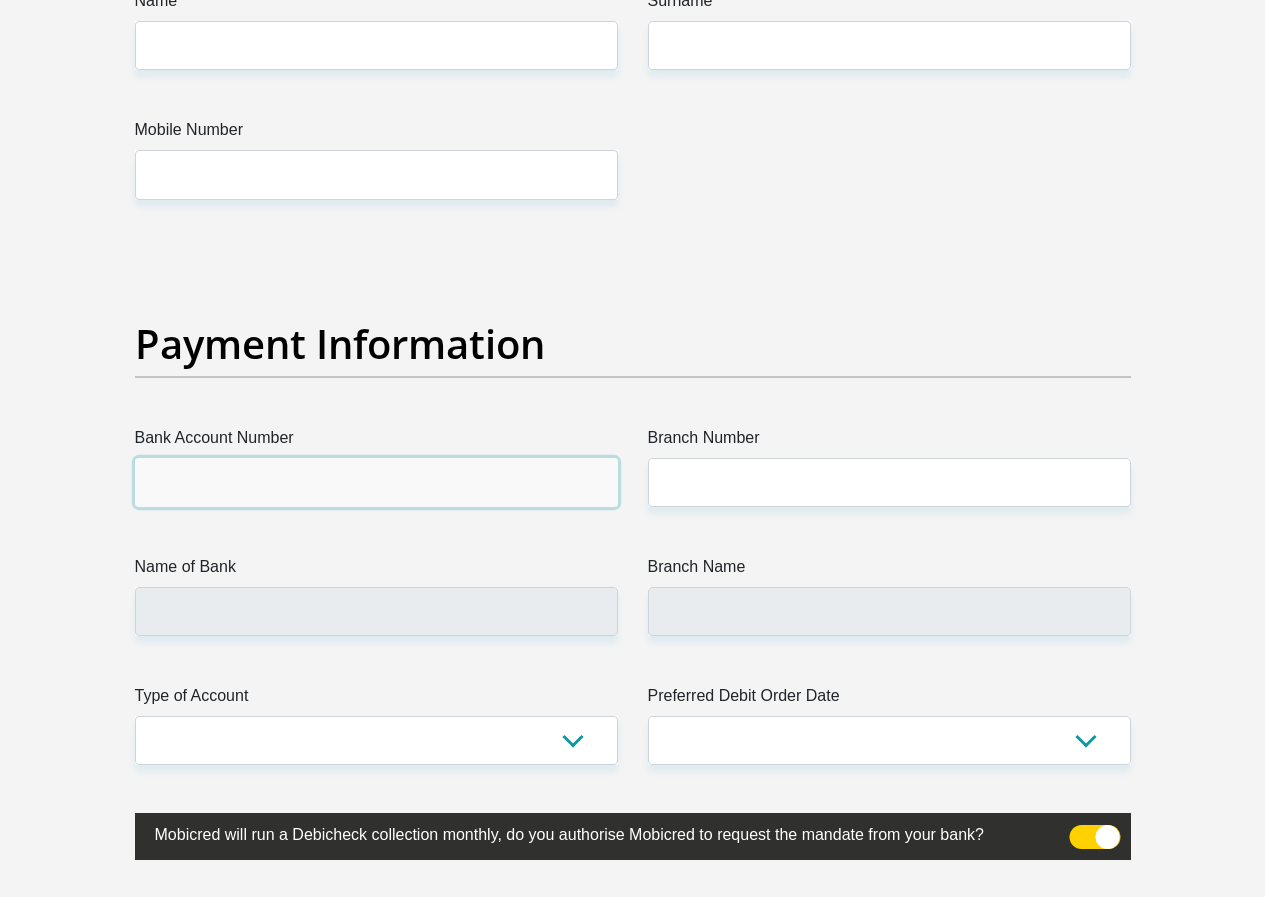 click on "Bank Account Number" at bounding box center [376, 482] 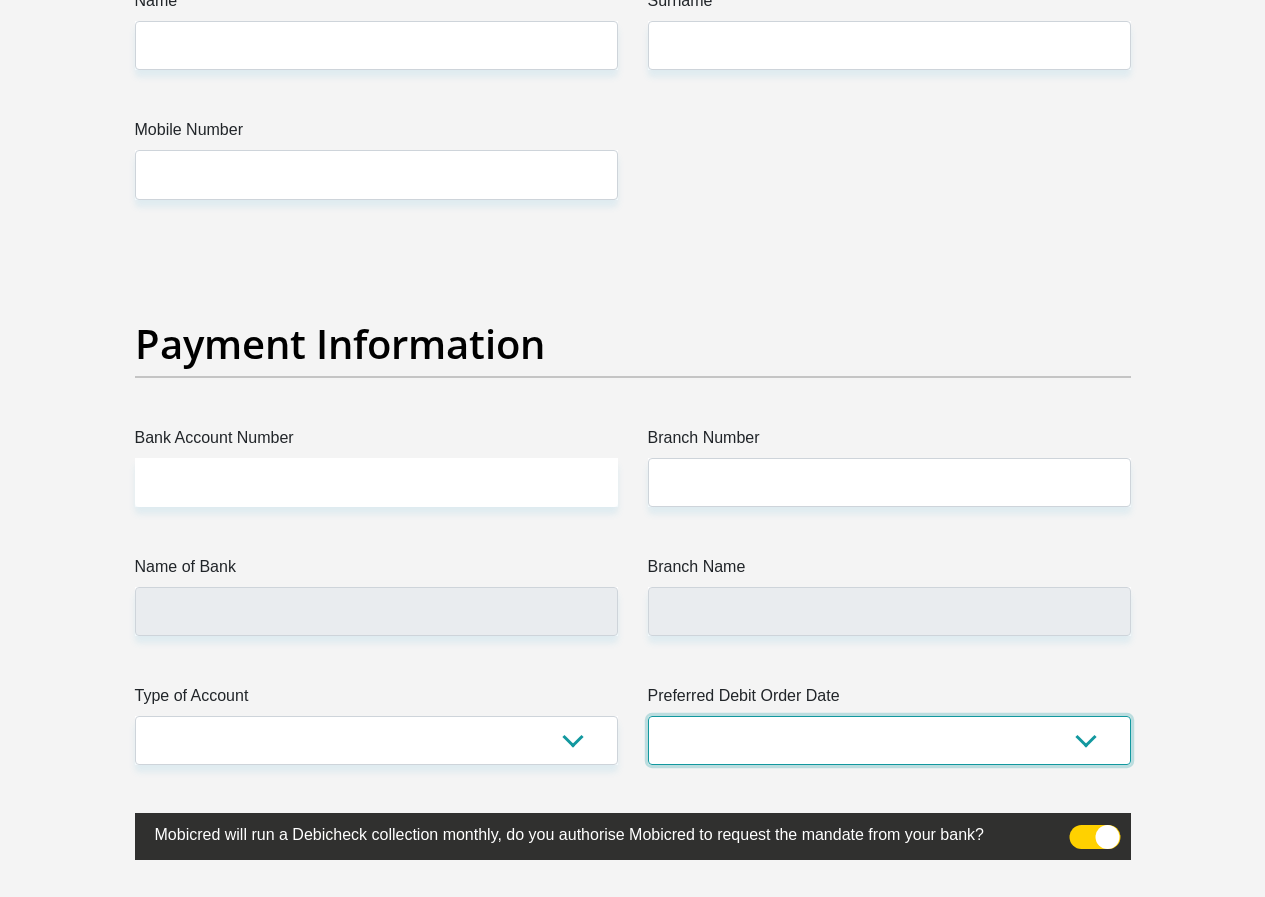 click on "1st
2nd
3rd
4th
5th
7th
18th
19th
20th
21st
22nd
23rd
24th
25th
26th
27th
28th
29th
30th" at bounding box center [889, 740] 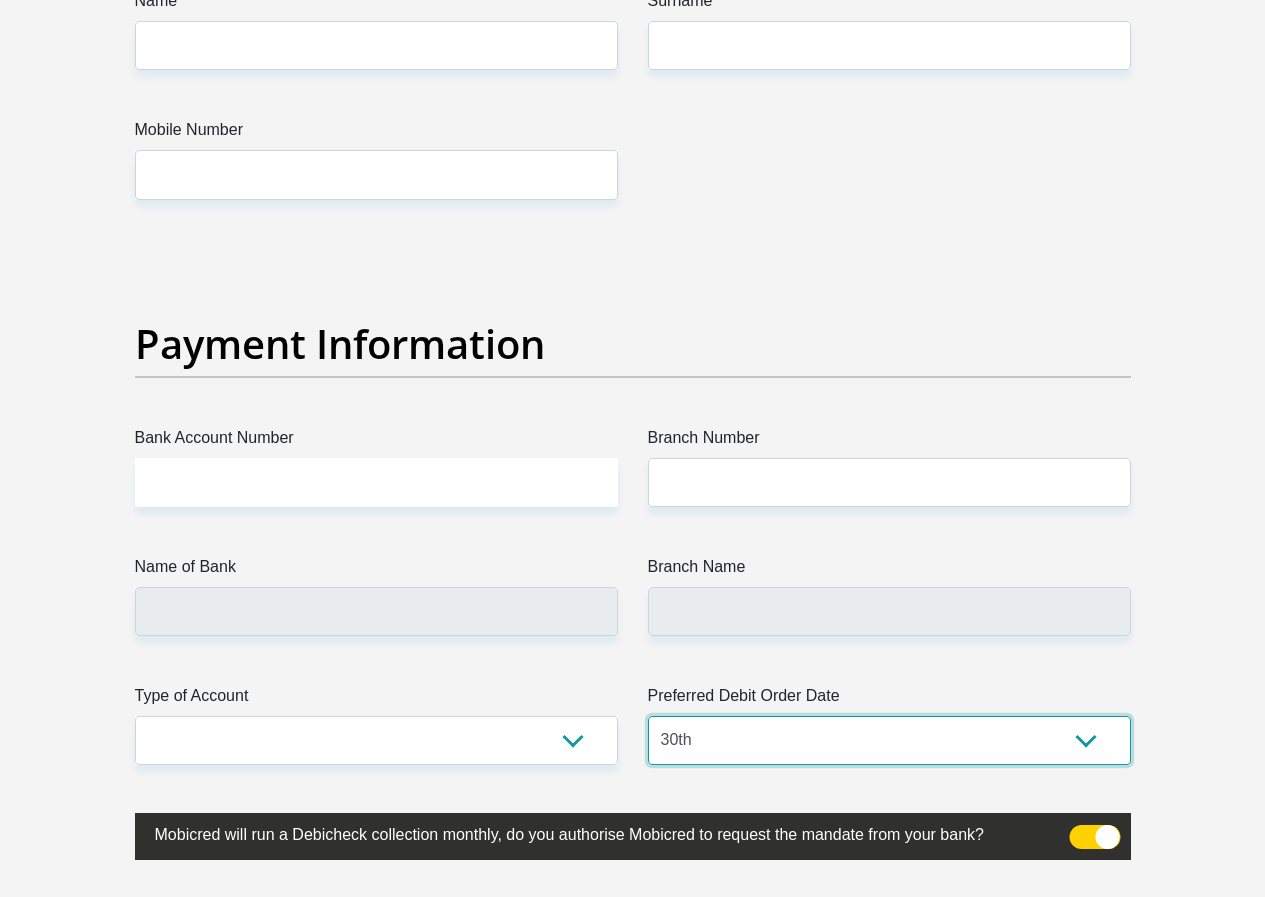 click on "1st
2nd
3rd
4th
5th
7th
18th
19th
20th
21st
22nd
23rd
24th
25th
26th
27th
28th
29th
30th" at bounding box center (889, 740) 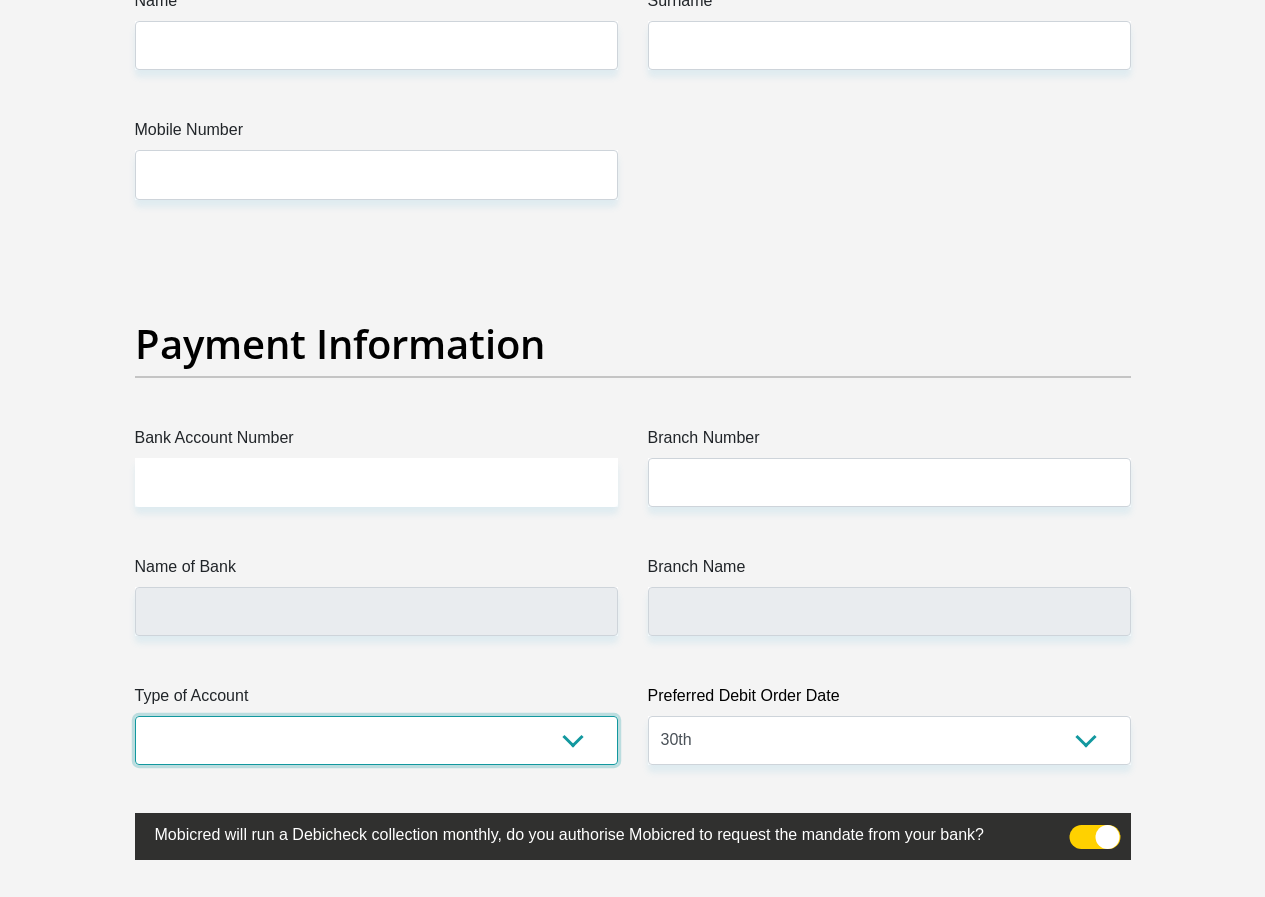 click on "Cheque
Savings" at bounding box center (376, 740) 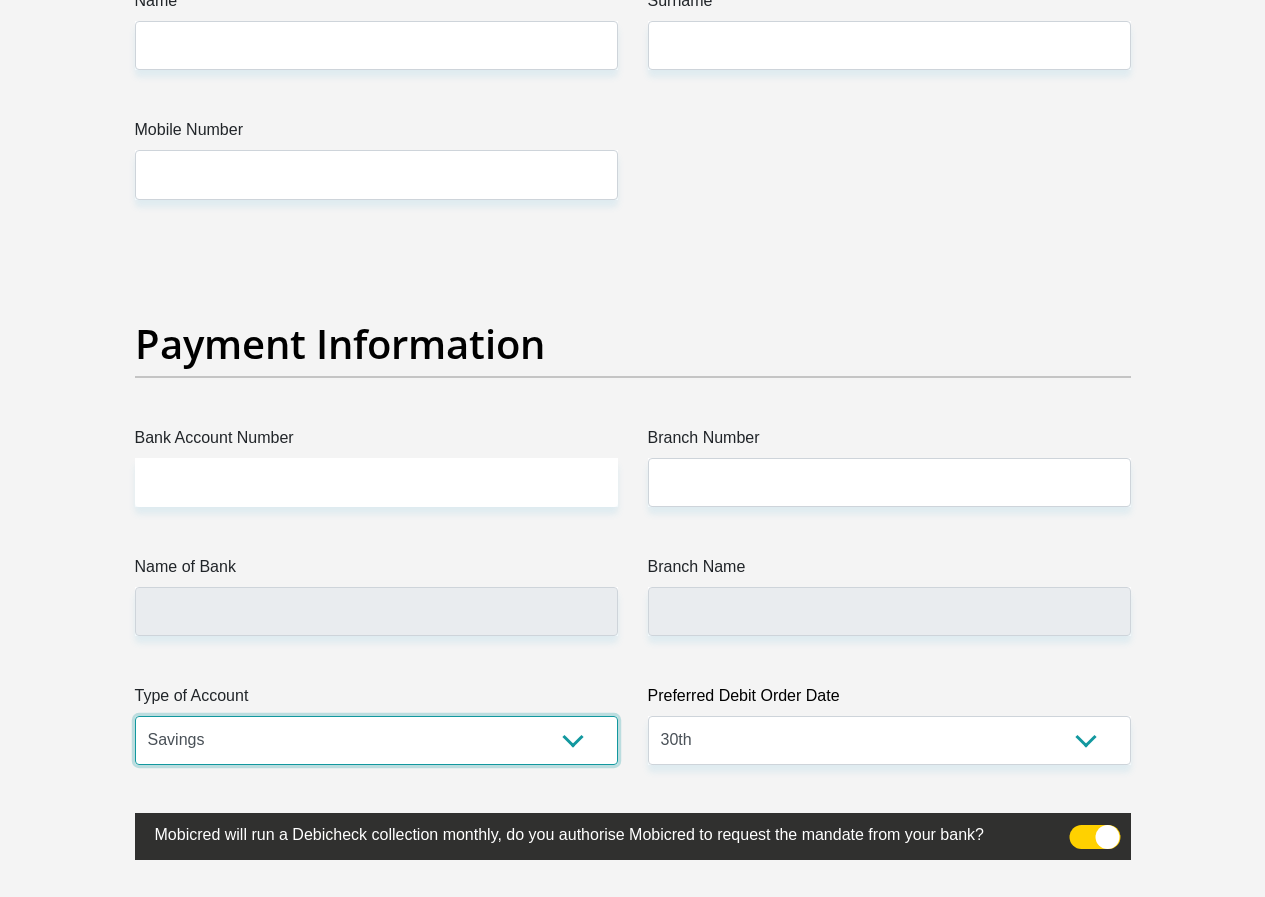 click on "Cheque
Savings" at bounding box center (376, 740) 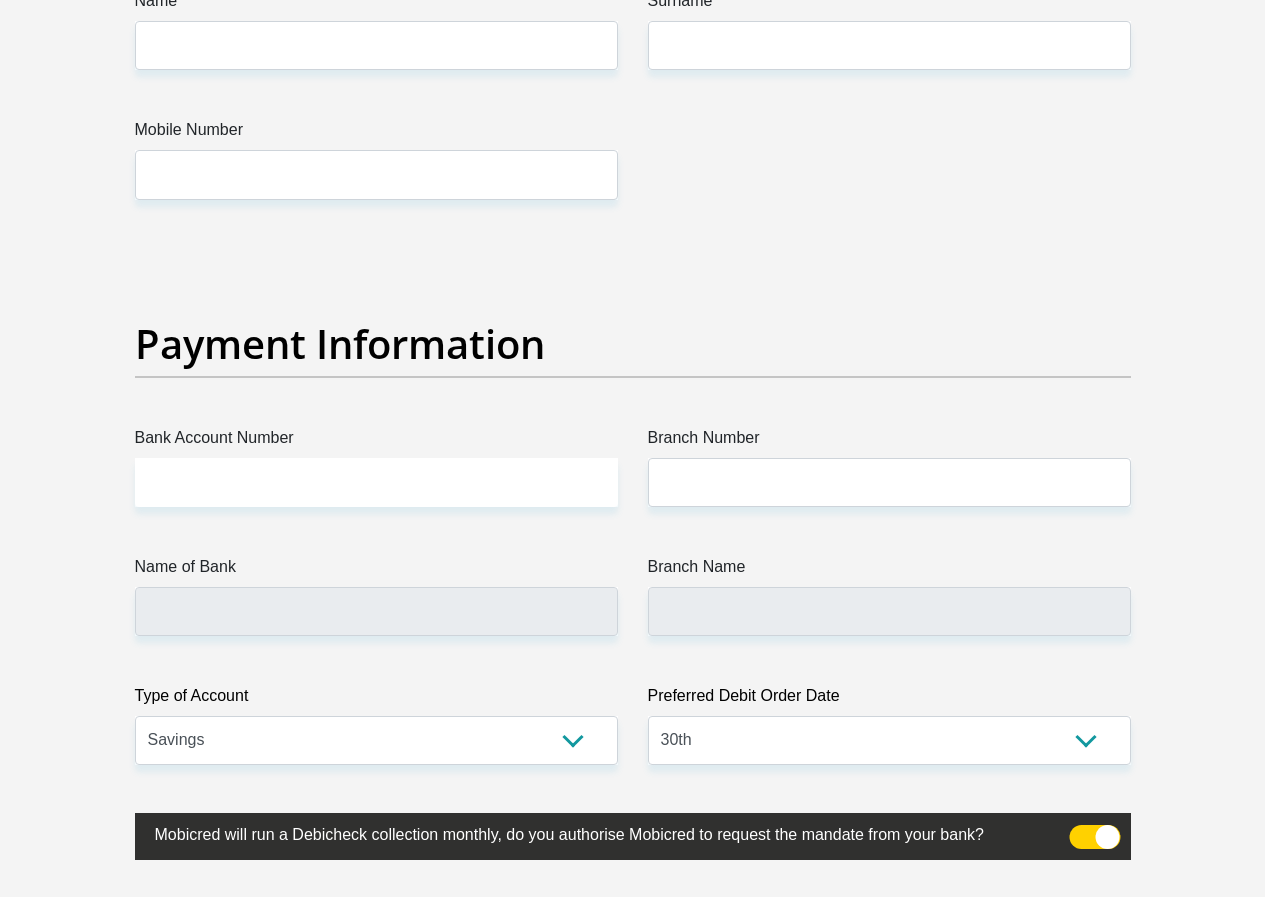 click on "Branch Name" at bounding box center [889, 571] 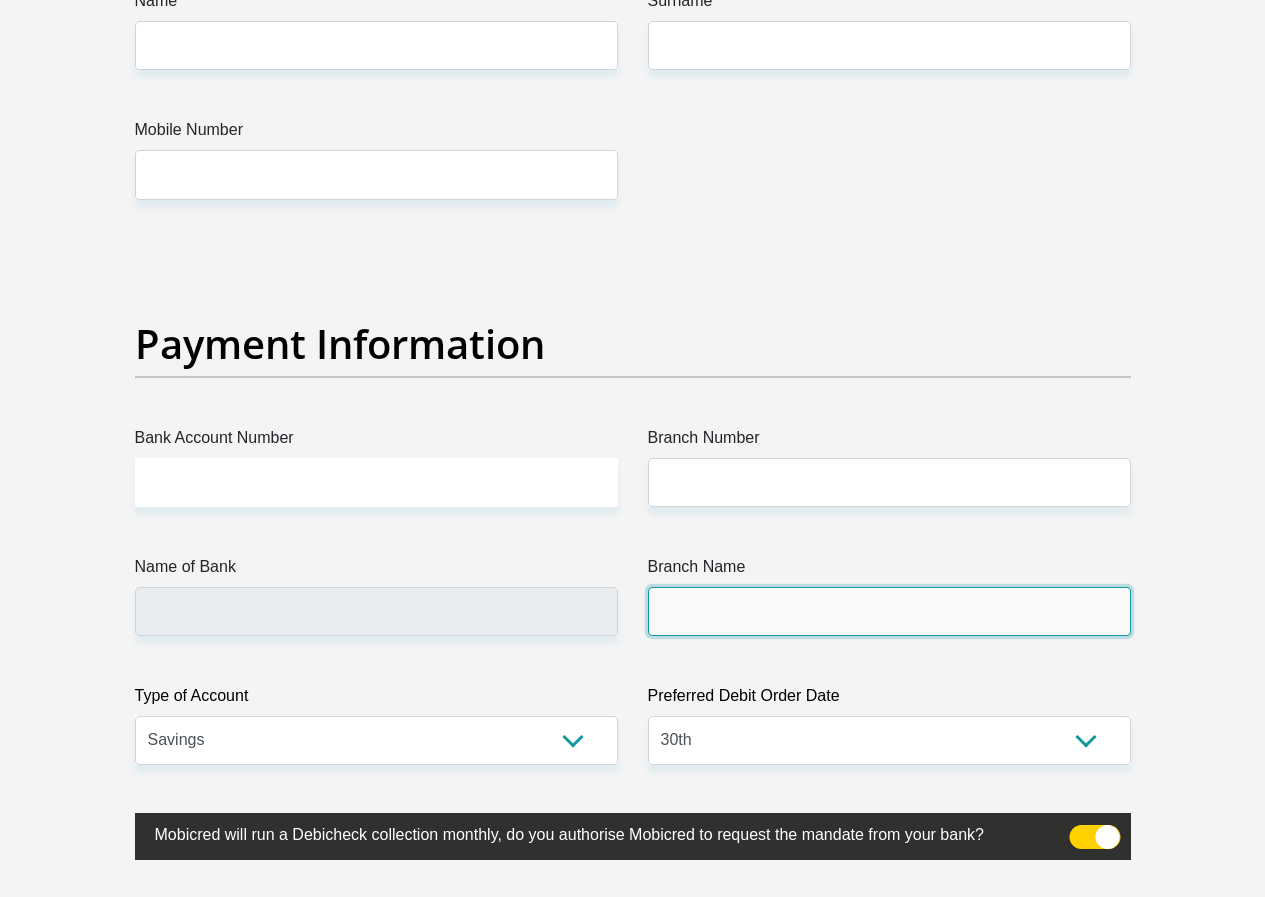 click on "Branch Name" at bounding box center [889, 611] 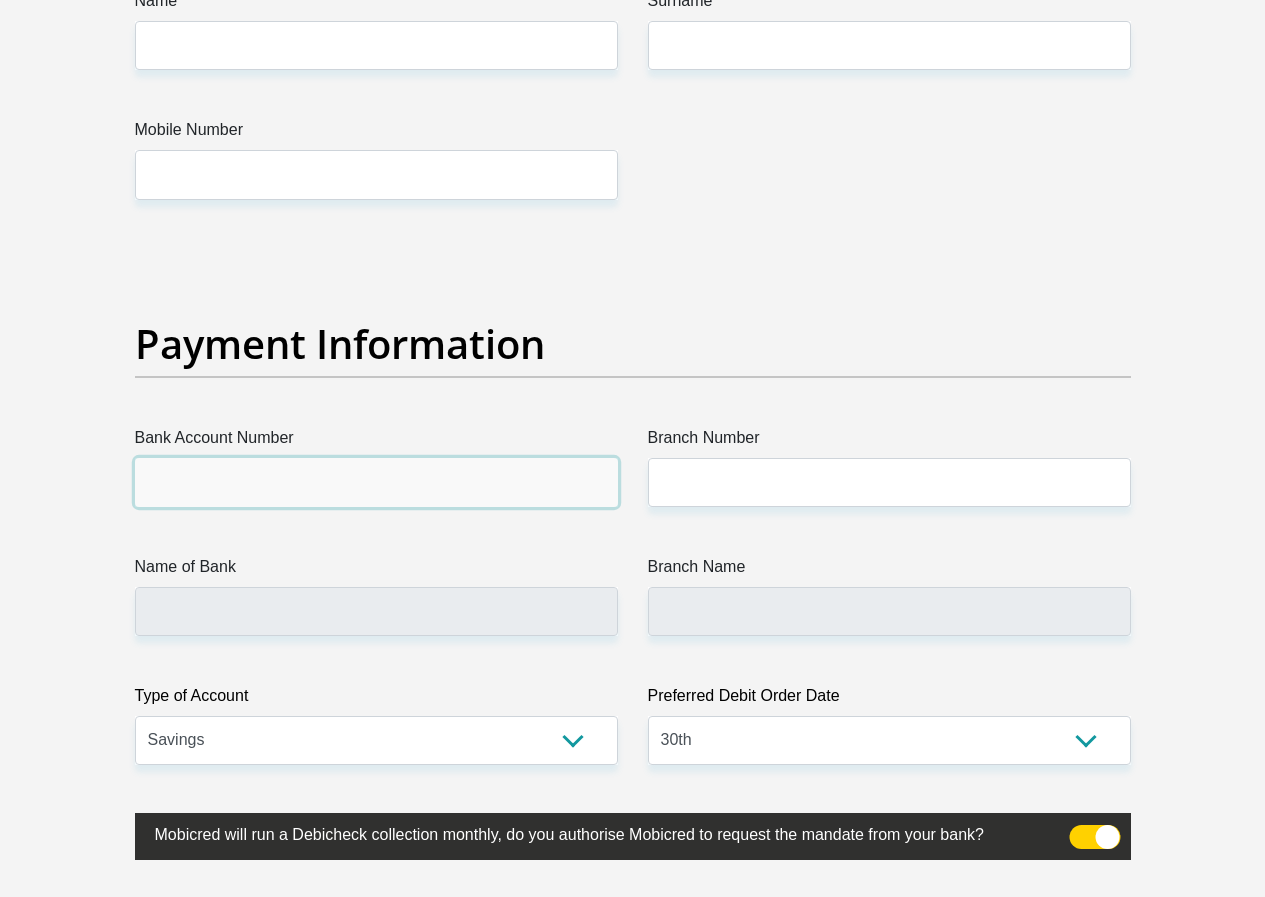 click on "Bank Account Number" at bounding box center [376, 482] 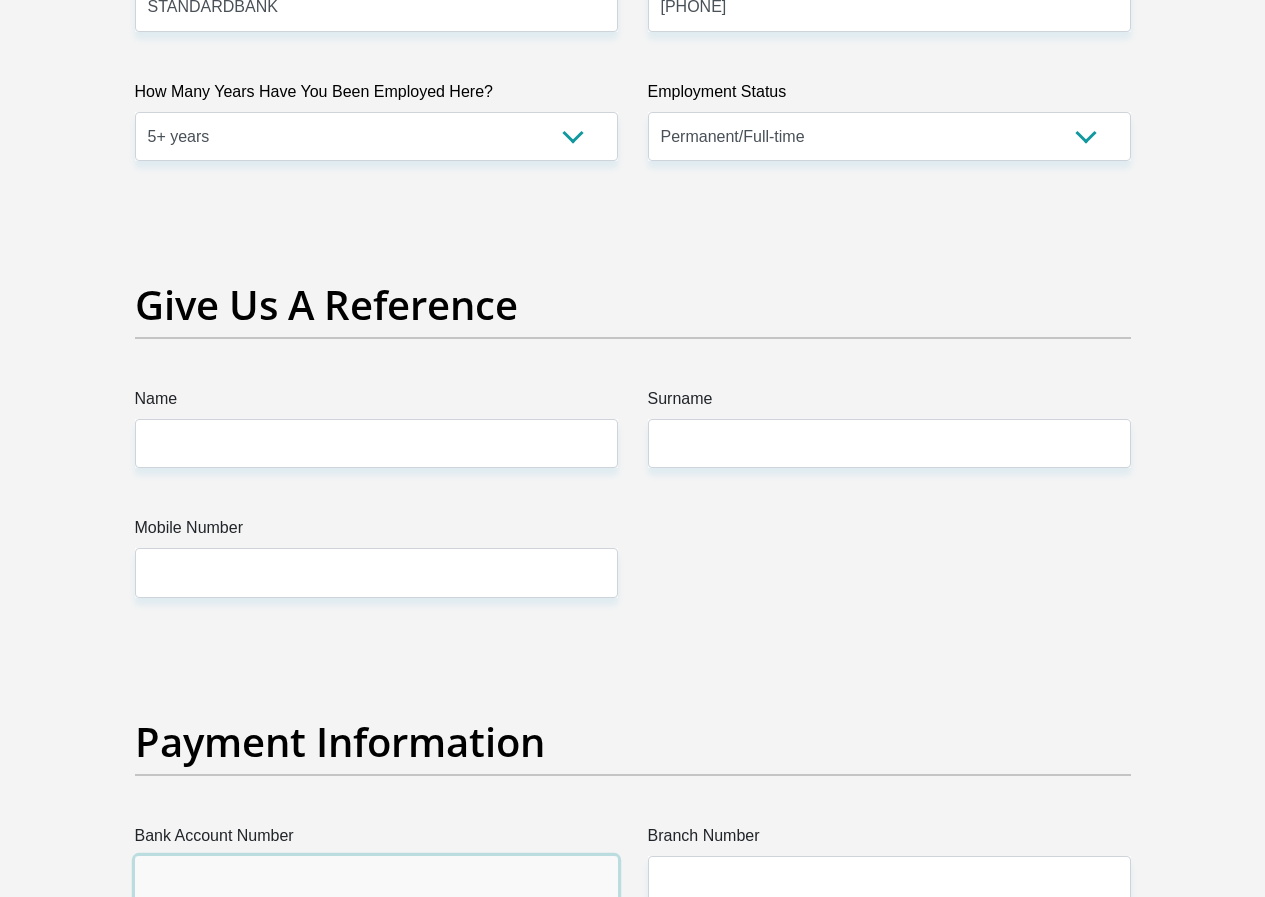 scroll, scrollTop: 4100, scrollLeft: 0, axis: vertical 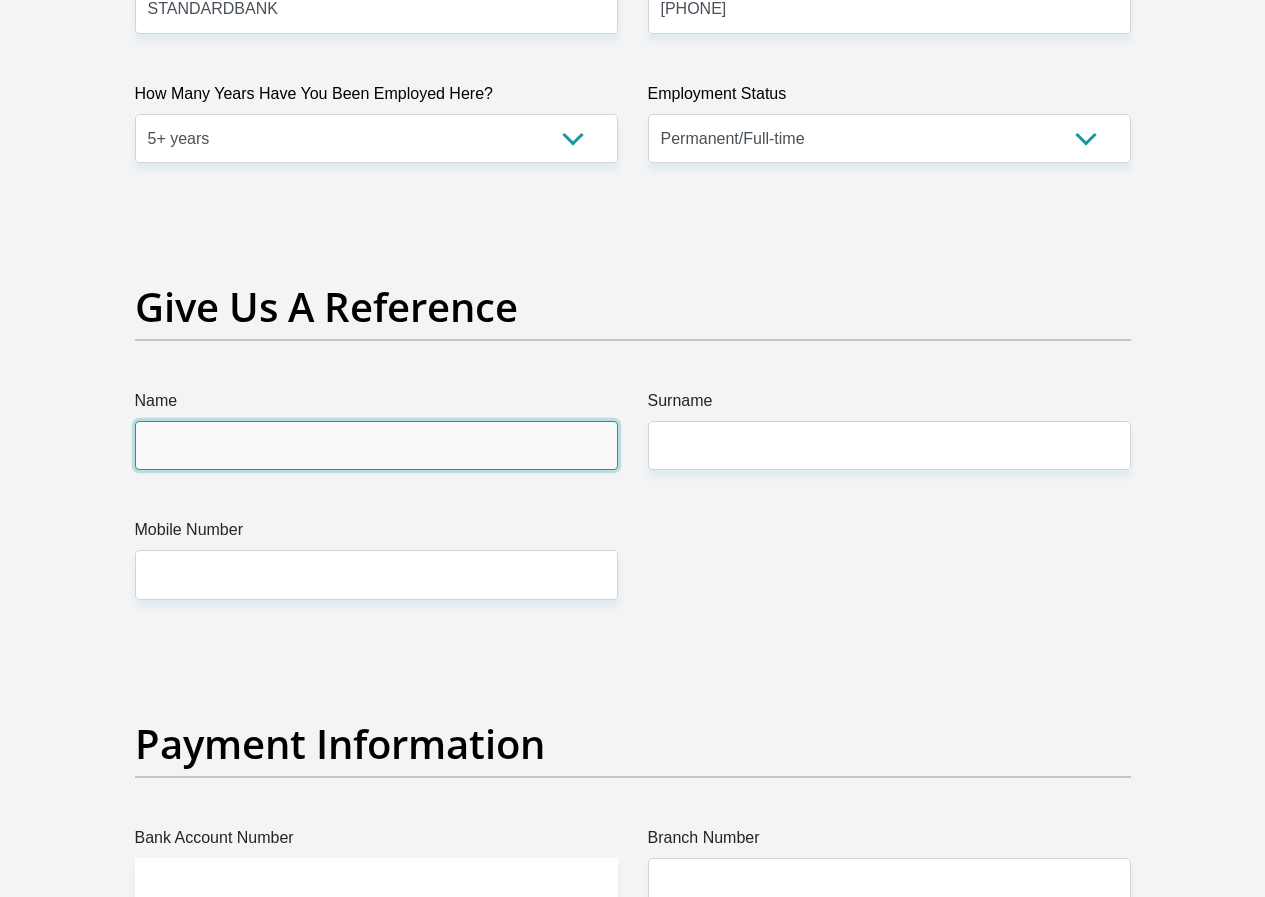 click on "Name" at bounding box center (376, 445) 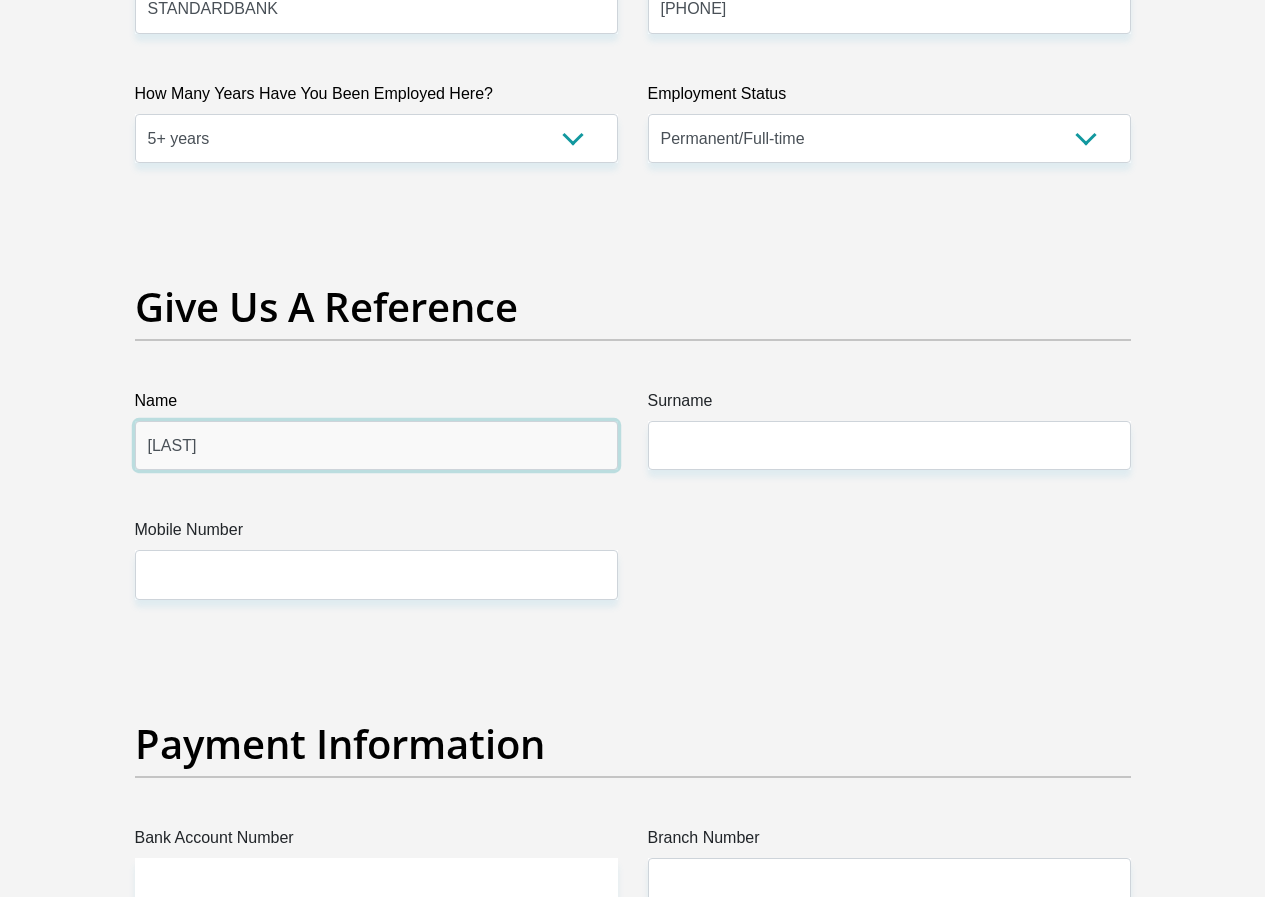 type on "CATHERINE" 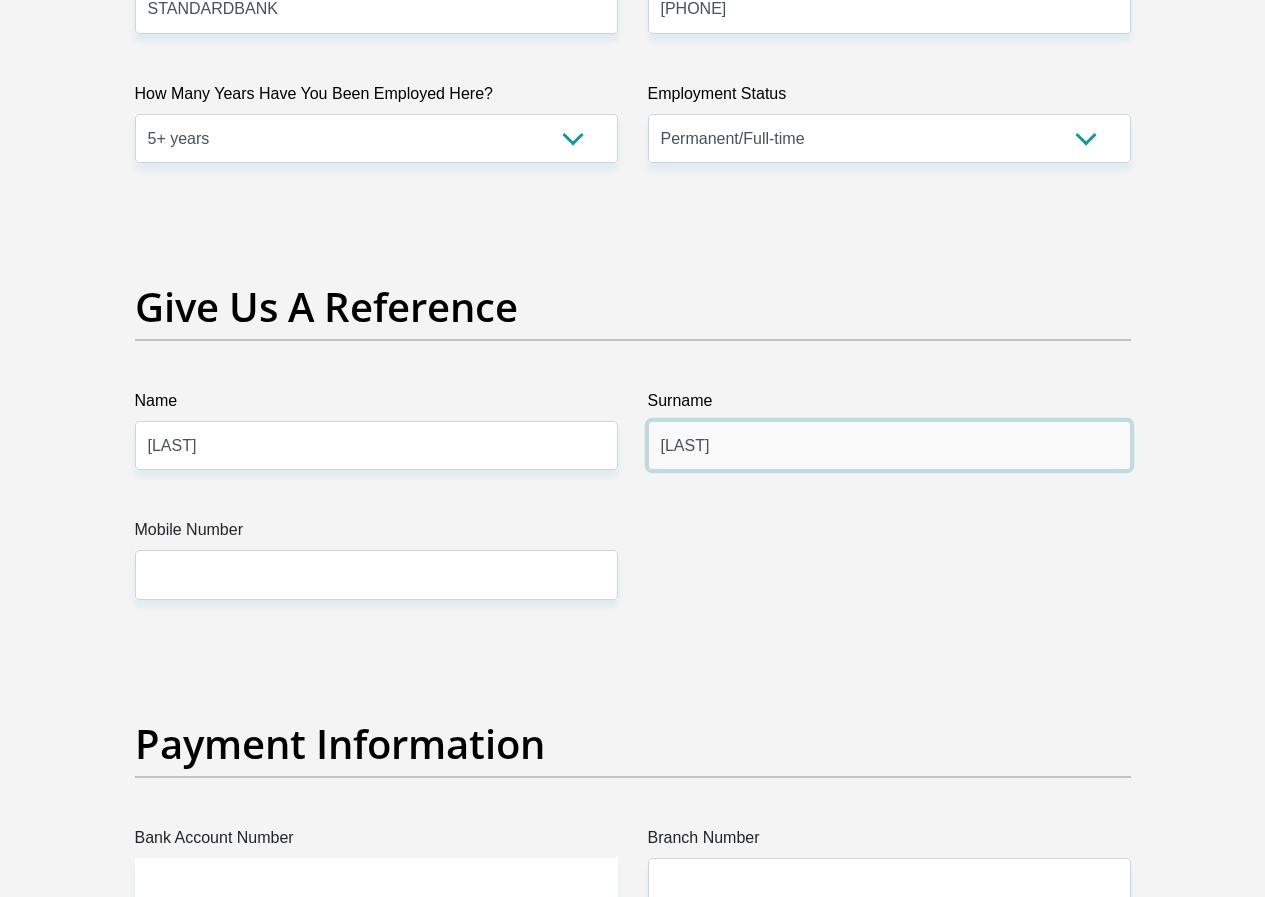 type on "FISHER" 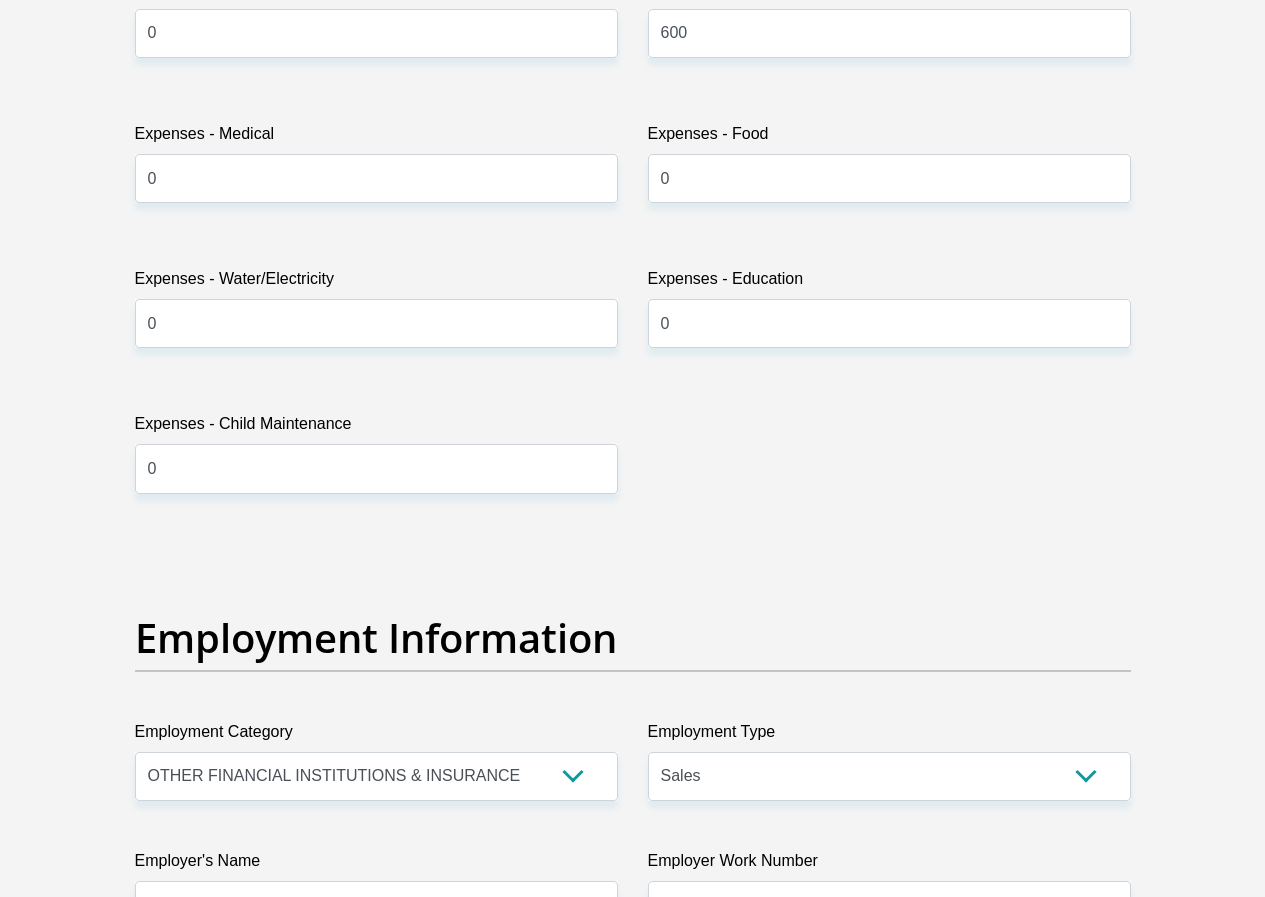 scroll, scrollTop: 3100, scrollLeft: 0, axis: vertical 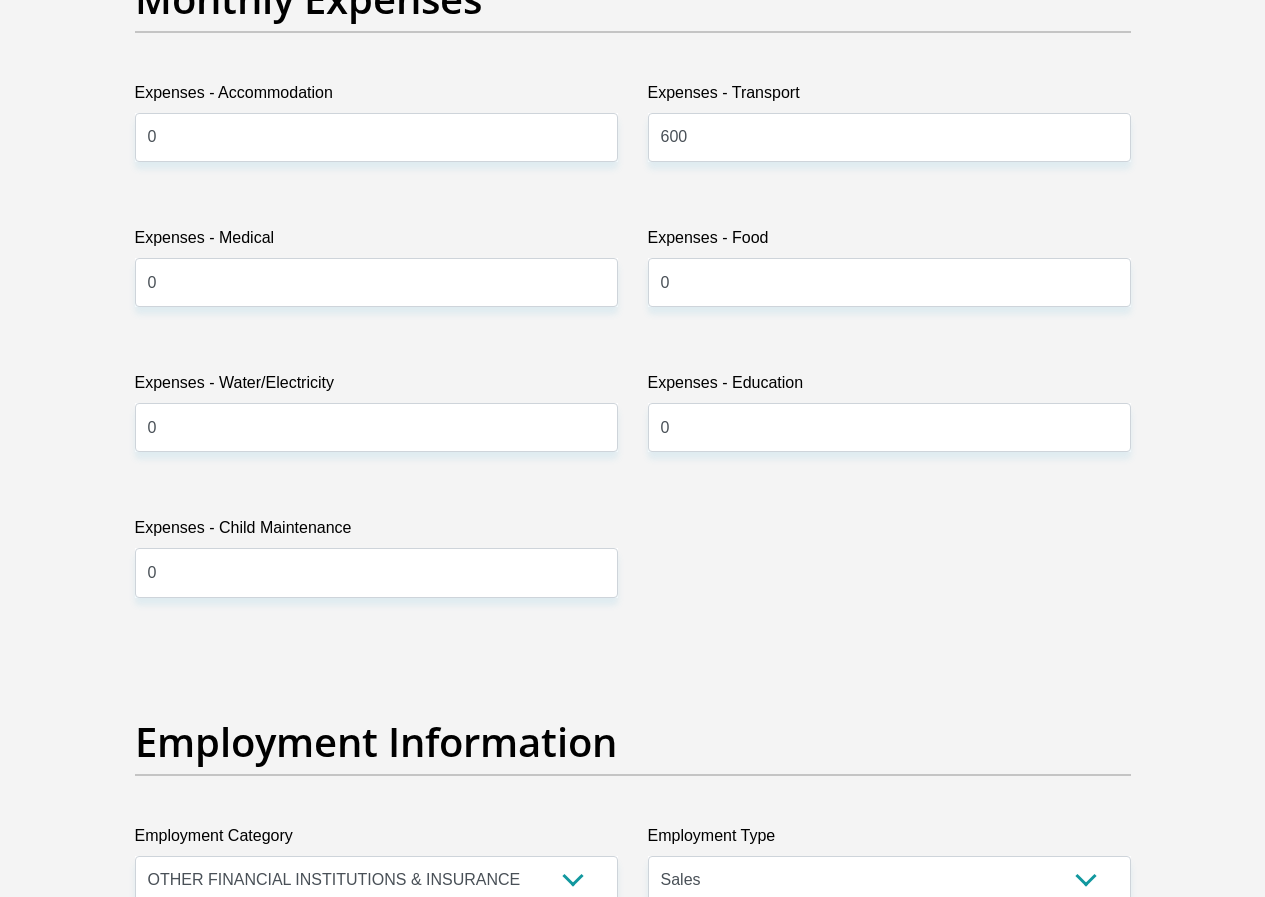 type on "0722971466" 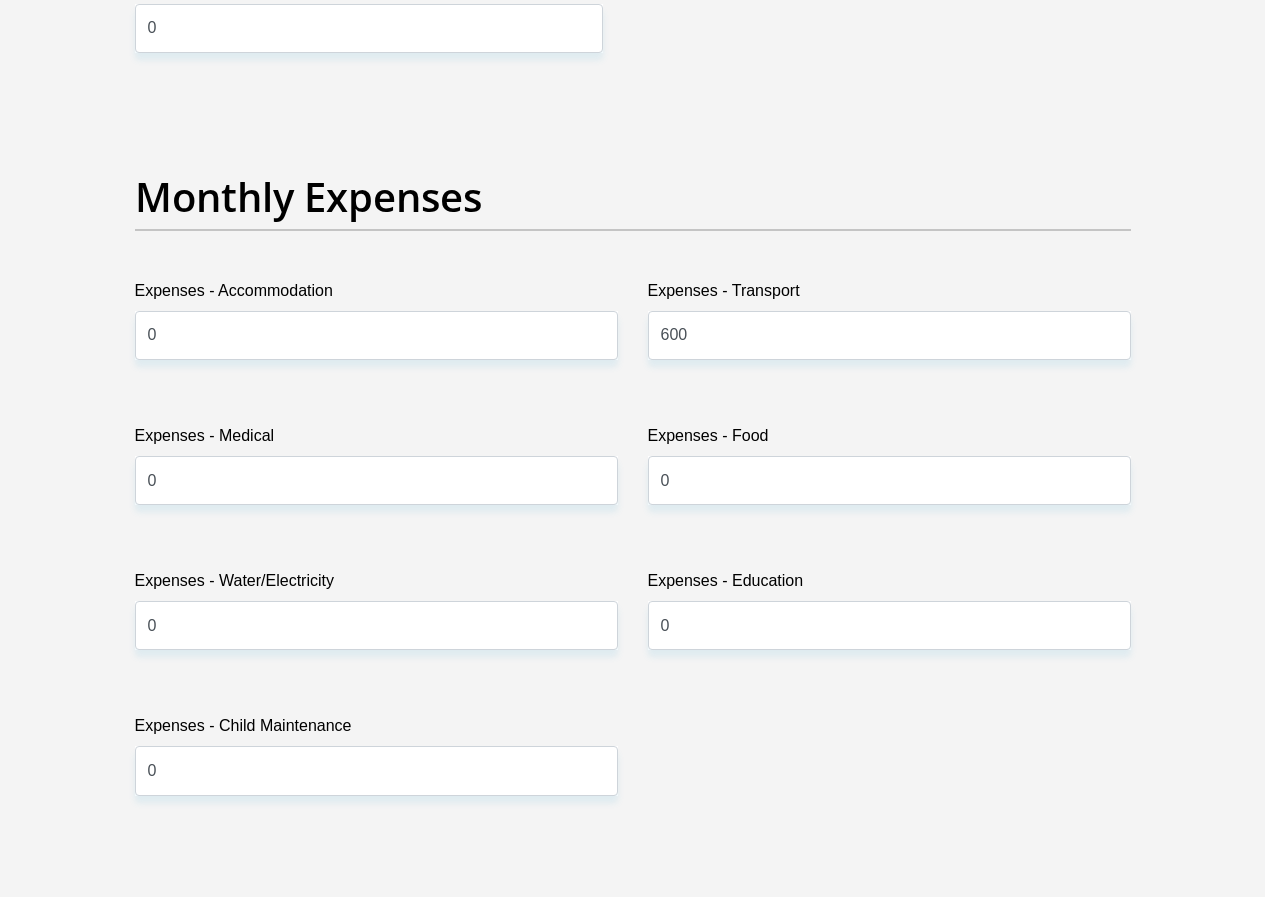 scroll, scrollTop: 2900, scrollLeft: 0, axis: vertical 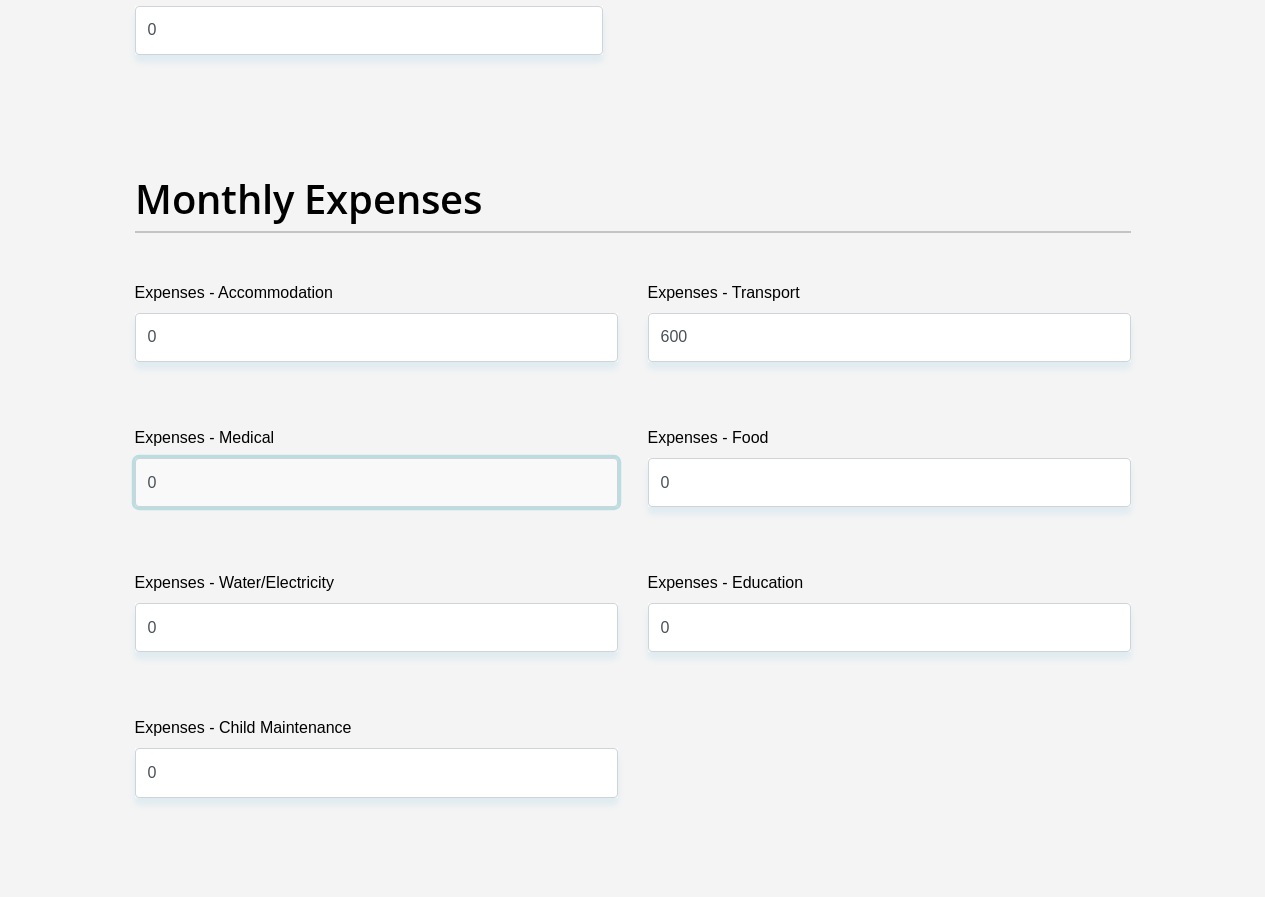 click on "0" at bounding box center [376, 482] 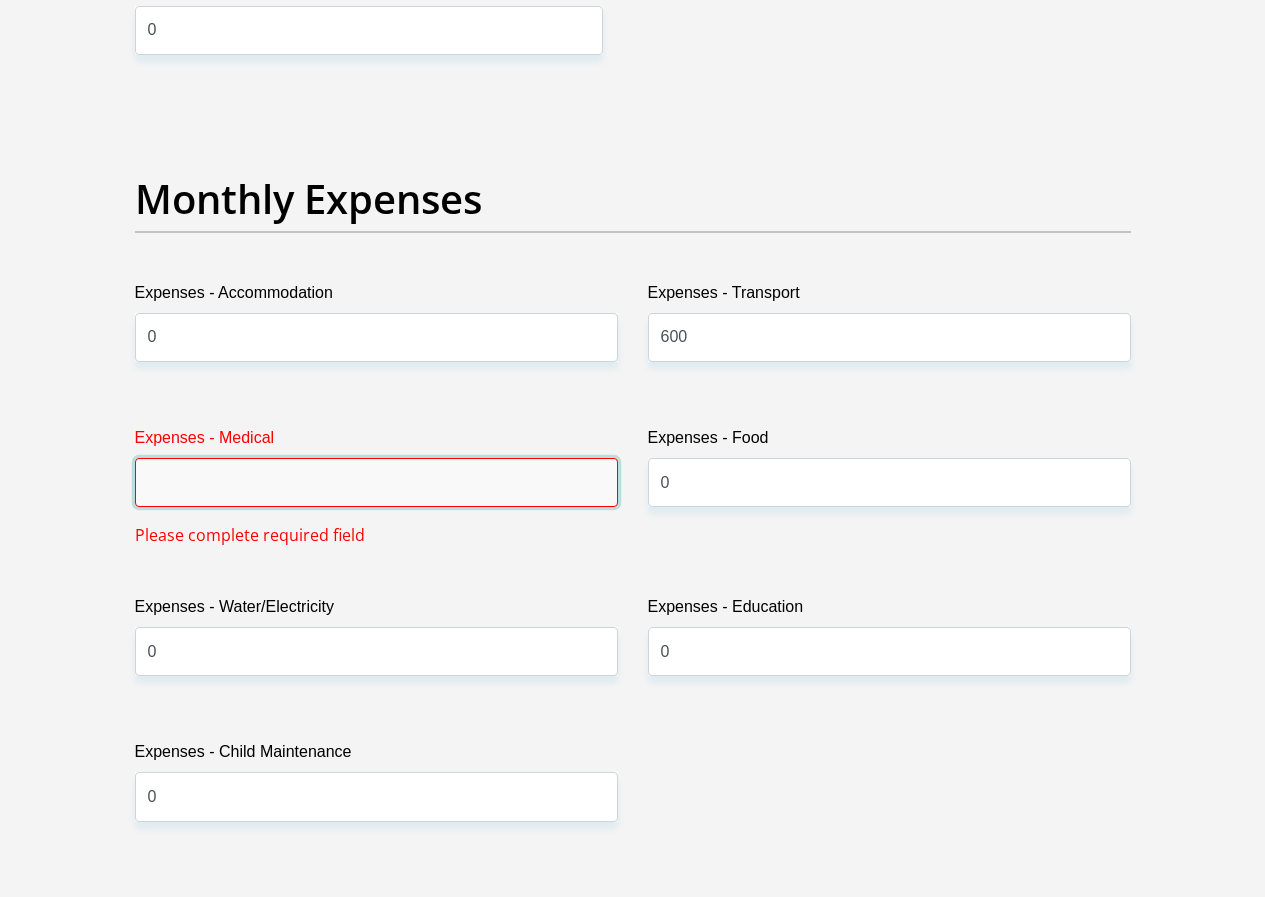 click on "Expenses - Medical" at bounding box center [376, 482] 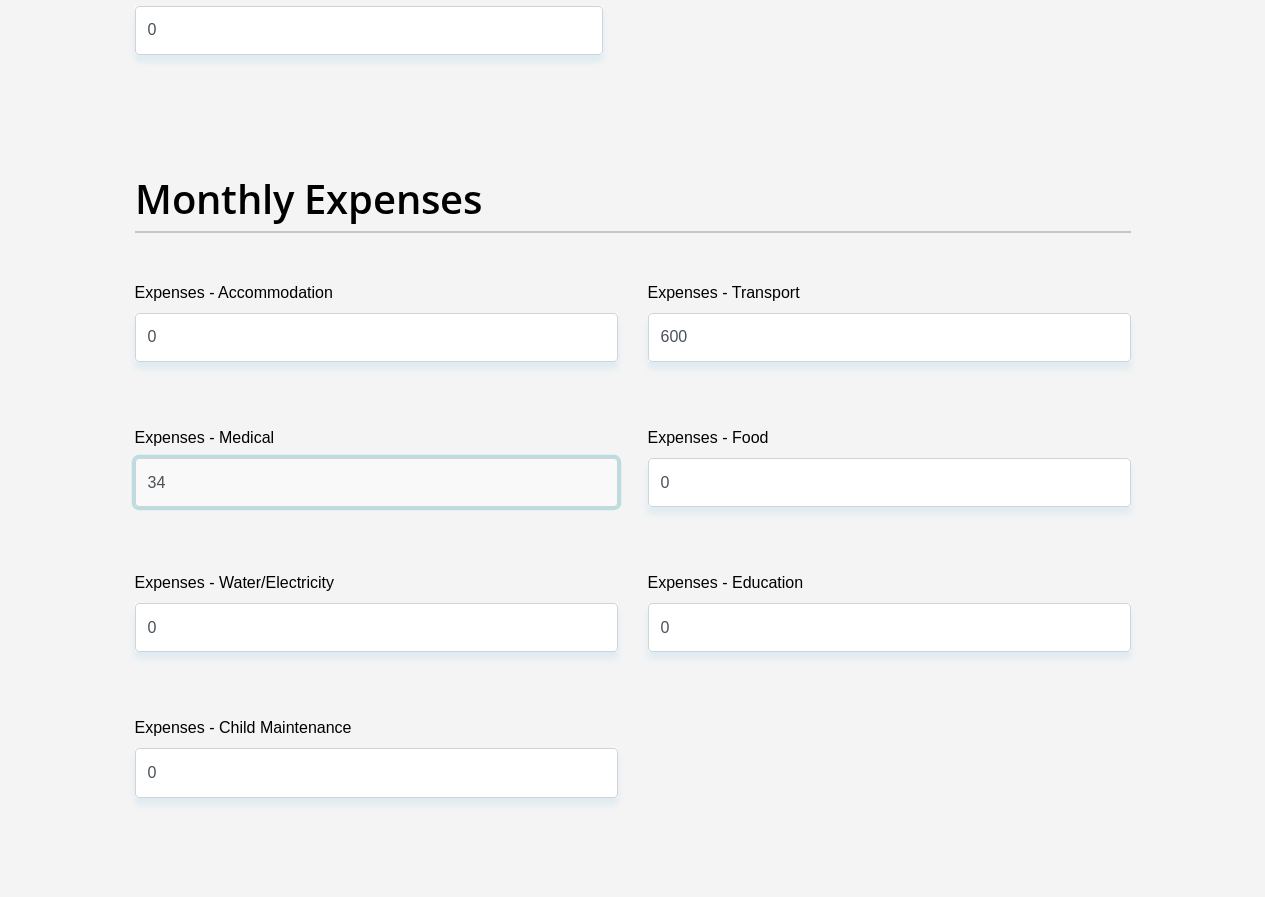 type on "3" 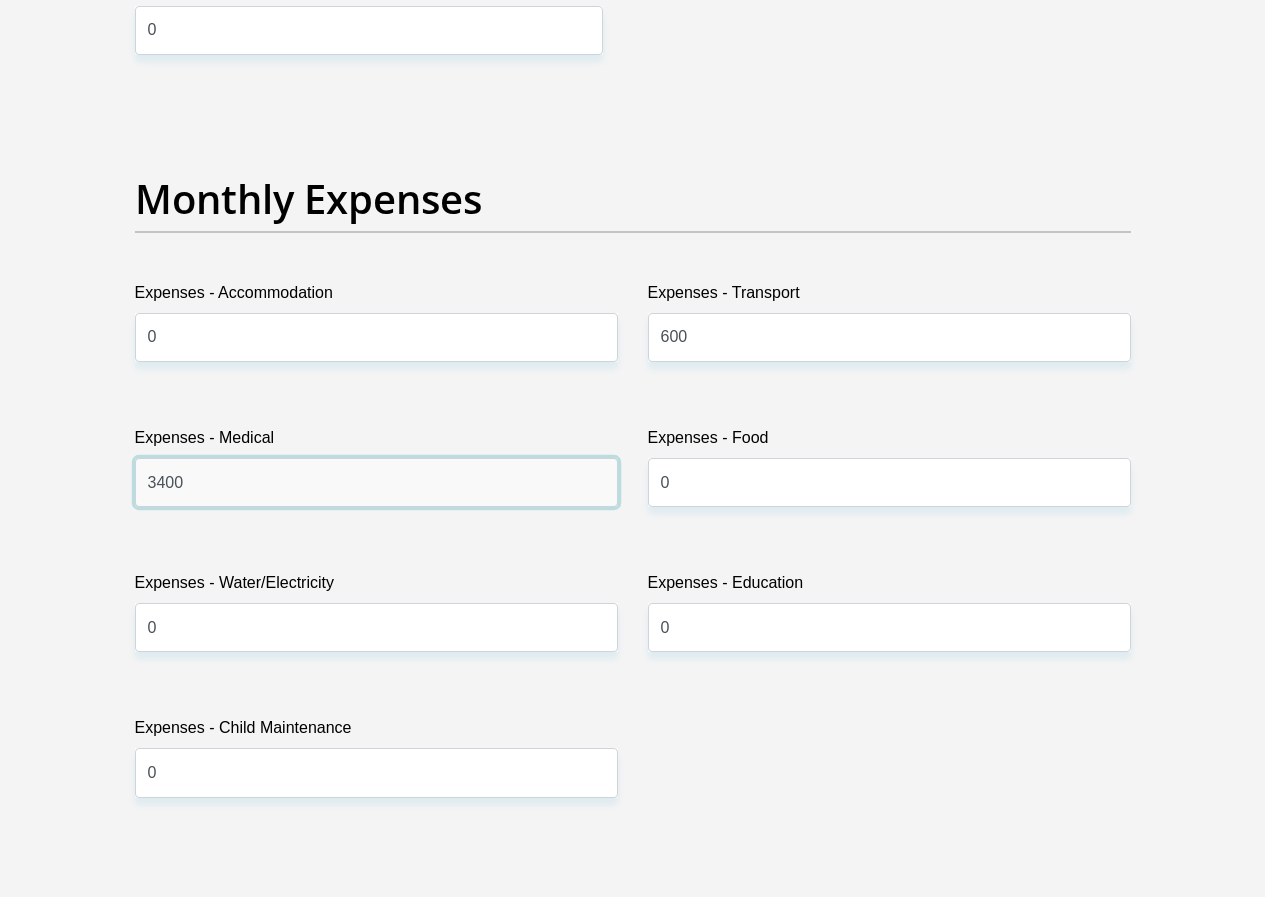 type on "3400" 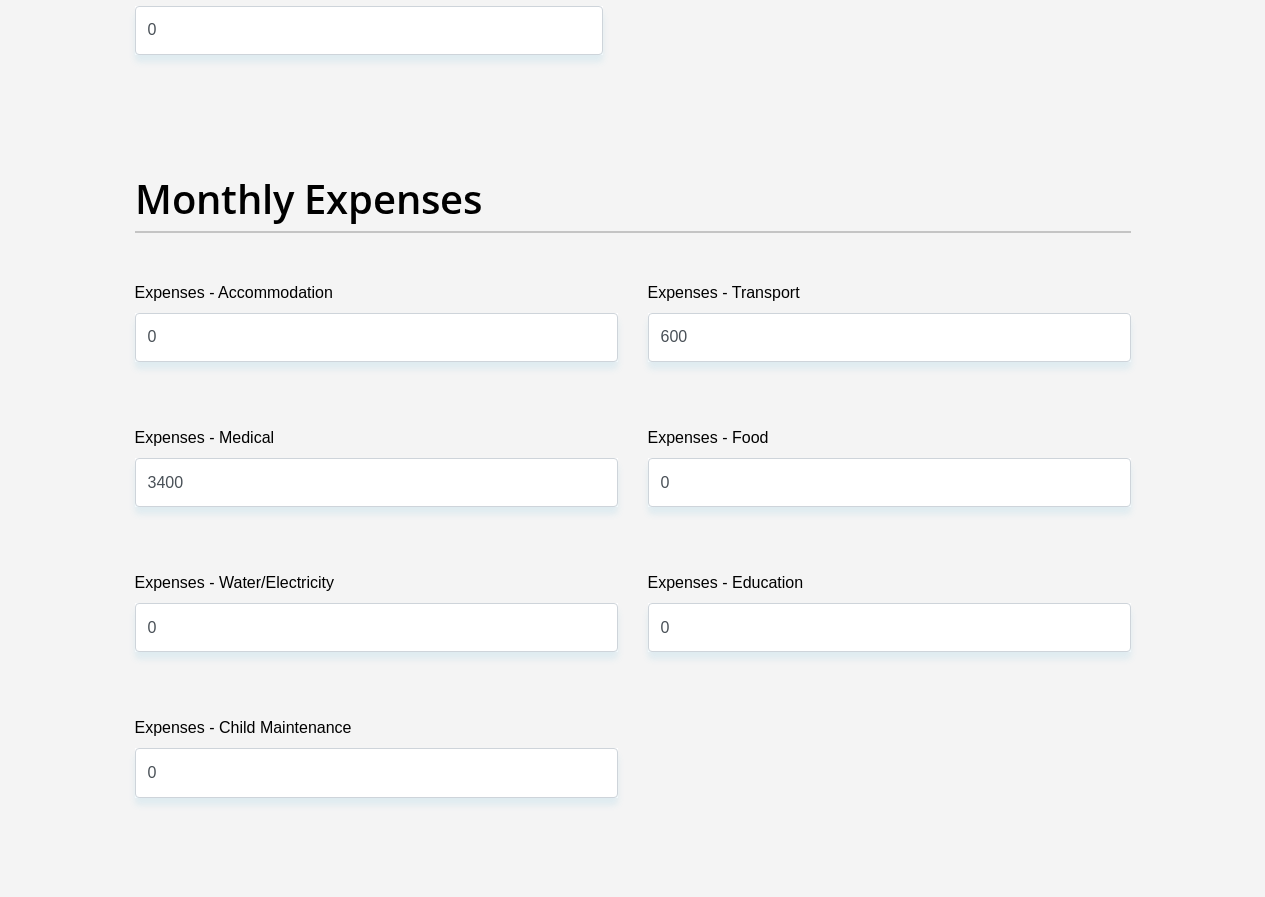 click on "Title
Mr
Ms
Mrs
Dr
Other
First Name
SHANICE
Surname
JANUARIE
ID Number
9307120166087
Please input valid ID number
Race
Black
Coloured
Indian
White
Other
Contact Number
0837968459
Please input valid contact number
Nationality
South Africa
Afghanistan
Aland Islands  Albania  Algeria" at bounding box center (633, 789) 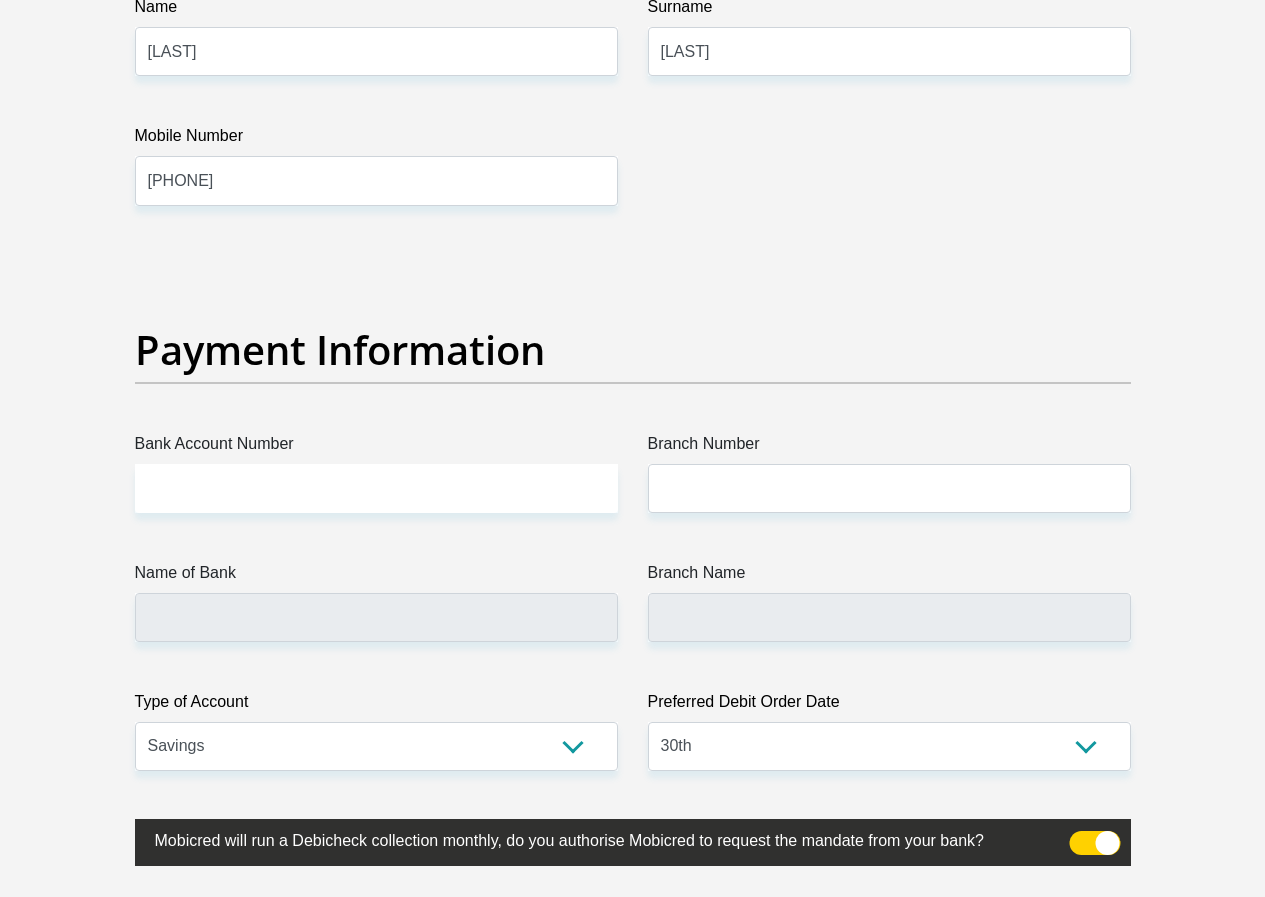 scroll, scrollTop: 4600, scrollLeft: 0, axis: vertical 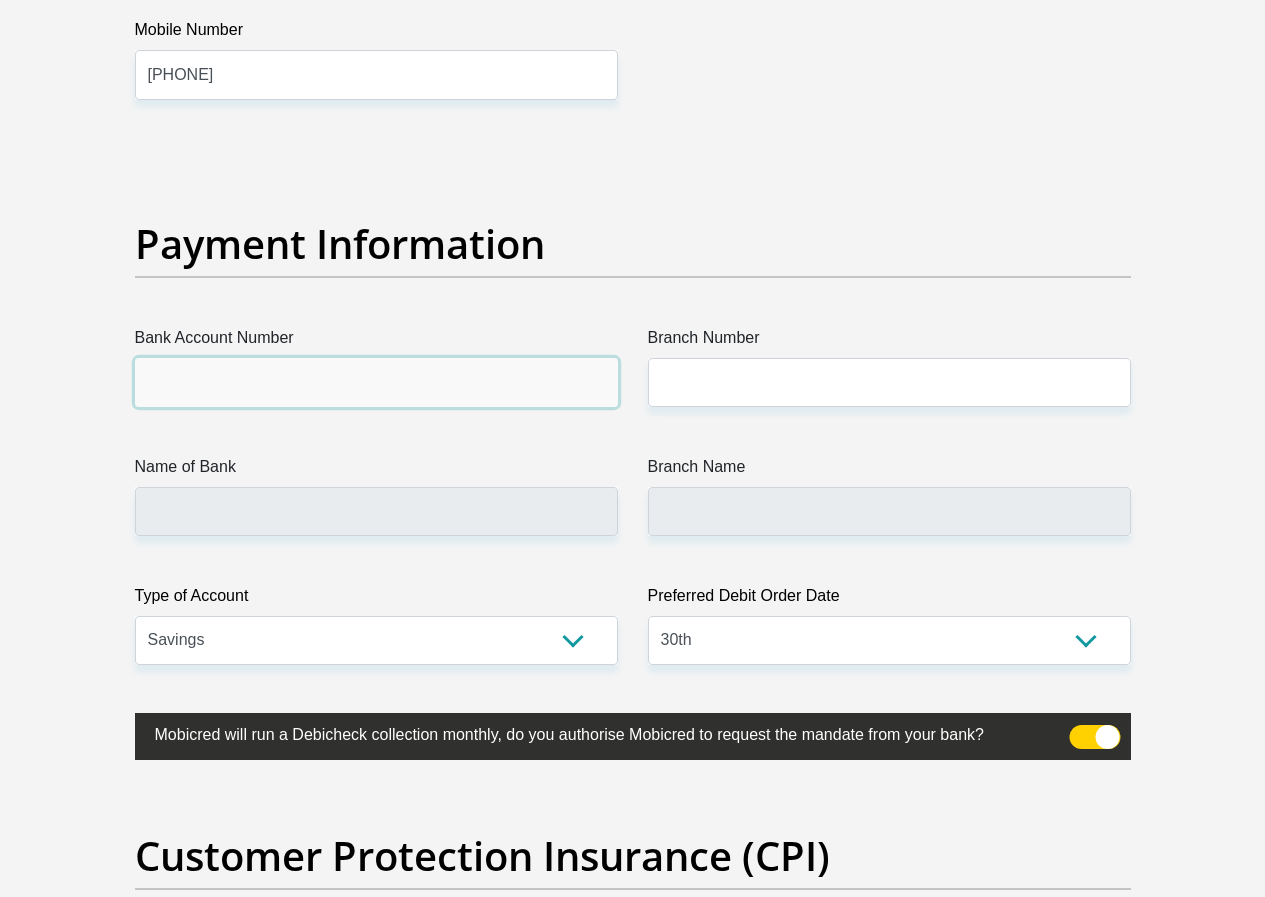 click on "Bank Account Number" at bounding box center (376, 382) 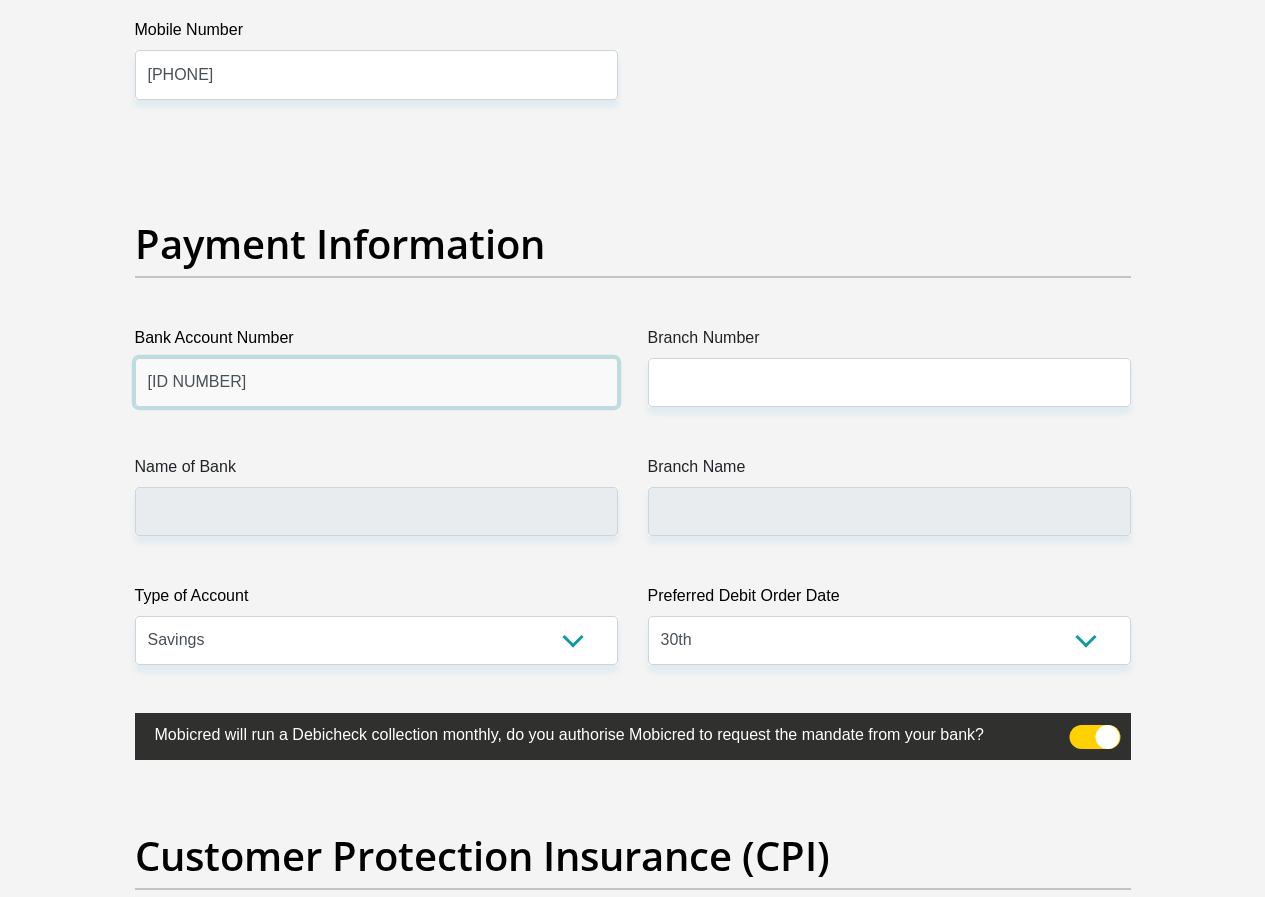 type on "1314730000" 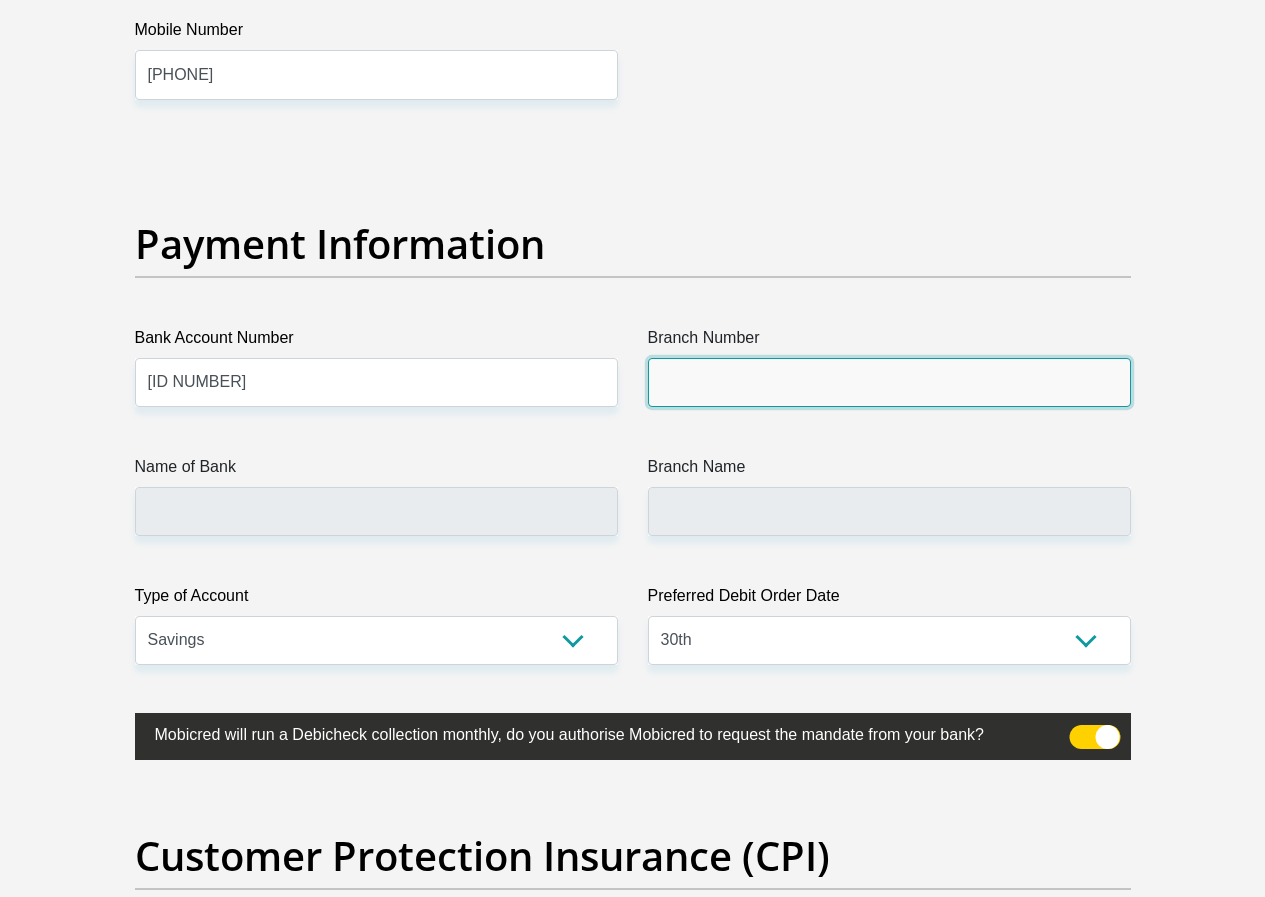 click on "Branch Number" at bounding box center [889, 382] 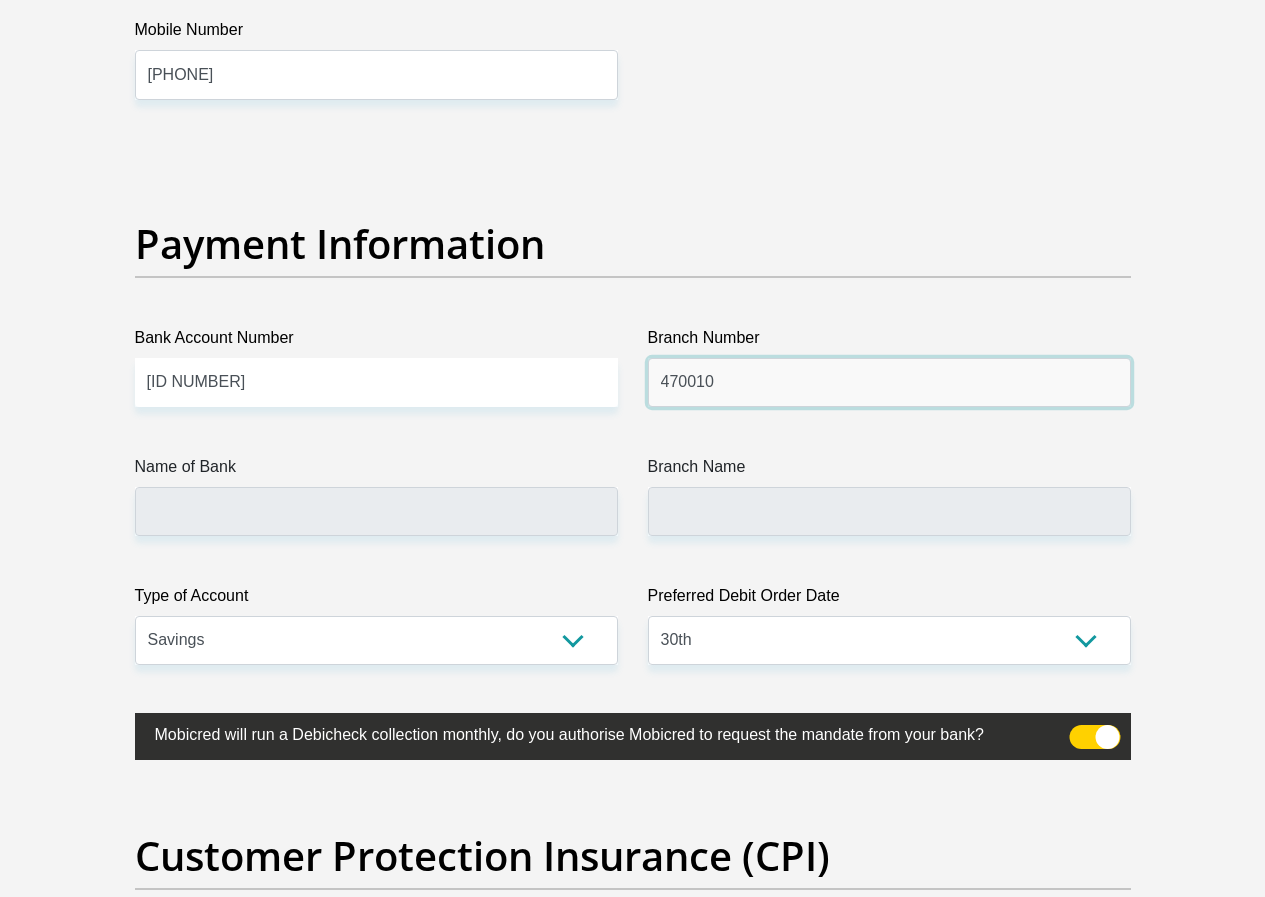 type on "470010" 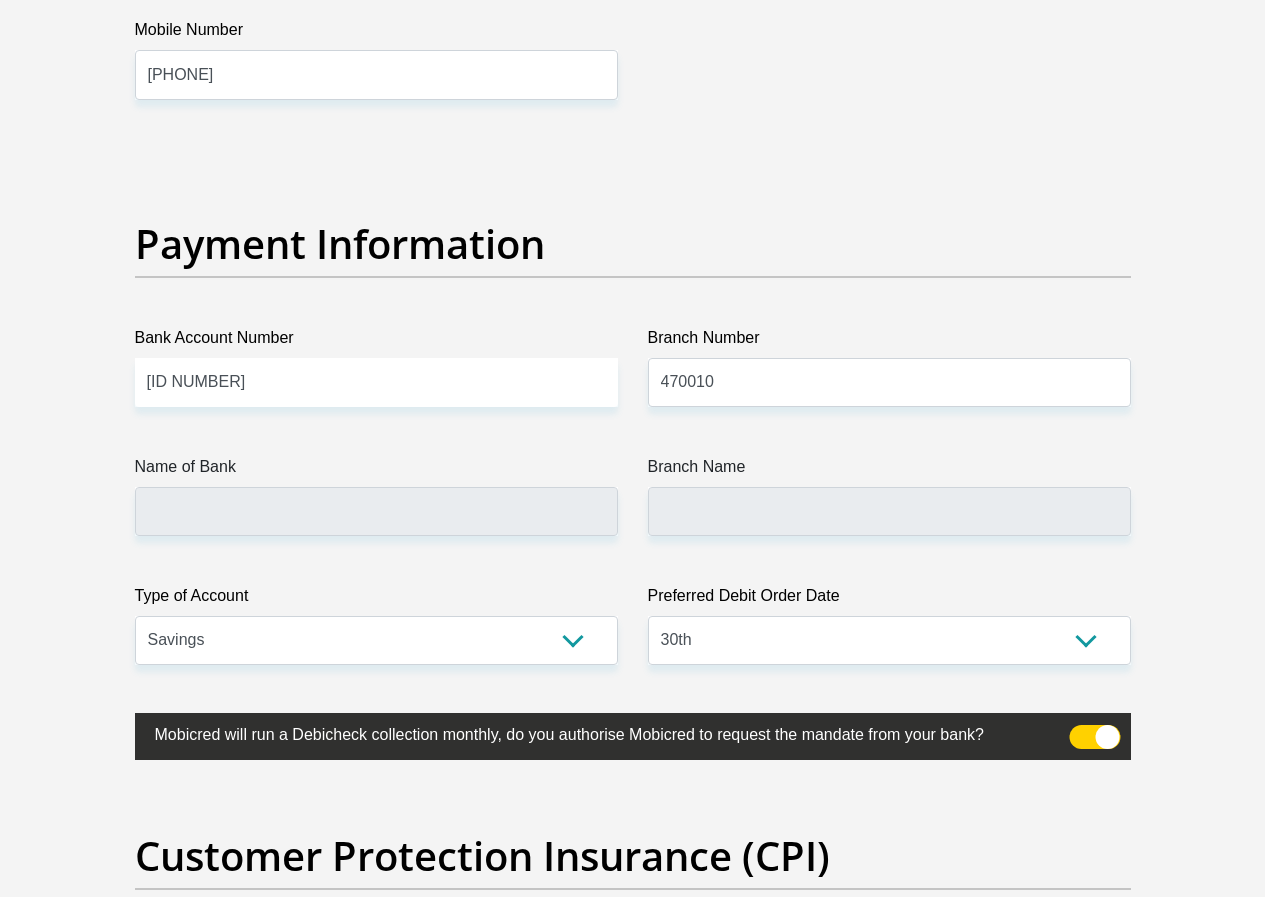 click on "Title
Mr
Ms
Mrs
Dr
Other
First Name
SHANICE
Surname
JANUARIE
ID Number
9307120166087
Please input valid ID number
Race
Black
Coloured
Indian
White
Other
Contact Number
0837968459
Please input valid contact number
Nationality
South Africa
Afghanistan
Aland Islands  Albania  Algeria" at bounding box center [633, -911] 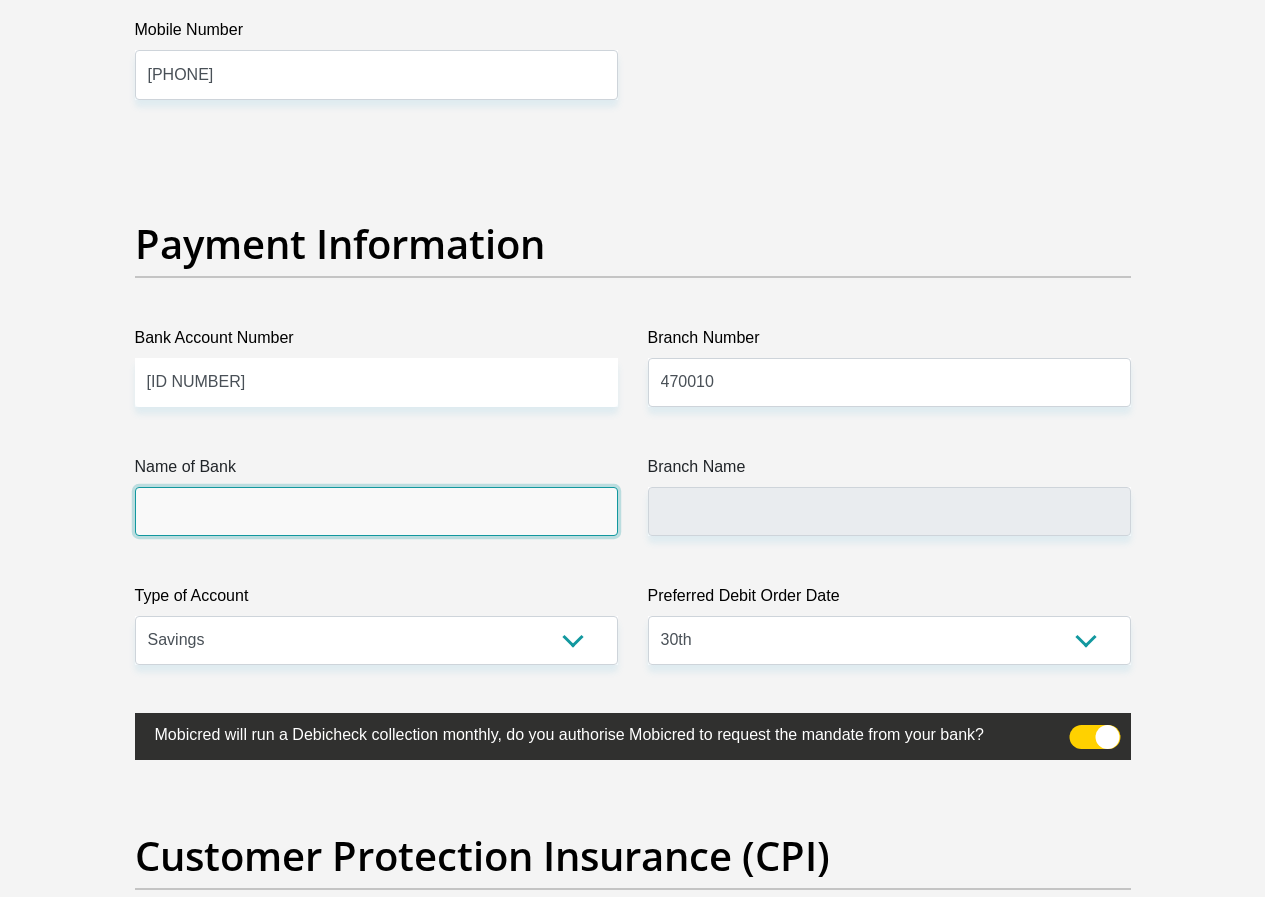 click on "Name of Bank" at bounding box center [376, 511] 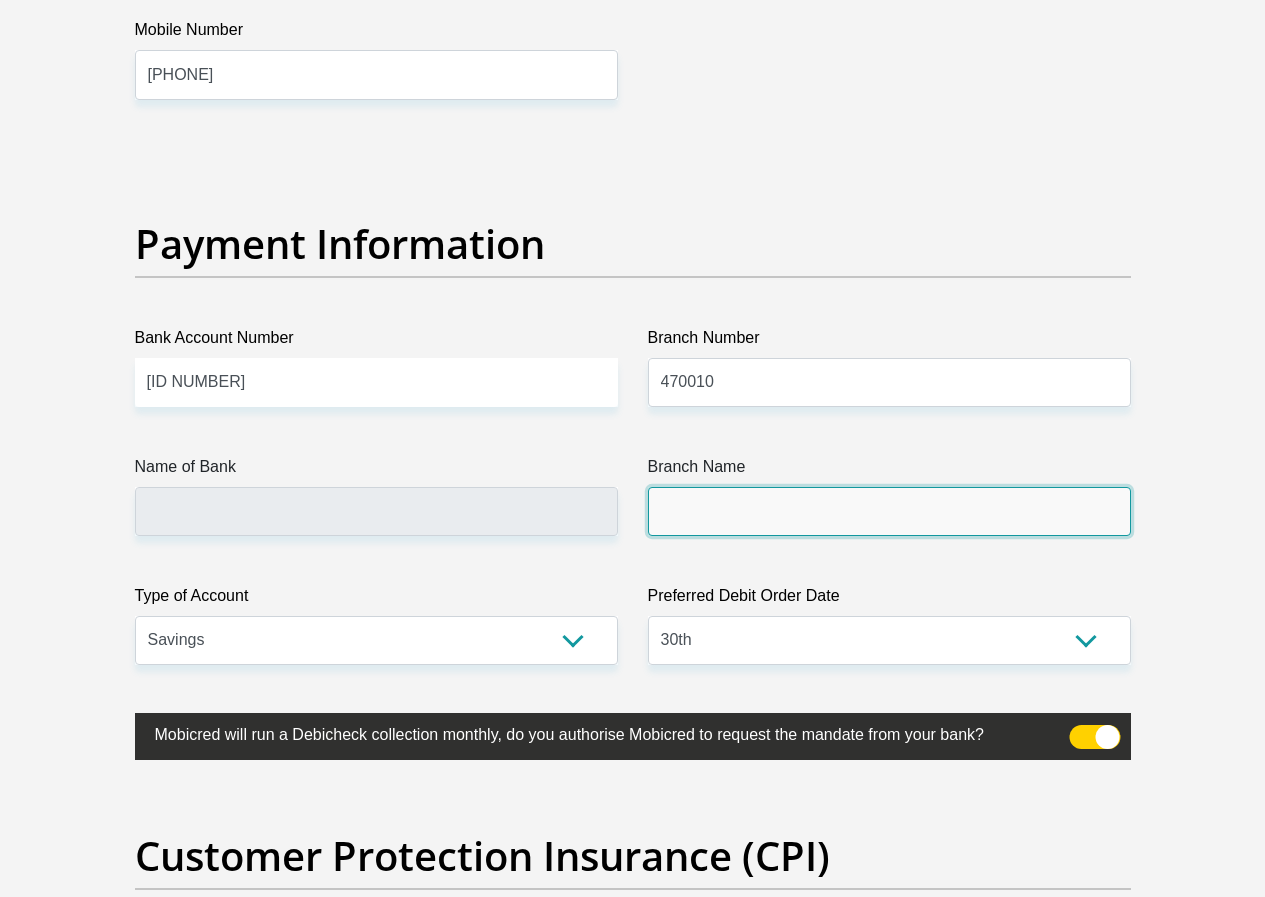 click on "Branch Name" at bounding box center (889, 511) 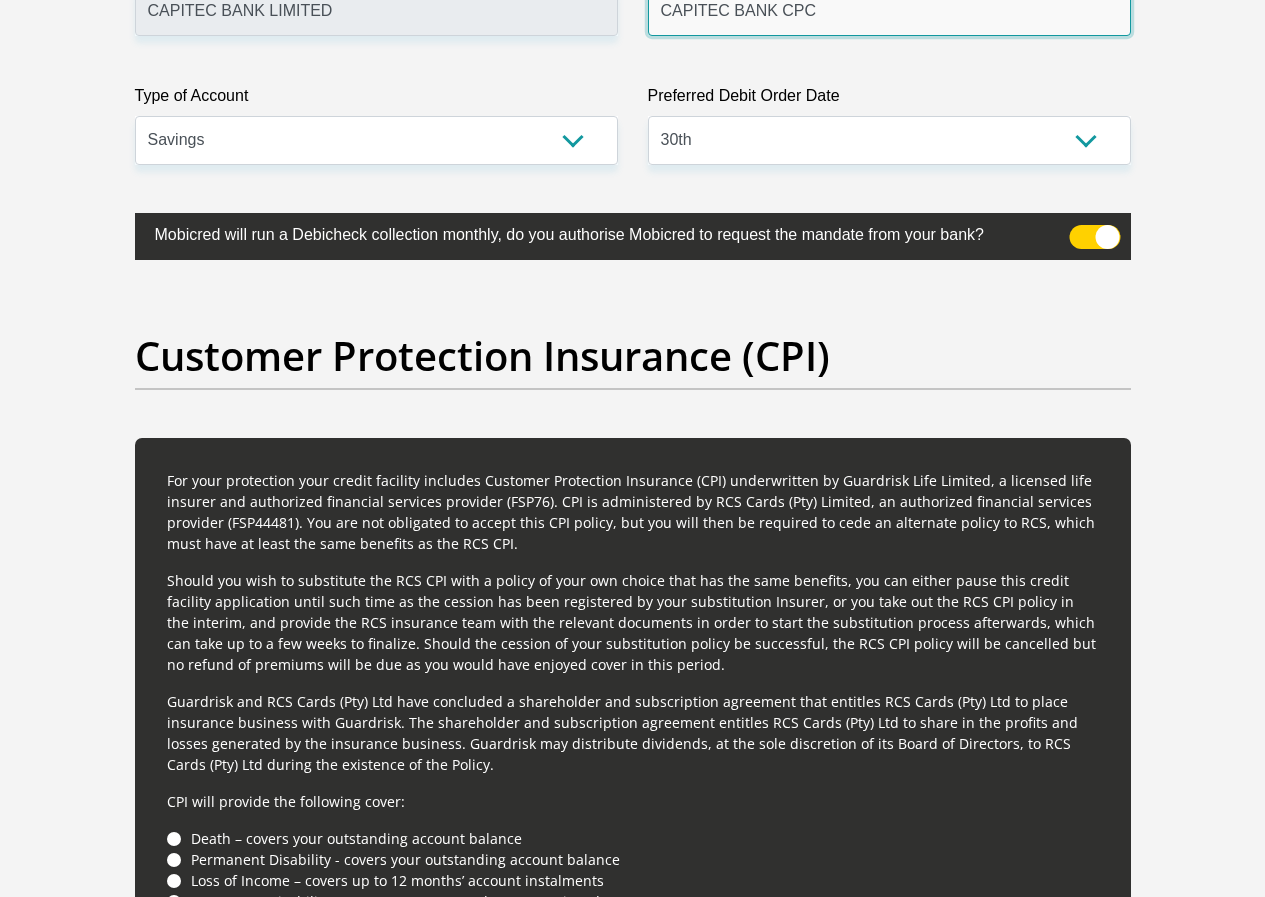 scroll, scrollTop: 4800, scrollLeft: 0, axis: vertical 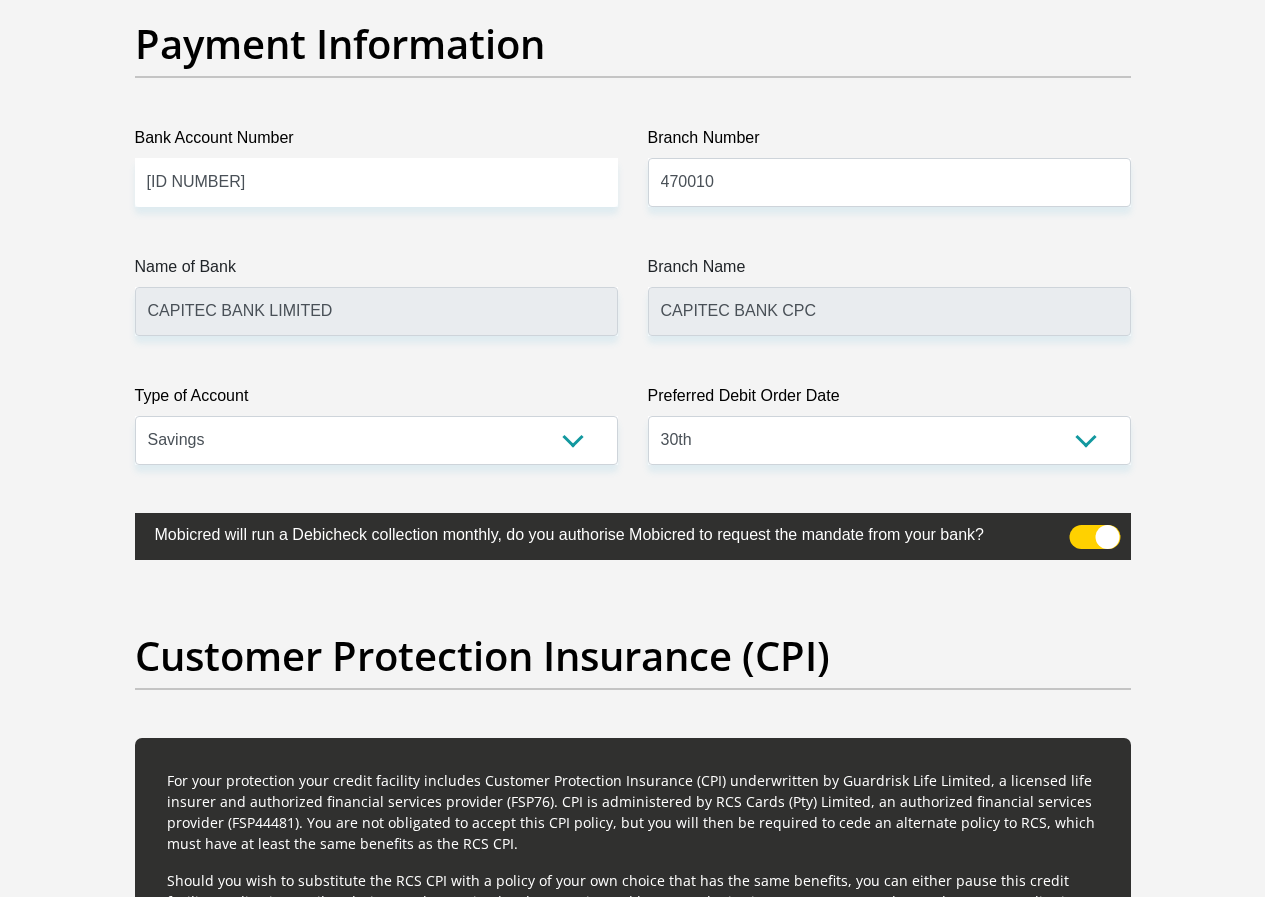 click on "Title
Mr
Ms
Mrs
Dr
Other
First Name
SHANICE
Surname
JANUARIE
ID Number
9307120166087
Please input valid ID number
Race
Black
Coloured
Indian
White
Other
Contact Number
0837968459
Please input valid contact number
Nationality
South Africa
Afghanistan
Aland Islands  Albania  Algeria" at bounding box center (633, -1111) 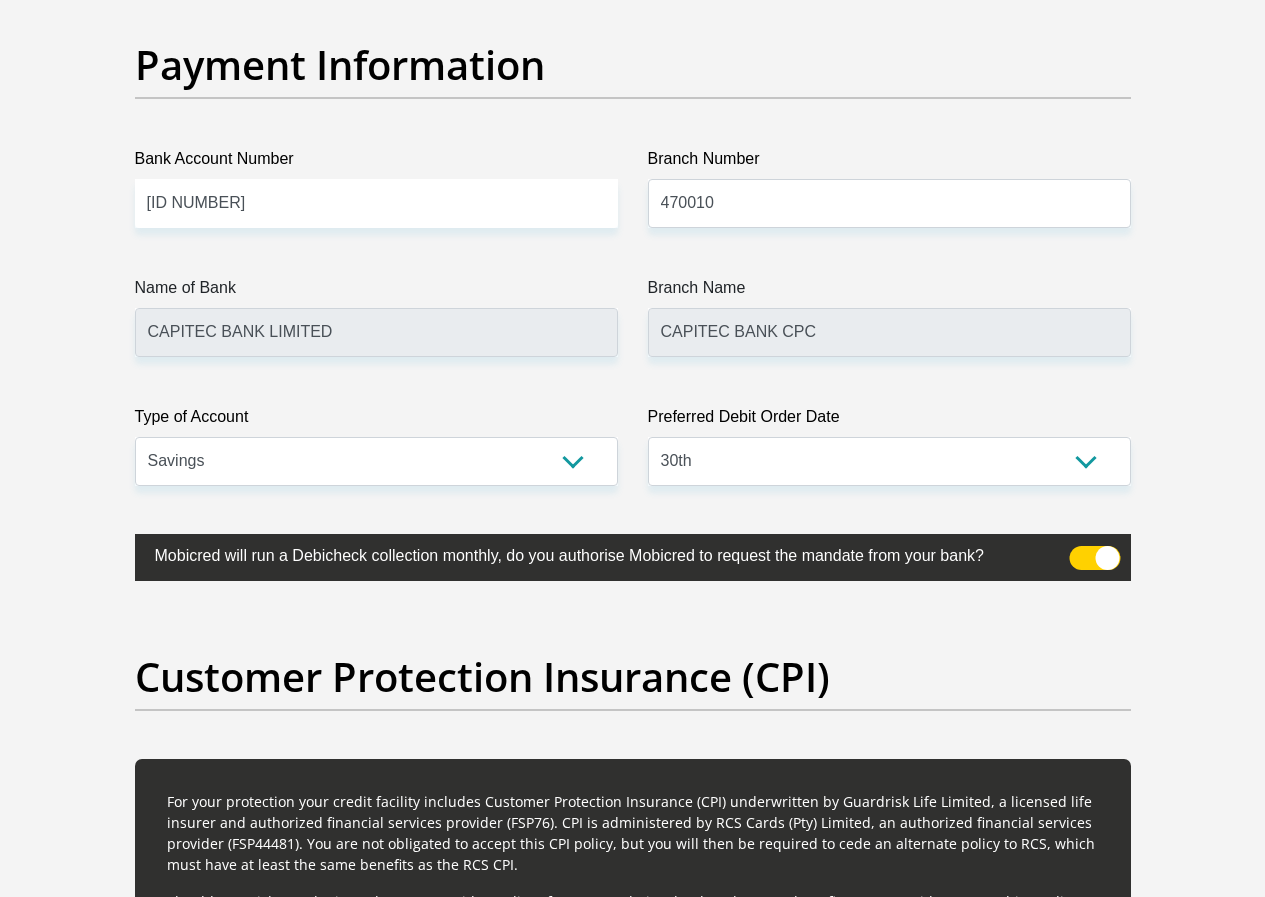 scroll, scrollTop: 4800, scrollLeft: 0, axis: vertical 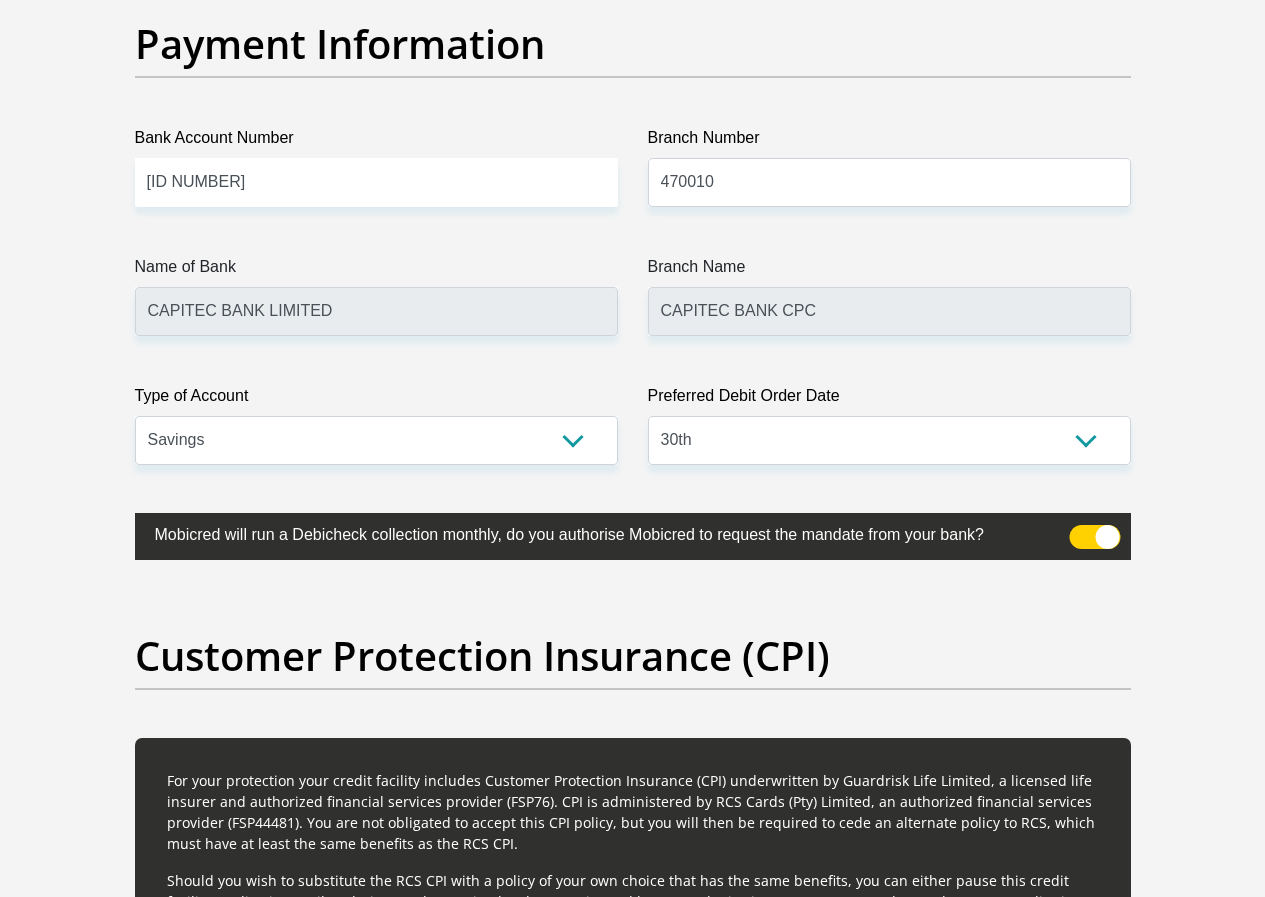 click at bounding box center (1094, 537) 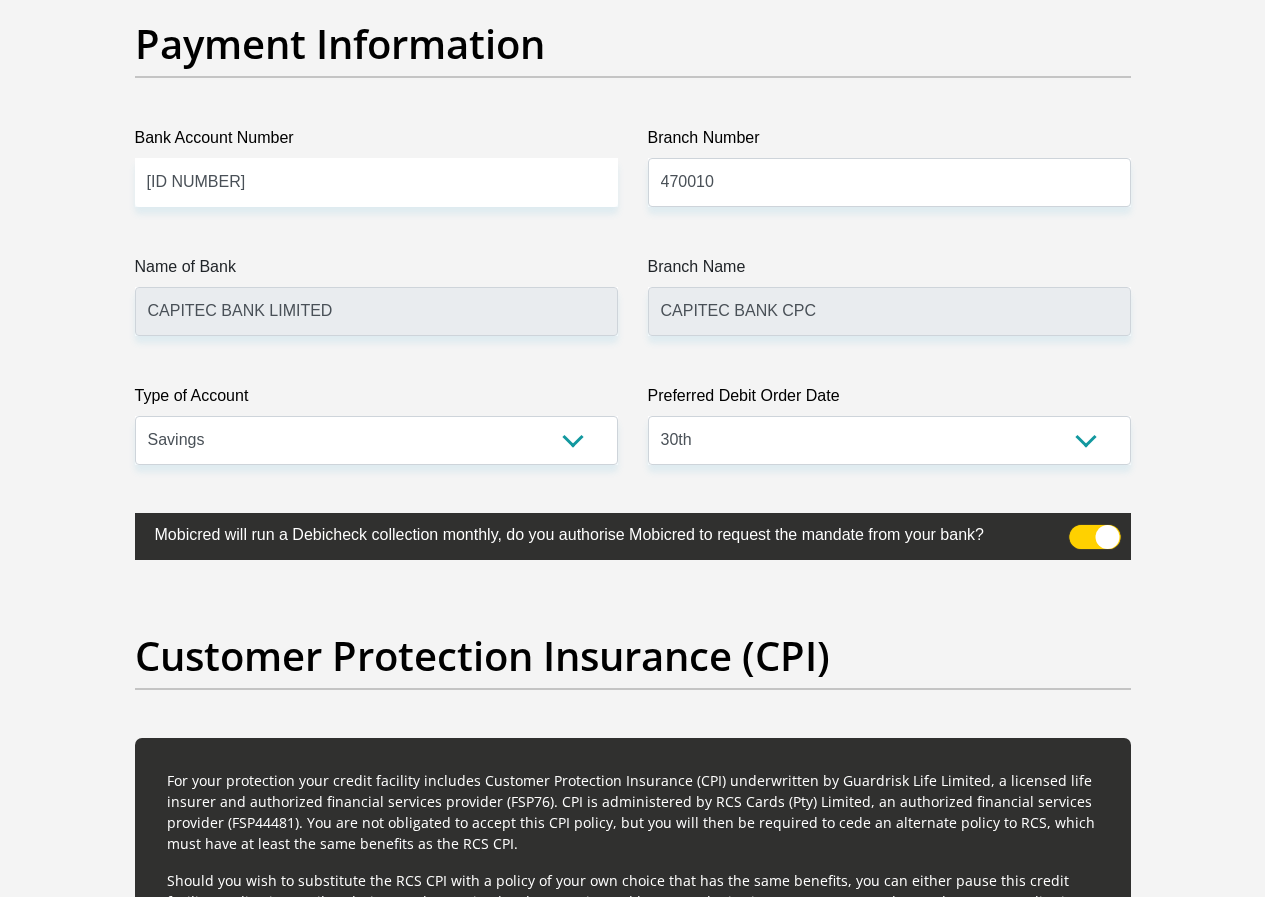 click at bounding box center (1081, 530) 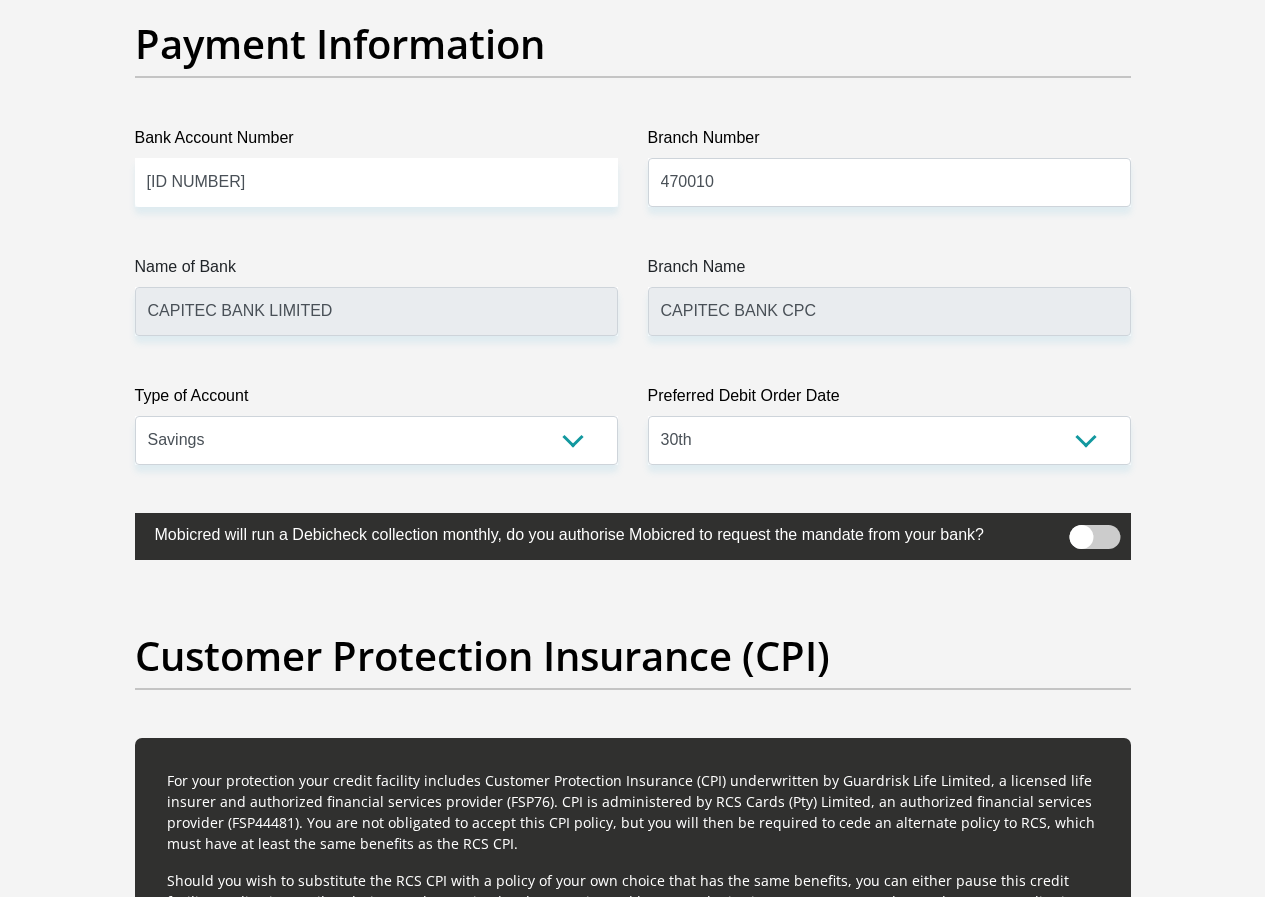 click at bounding box center [1094, 537] 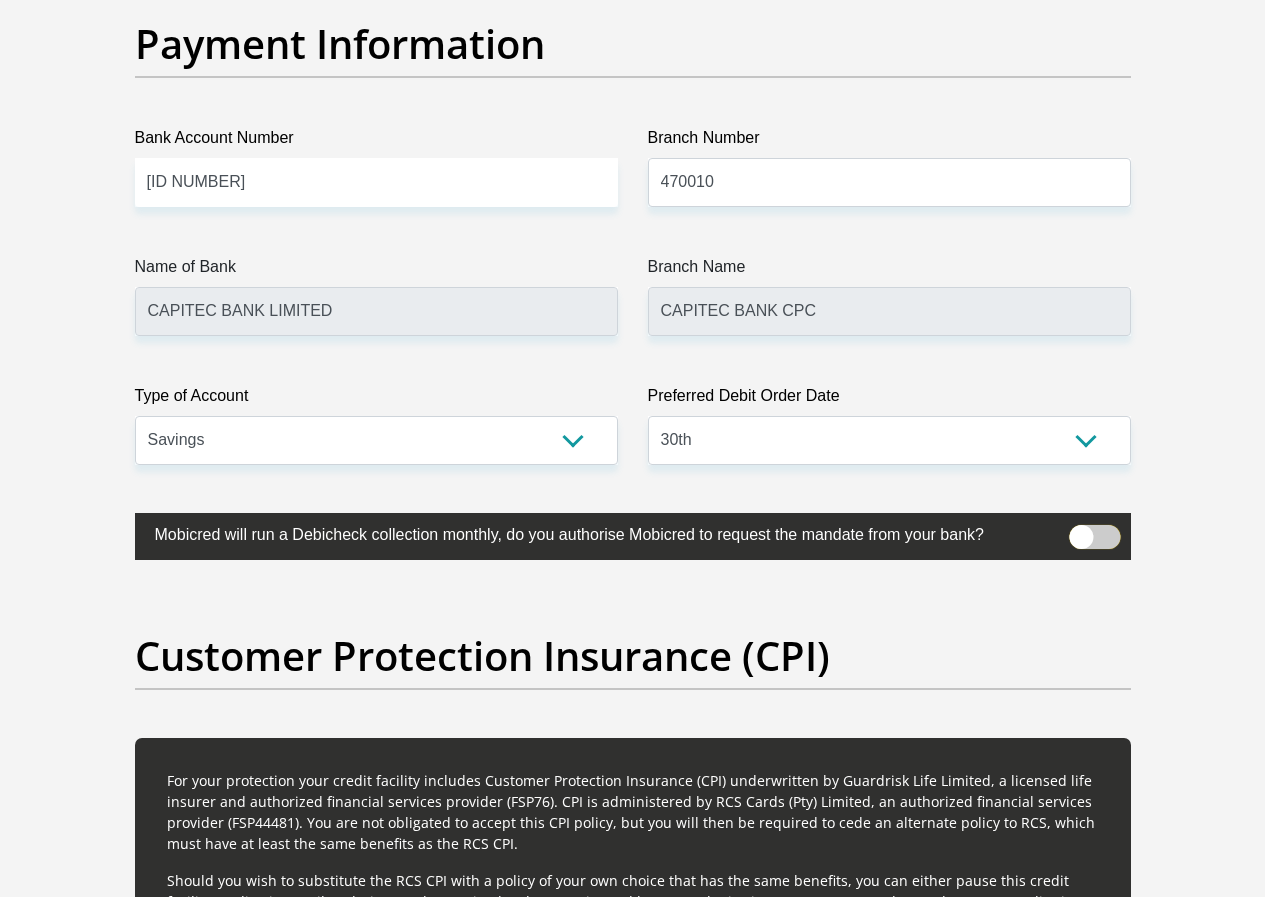 click at bounding box center [1081, 530] 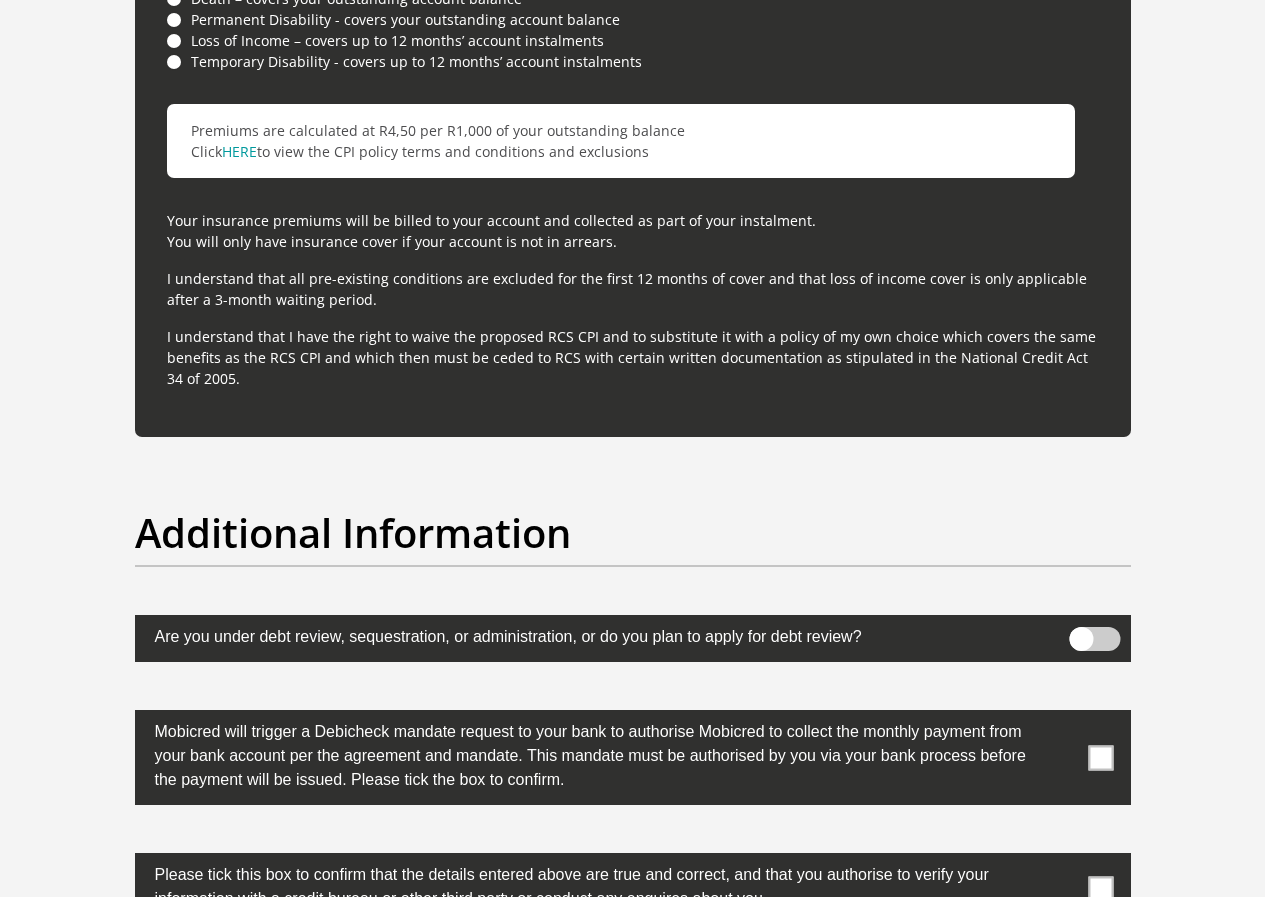 scroll, scrollTop: 6000, scrollLeft: 0, axis: vertical 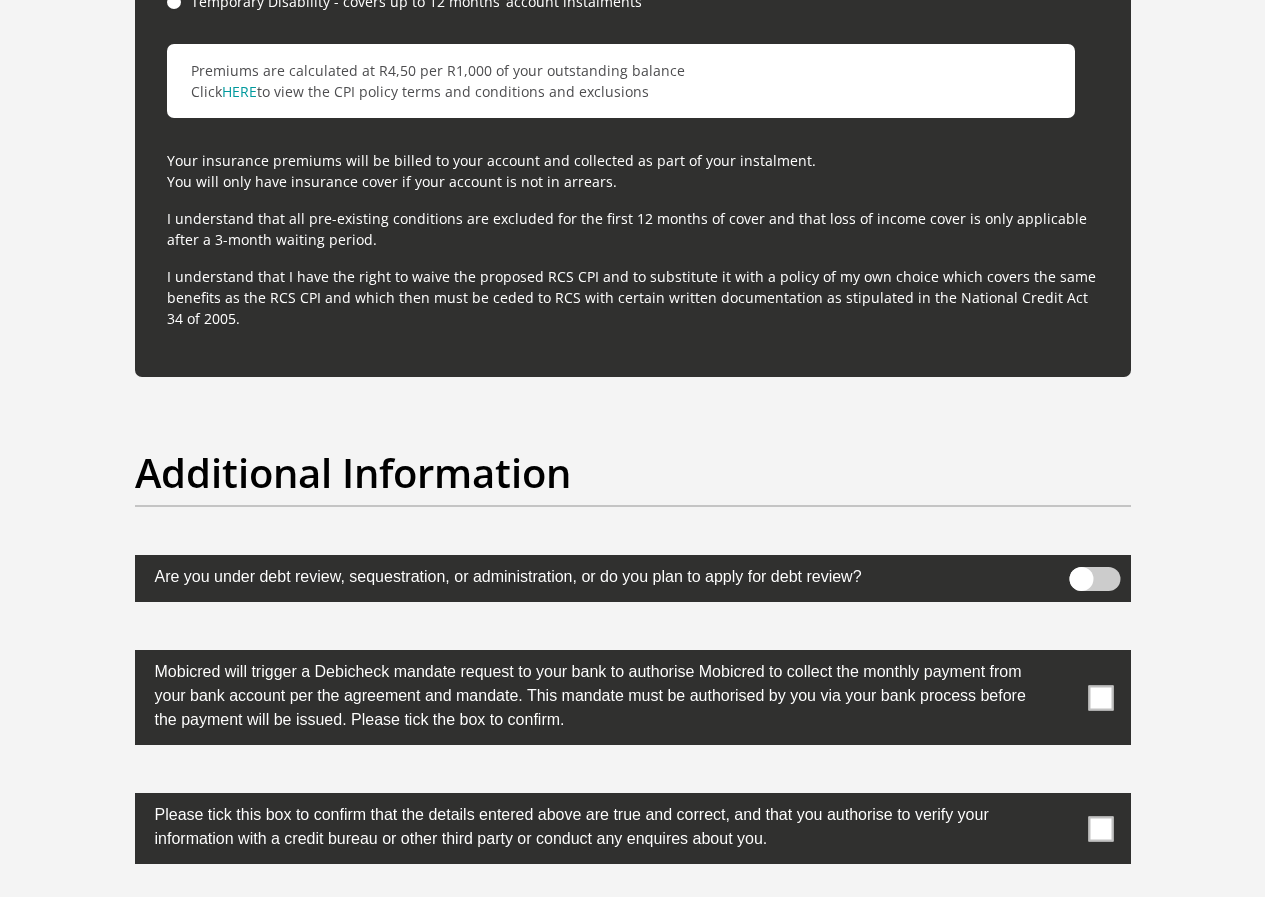 click at bounding box center [1094, 579] 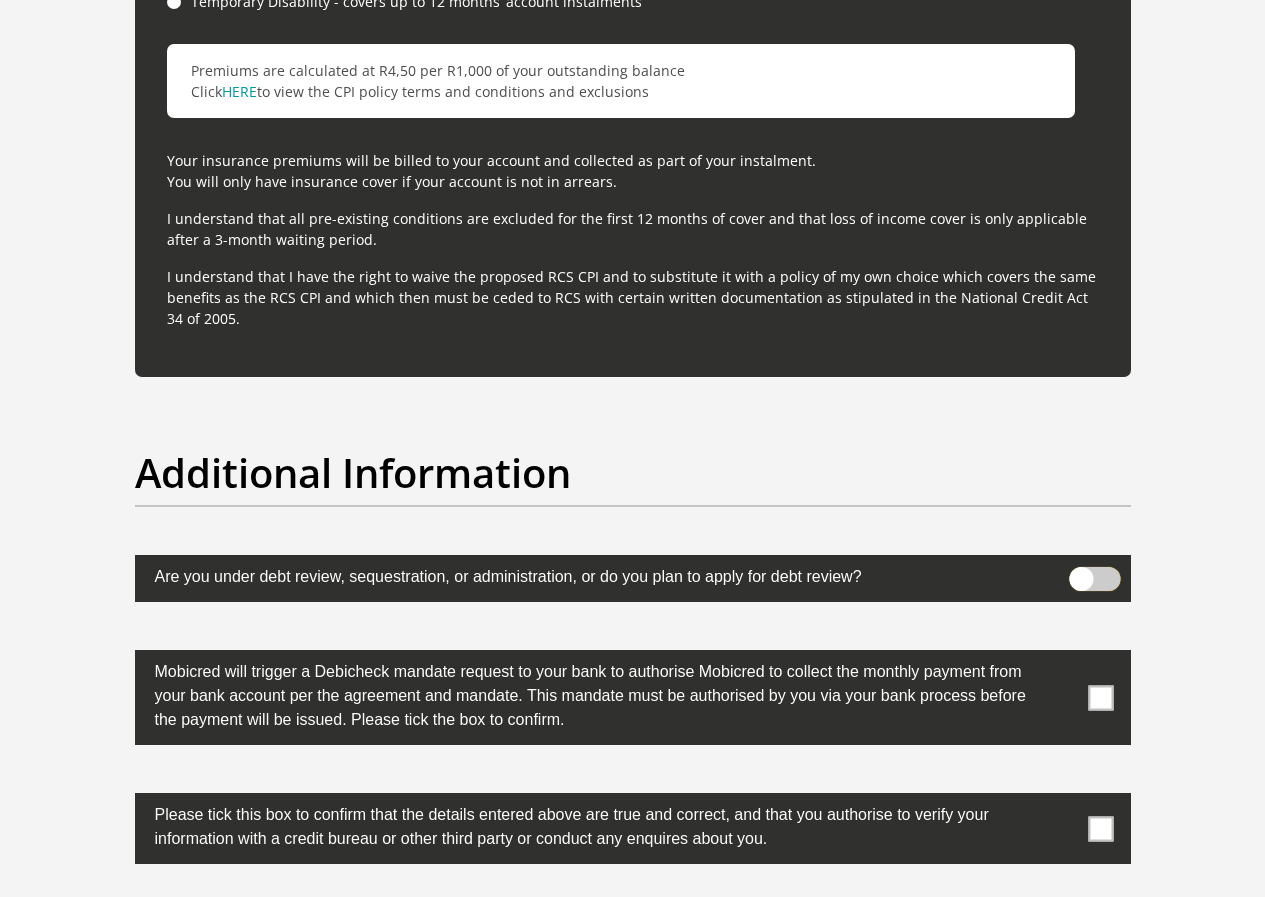 click at bounding box center (1081, 572) 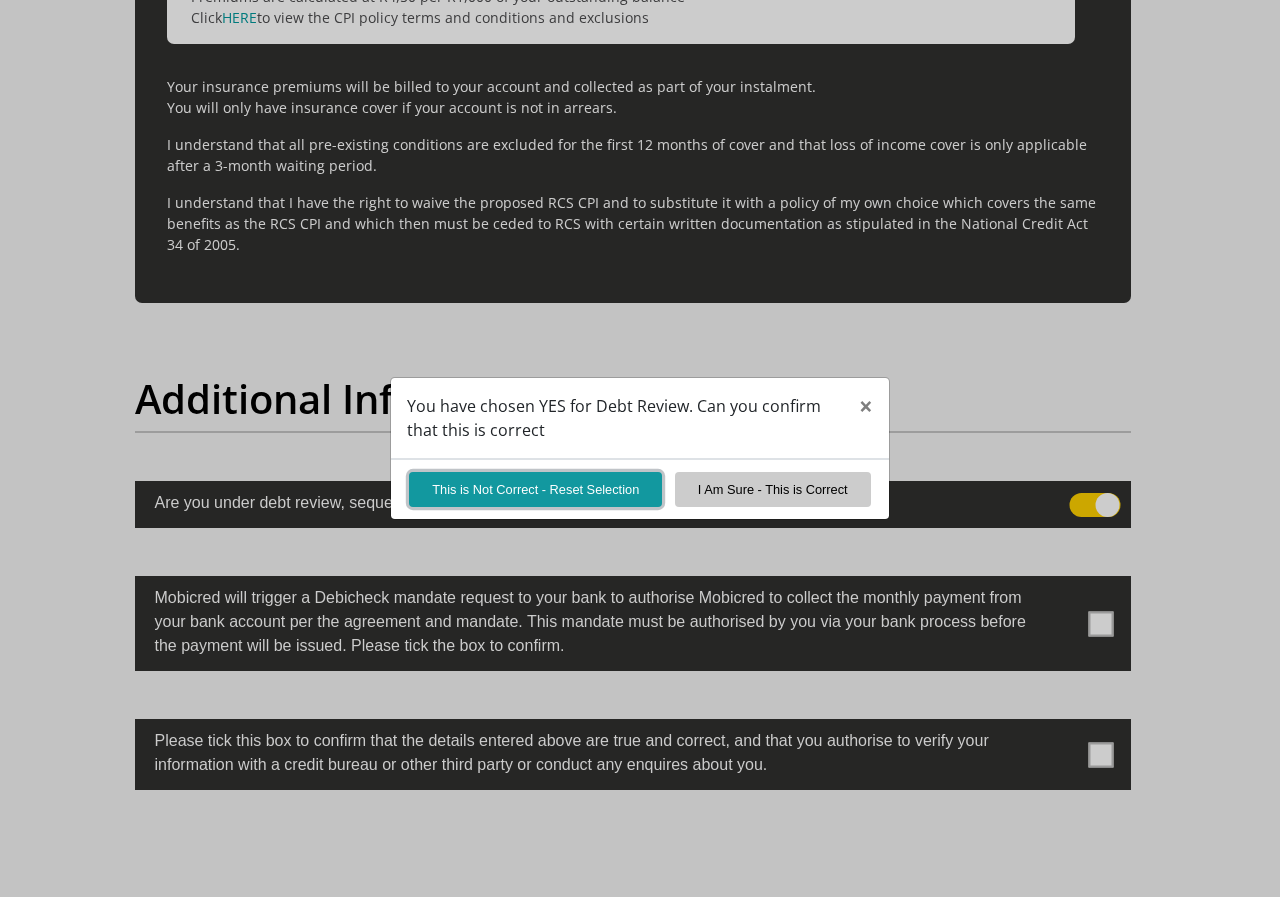 click on "This is Not Correct - Reset Selection" at bounding box center [535, 489] 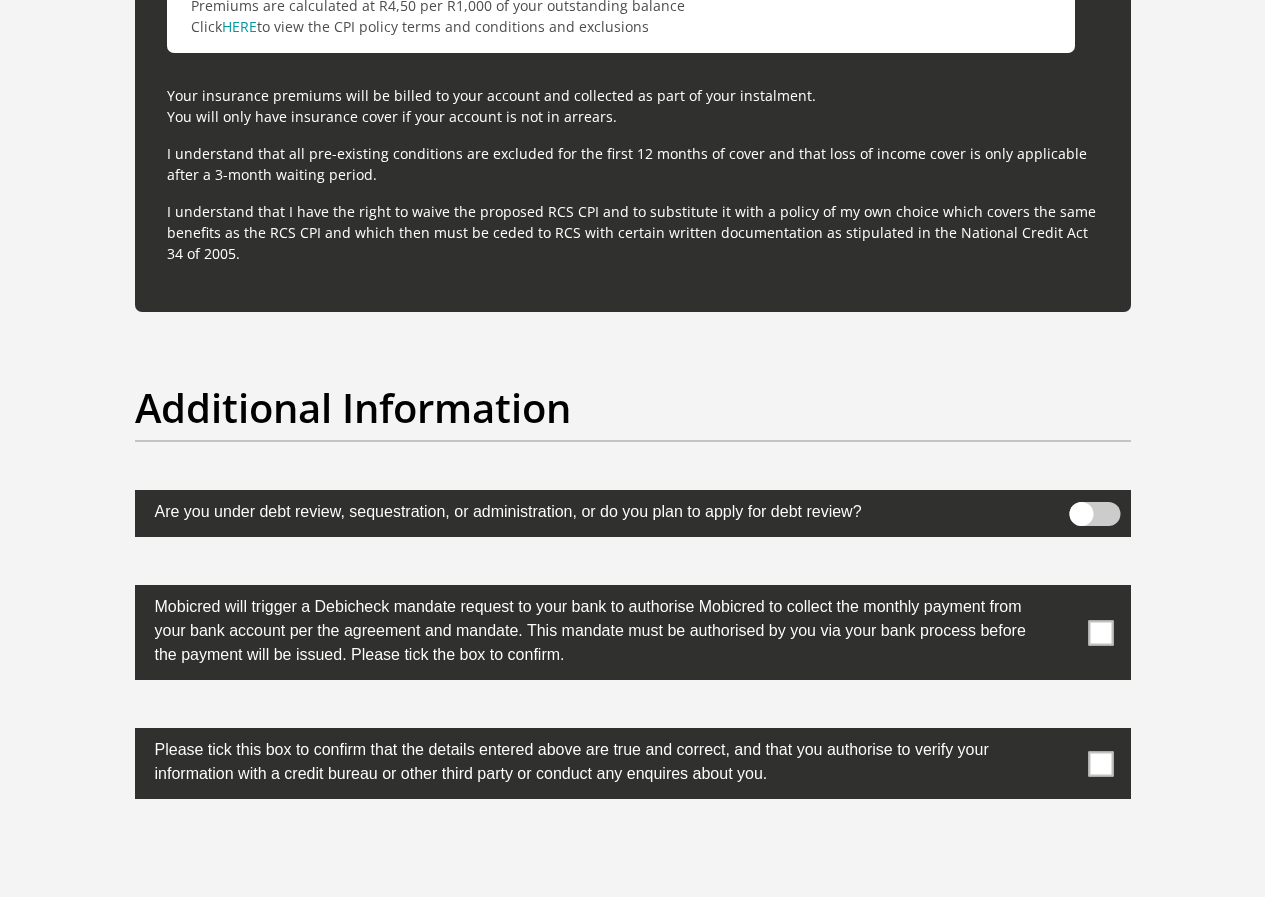 scroll, scrollTop: 6100, scrollLeft: 0, axis: vertical 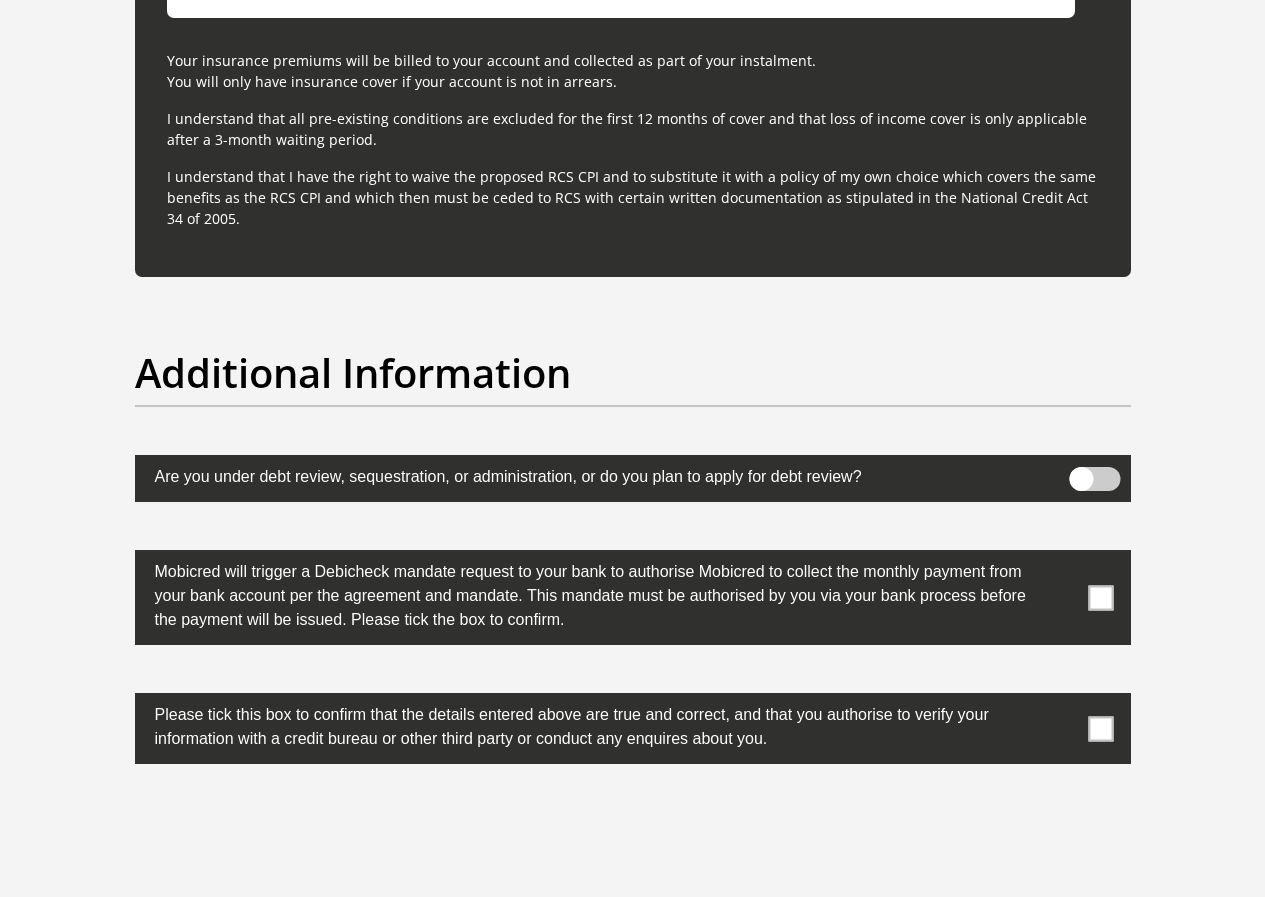 click at bounding box center (1100, 597) 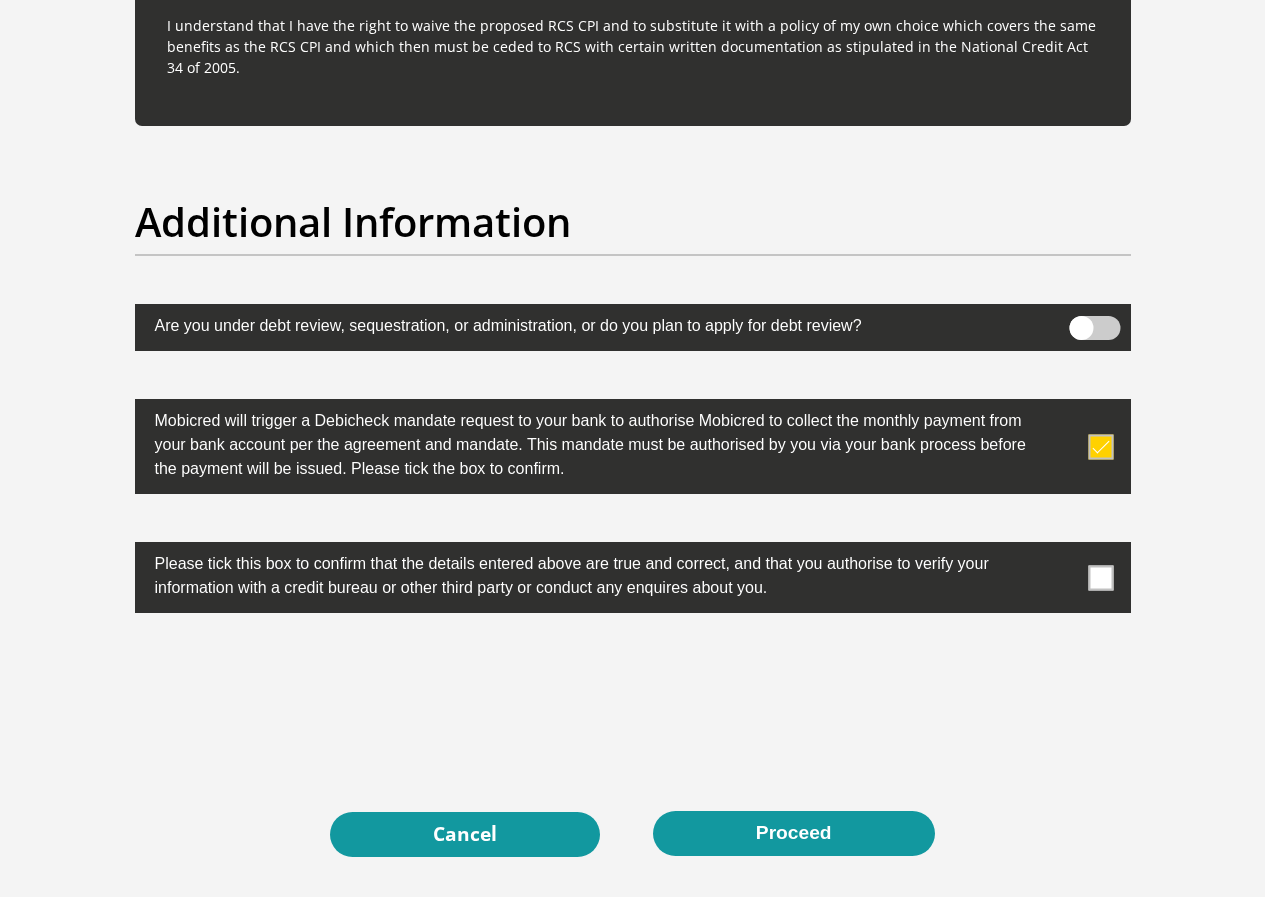 scroll, scrollTop: 6300, scrollLeft: 0, axis: vertical 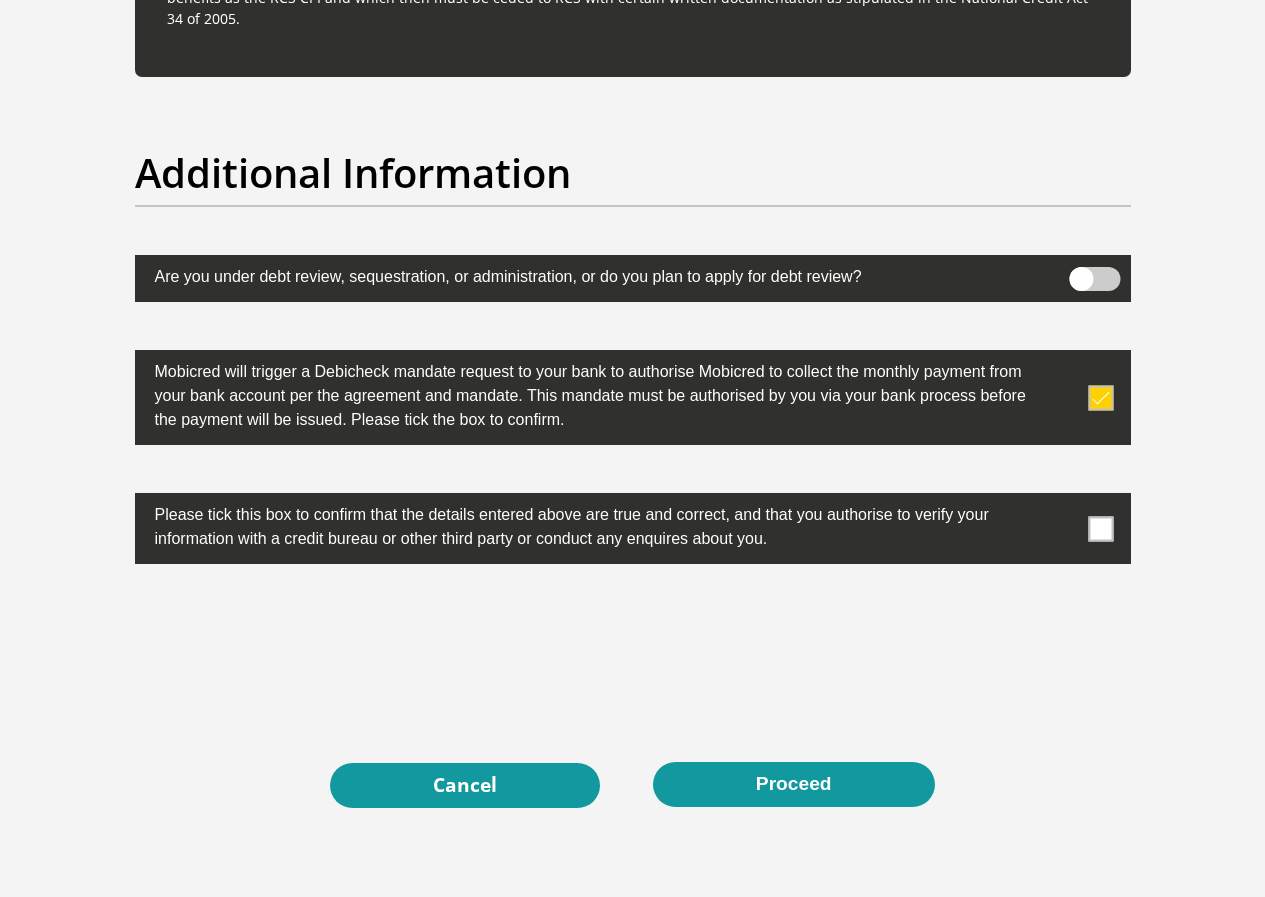 click at bounding box center [1100, 528] 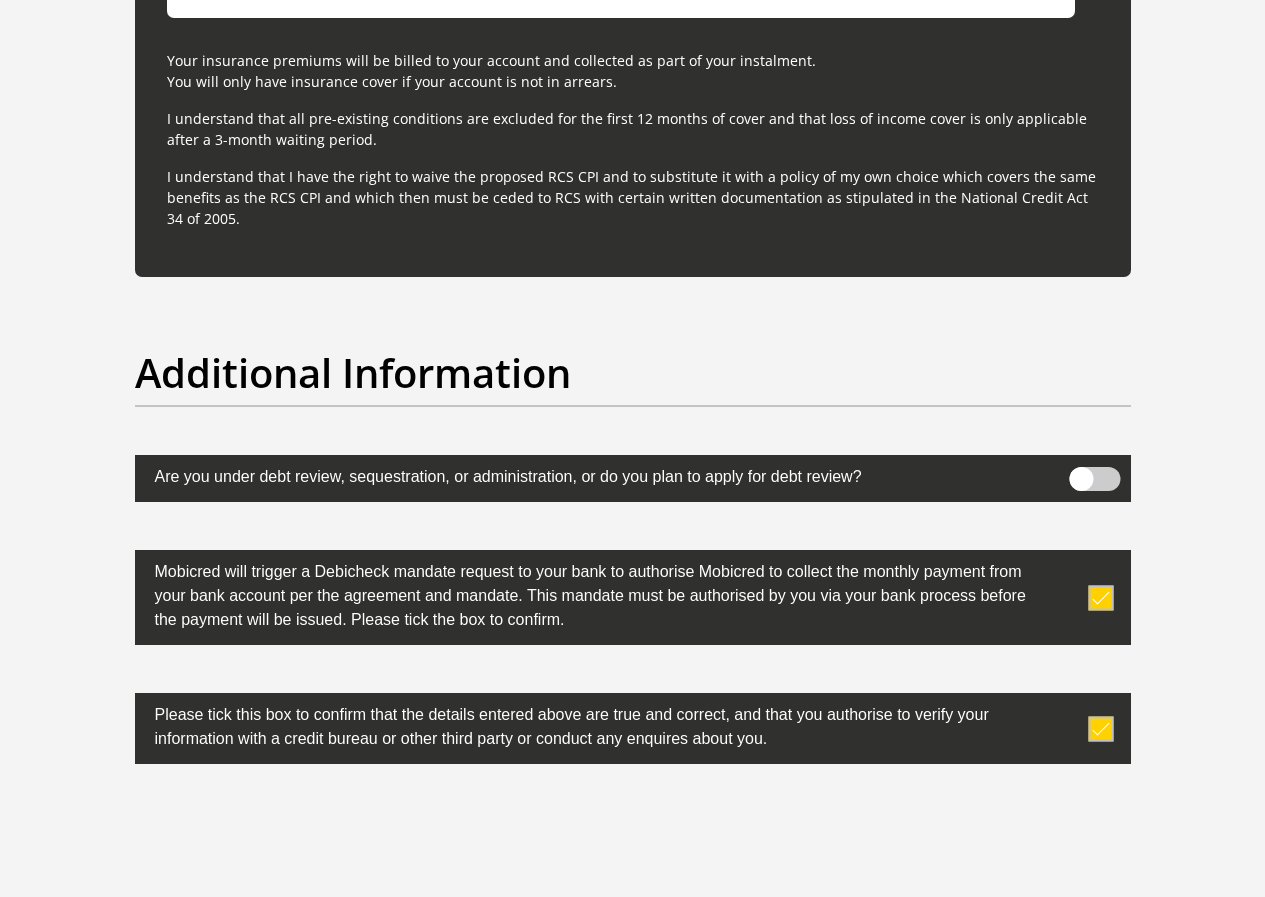 scroll, scrollTop: 6373, scrollLeft: 0, axis: vertical 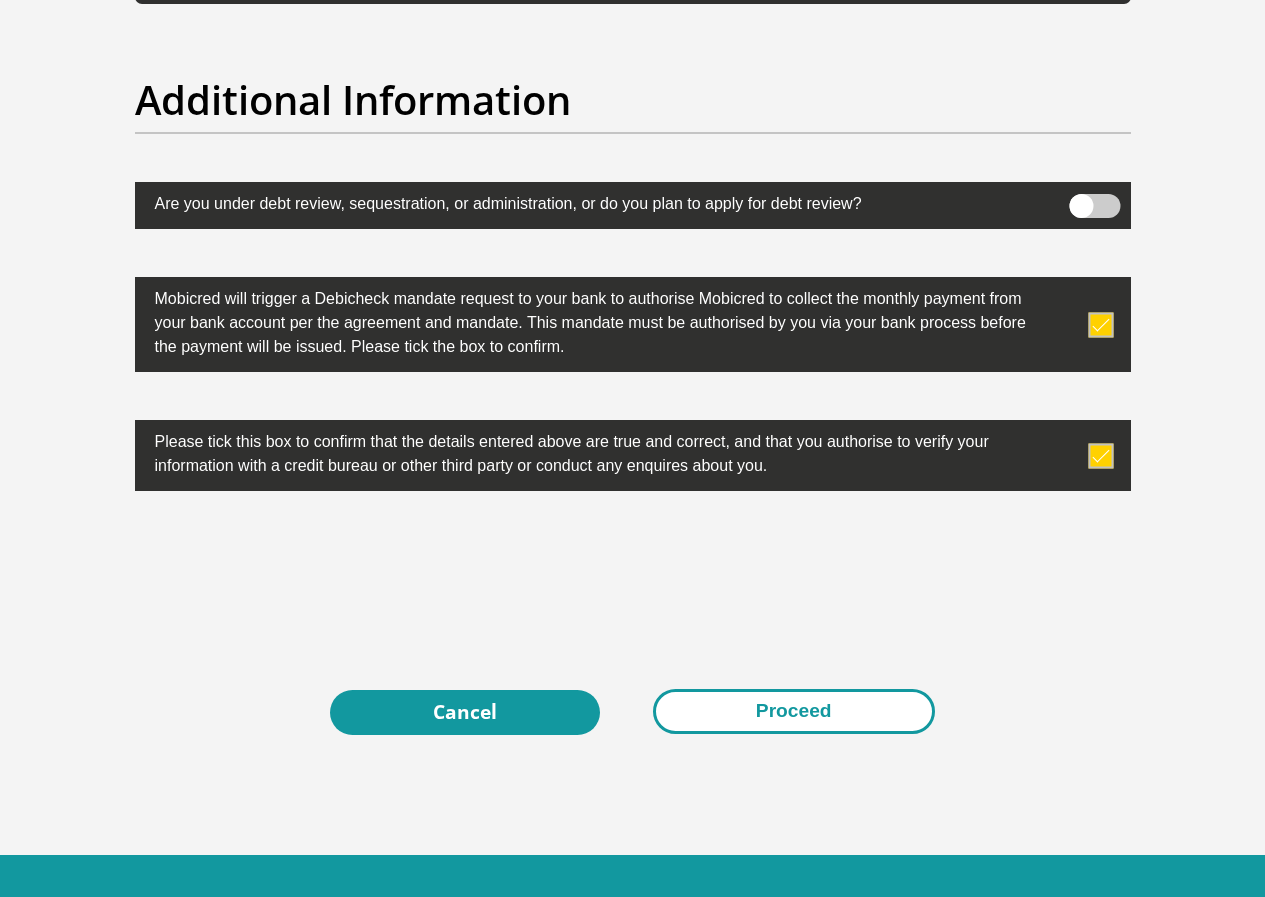 click on "Proceed" at bounding box center (794, 711) 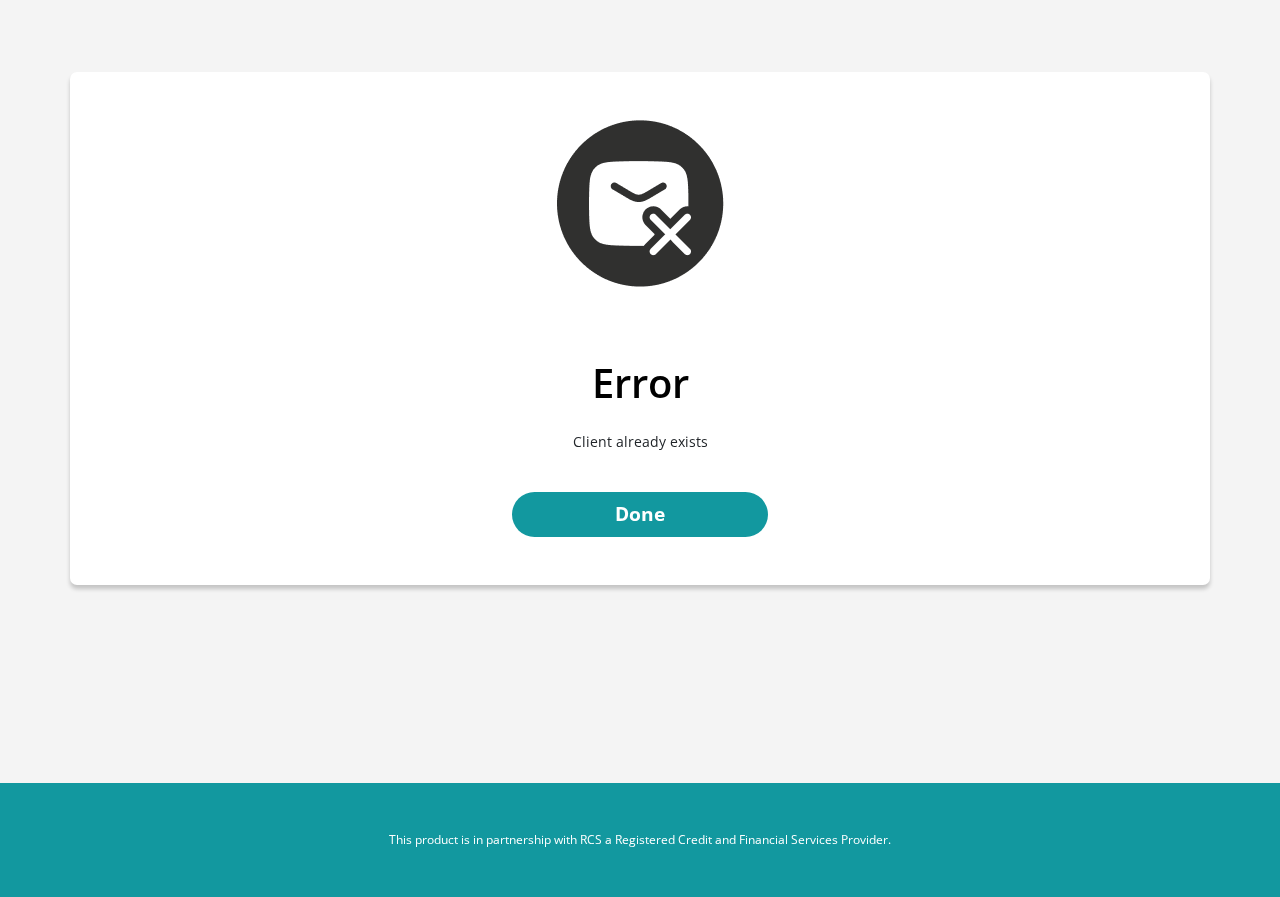 scroll, scrollTop: 0, scrollLeft: 0, axis: both 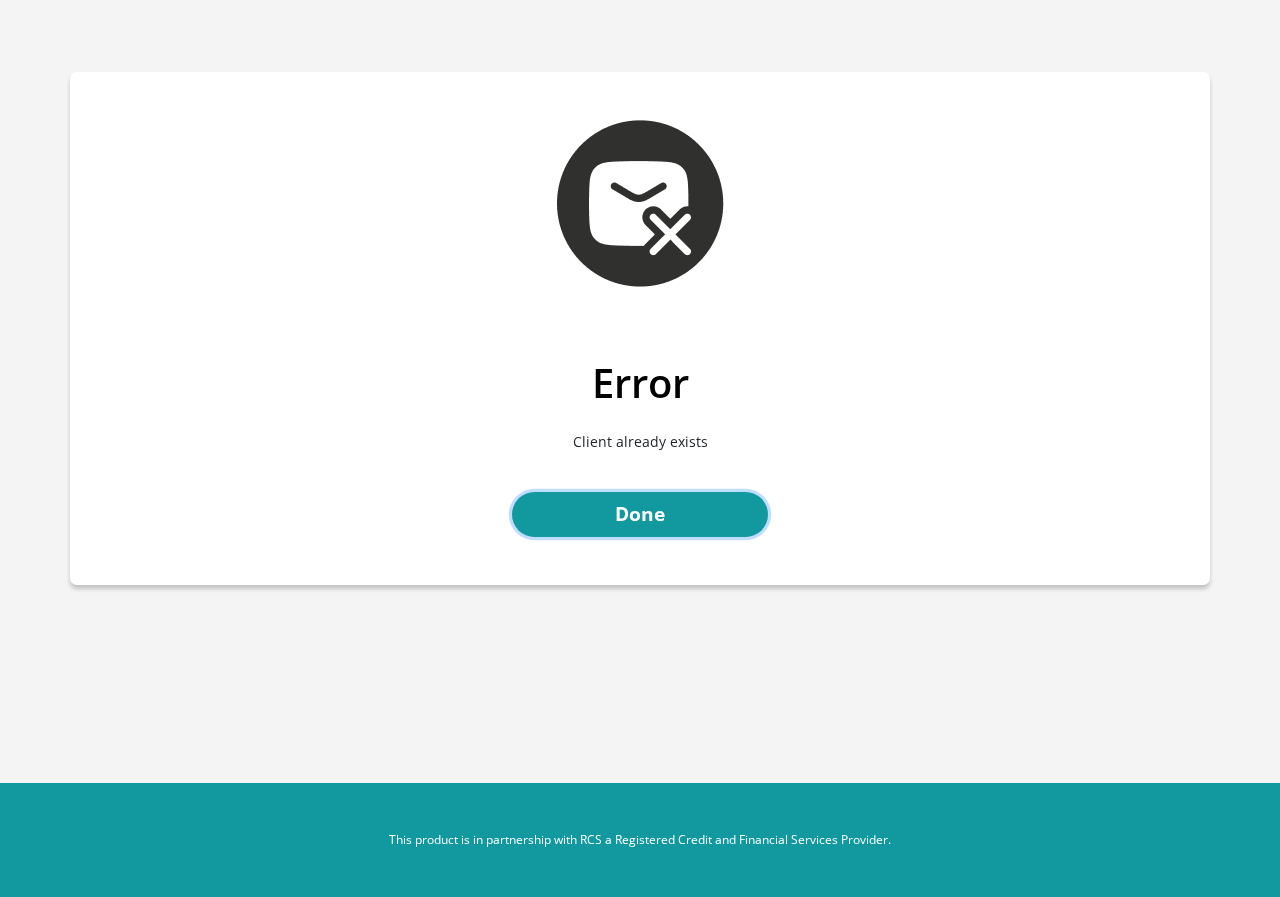 click on "Done" at bounding box center [640, 514] 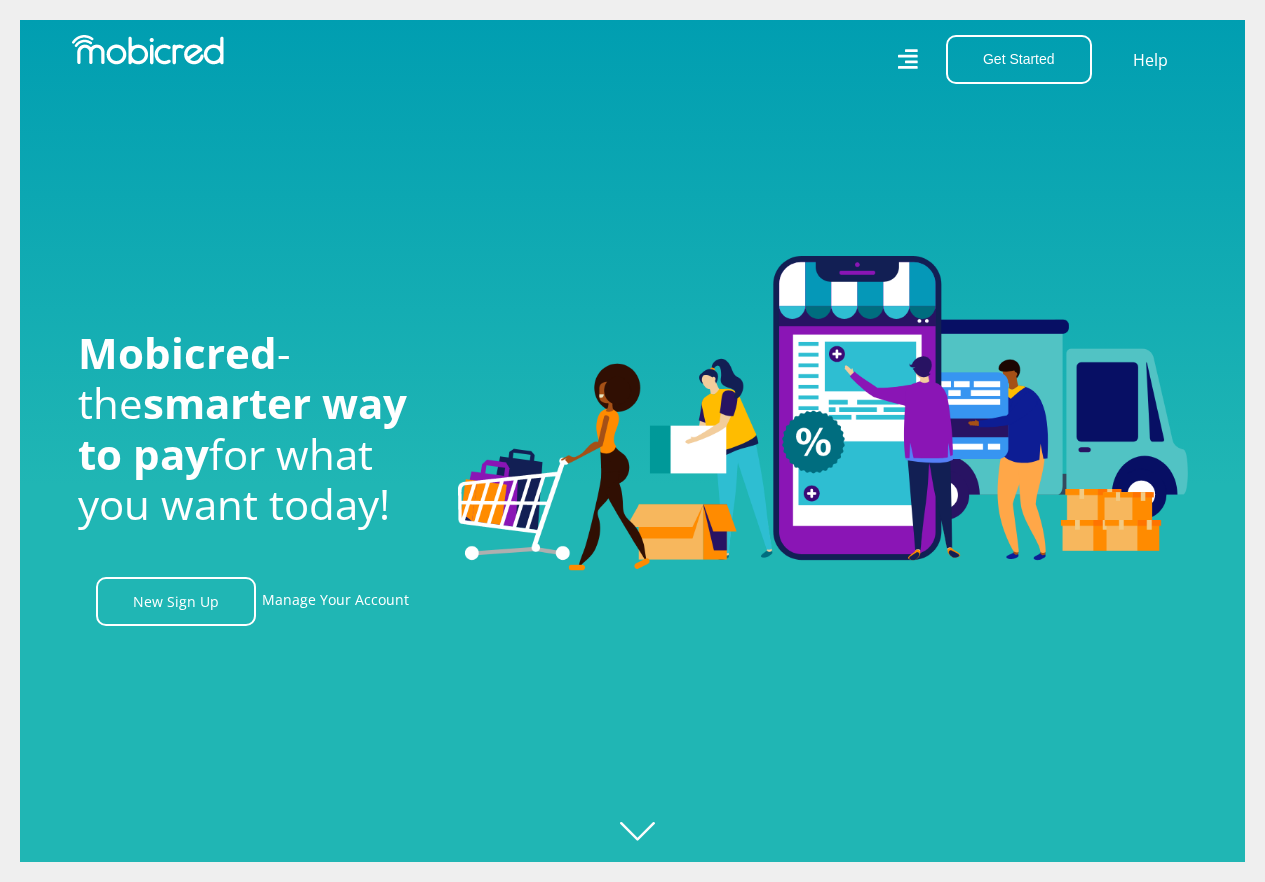 scroll, scrollTop: 0, scrollLeft: 0, axis: both 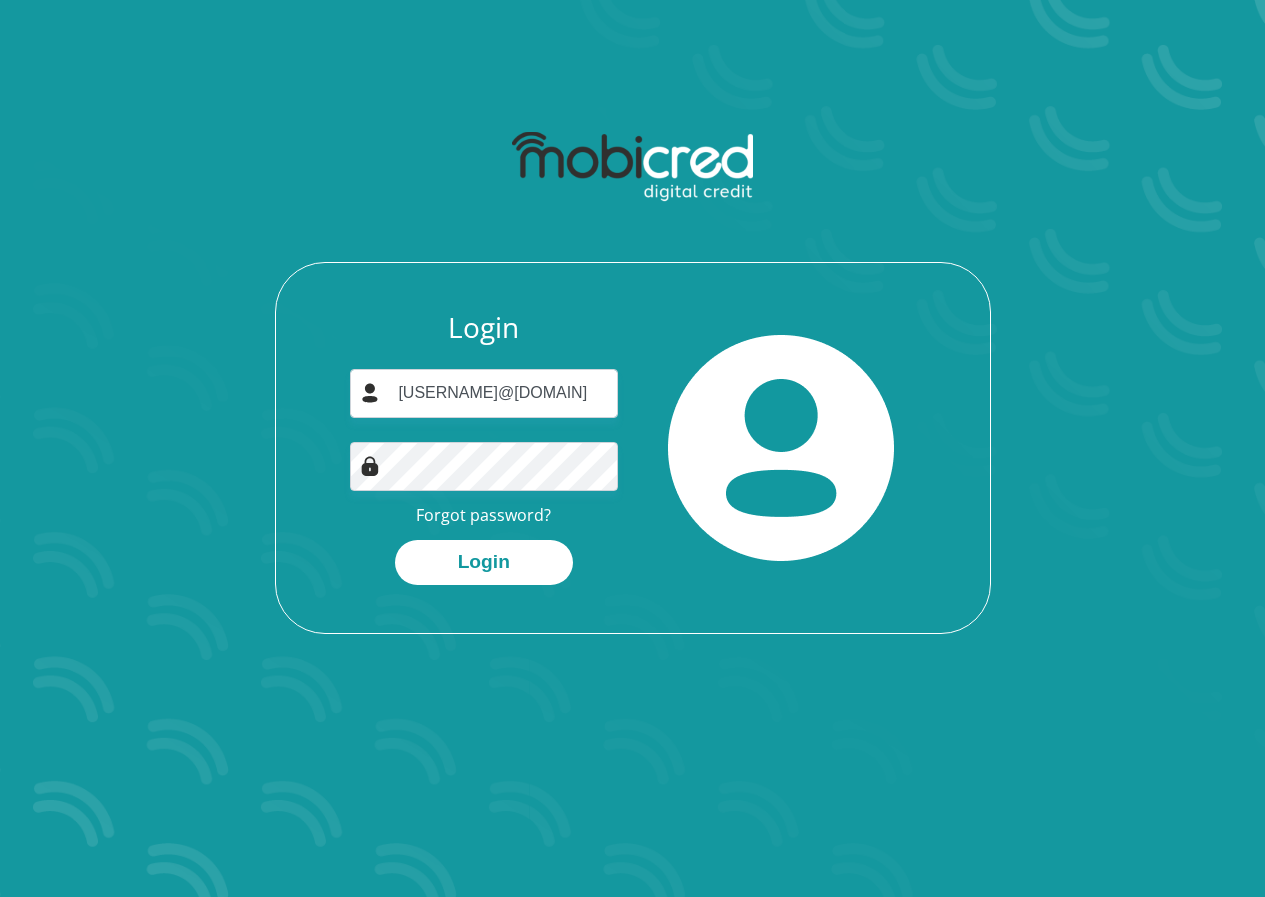 type on "[USERNAME]@[DOMAIN]" 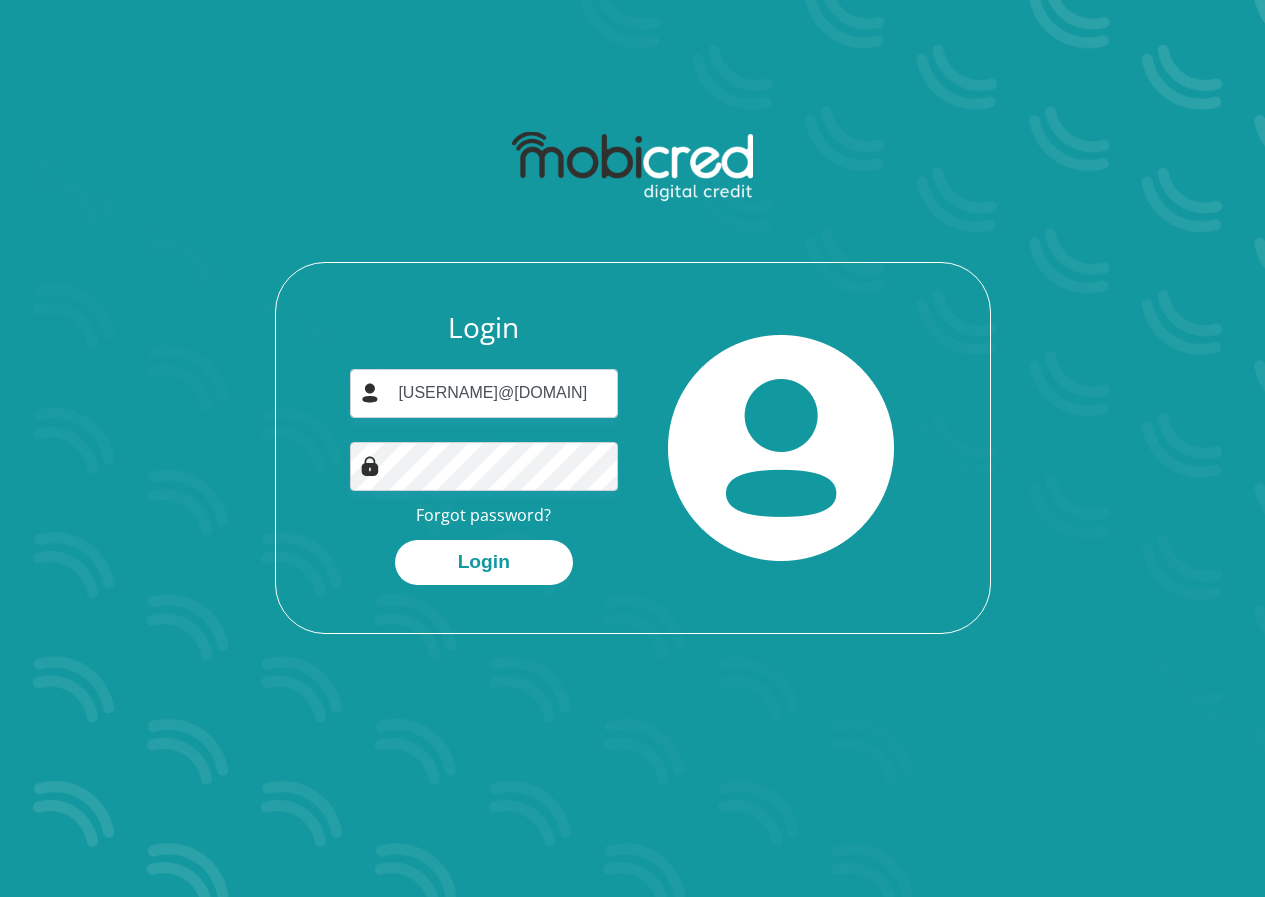 click at bounding box center (782, 448) 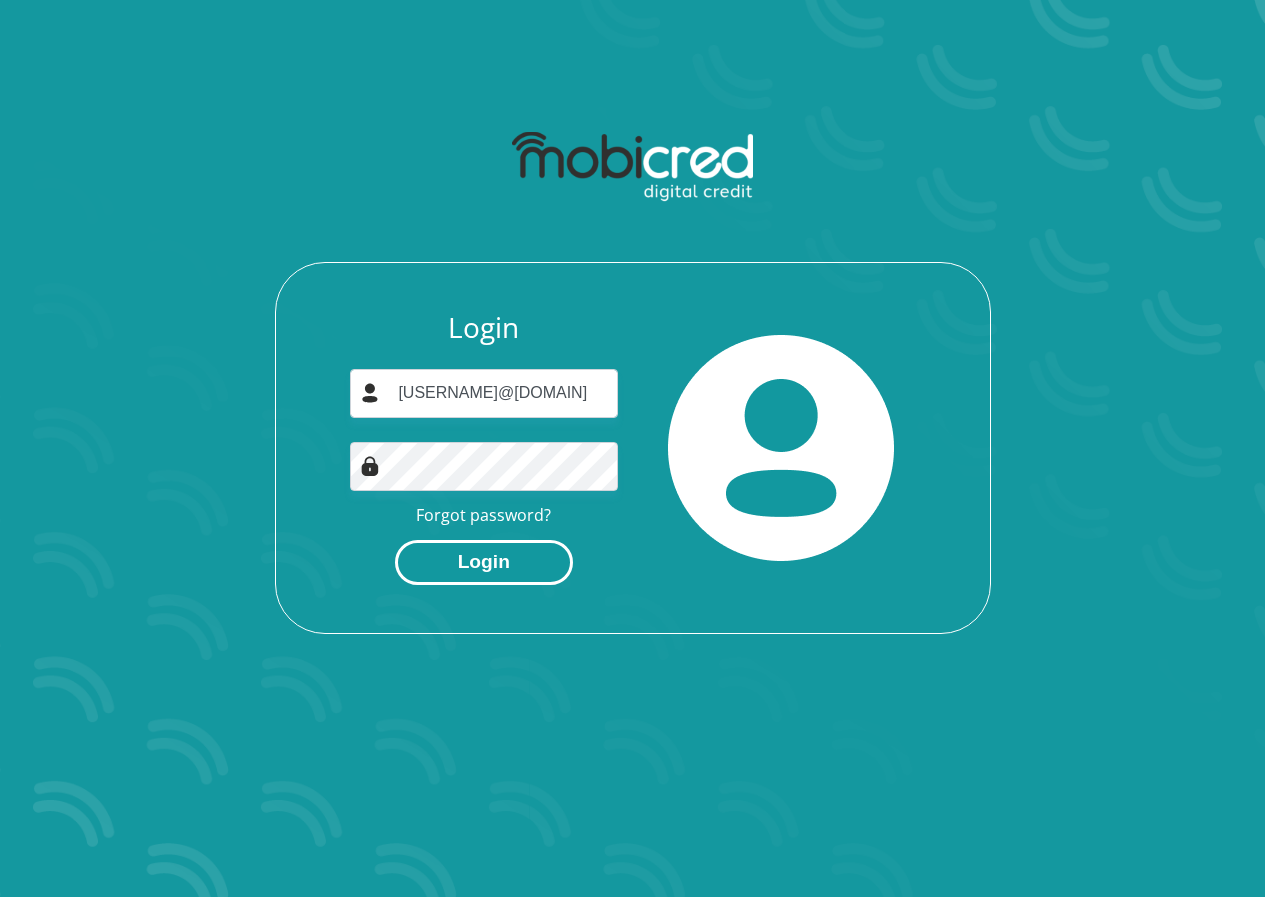 click on "Login" at bounding box center [484, 562] 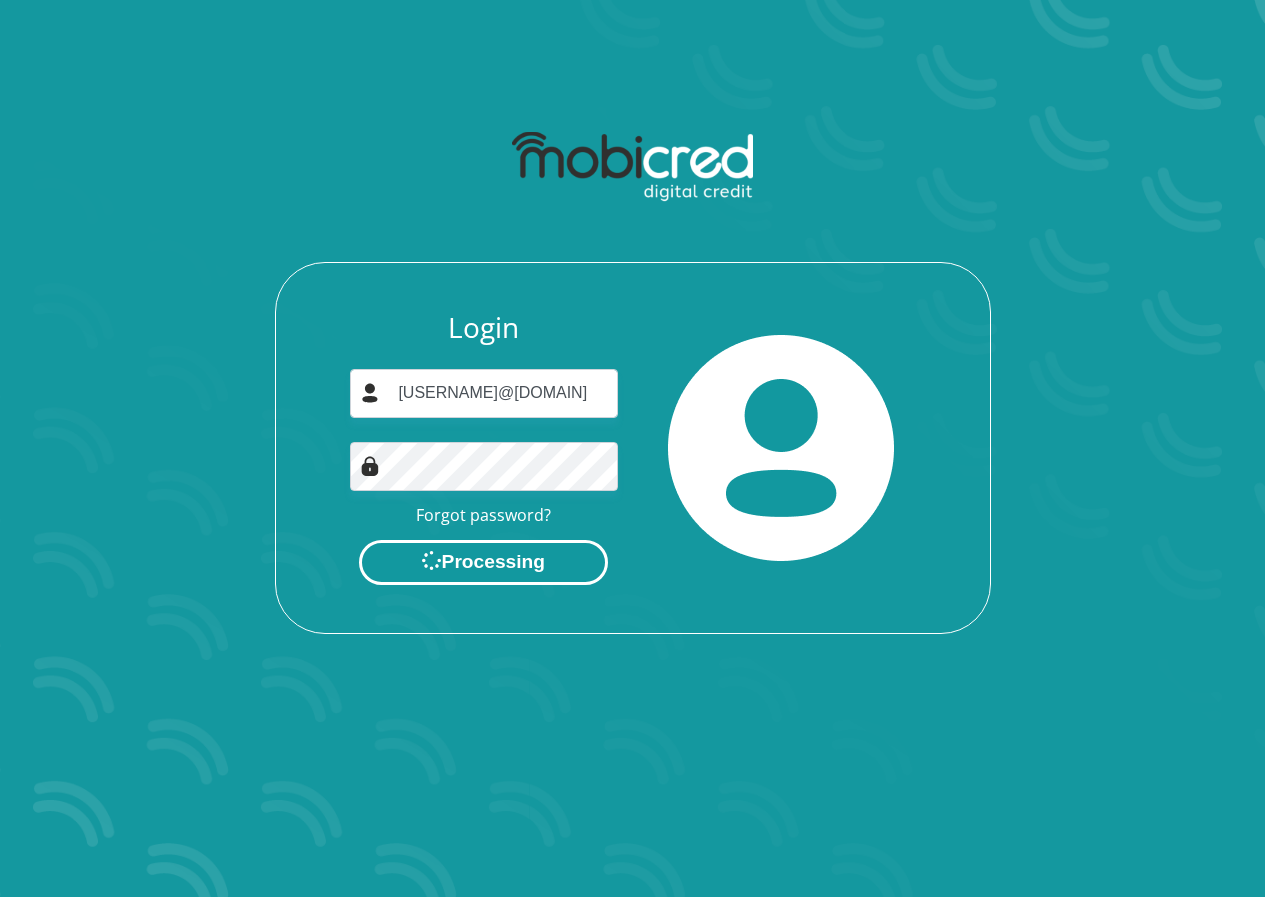 scroll, scrollTop: 0, scrollLeft: 0, axis: both 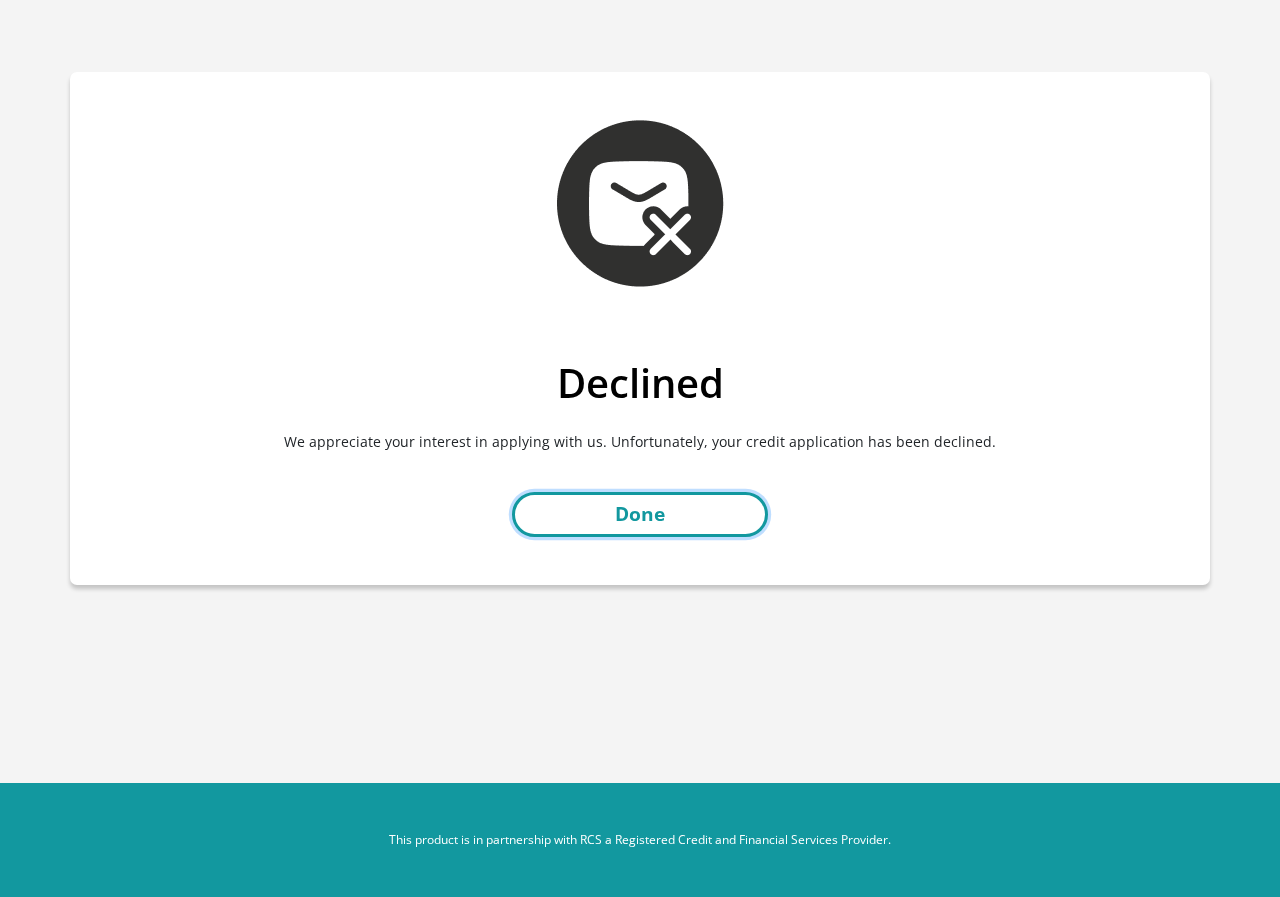 click on "Done" at bounding box center (640, 514) 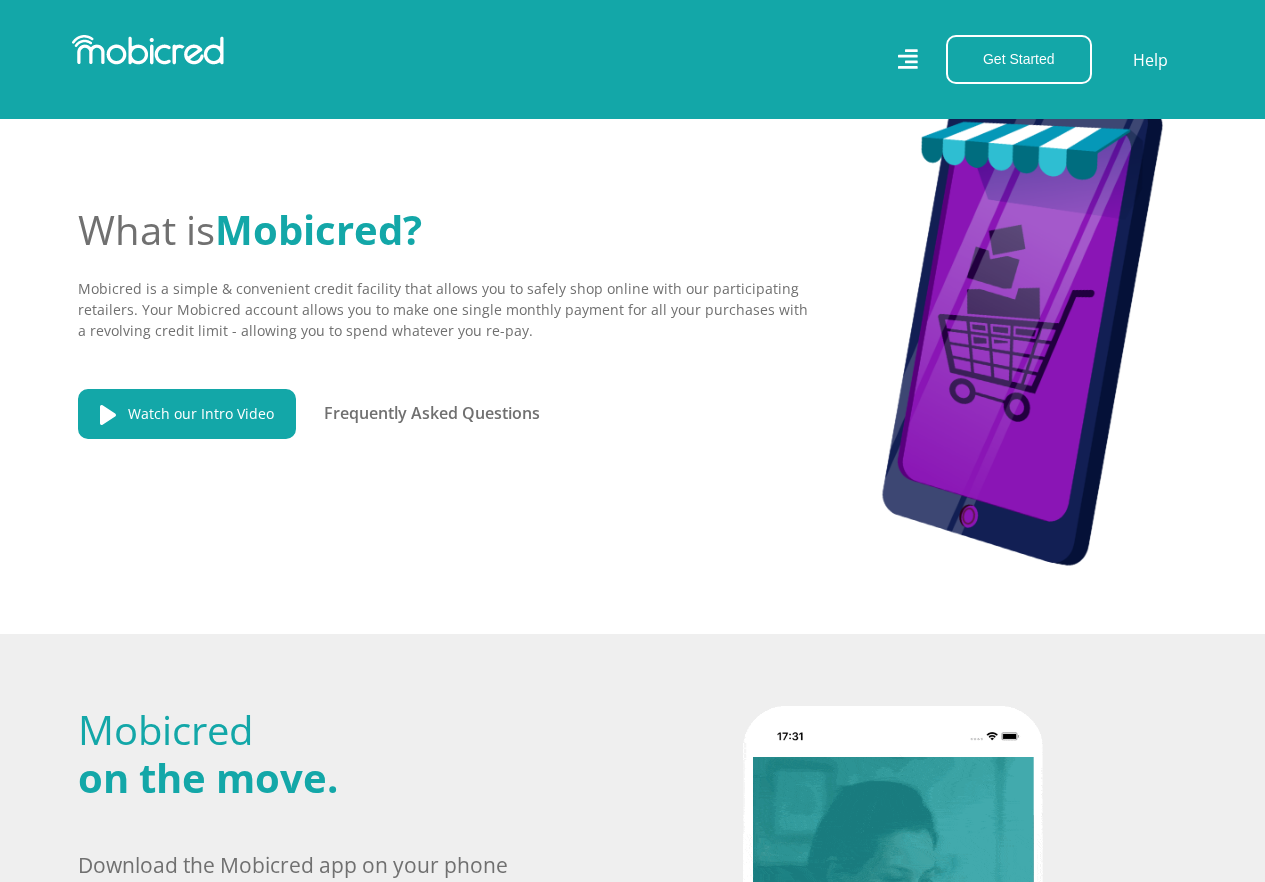 scroll, scrollTop: 2979, scrollLeft: 0, axis: vertical 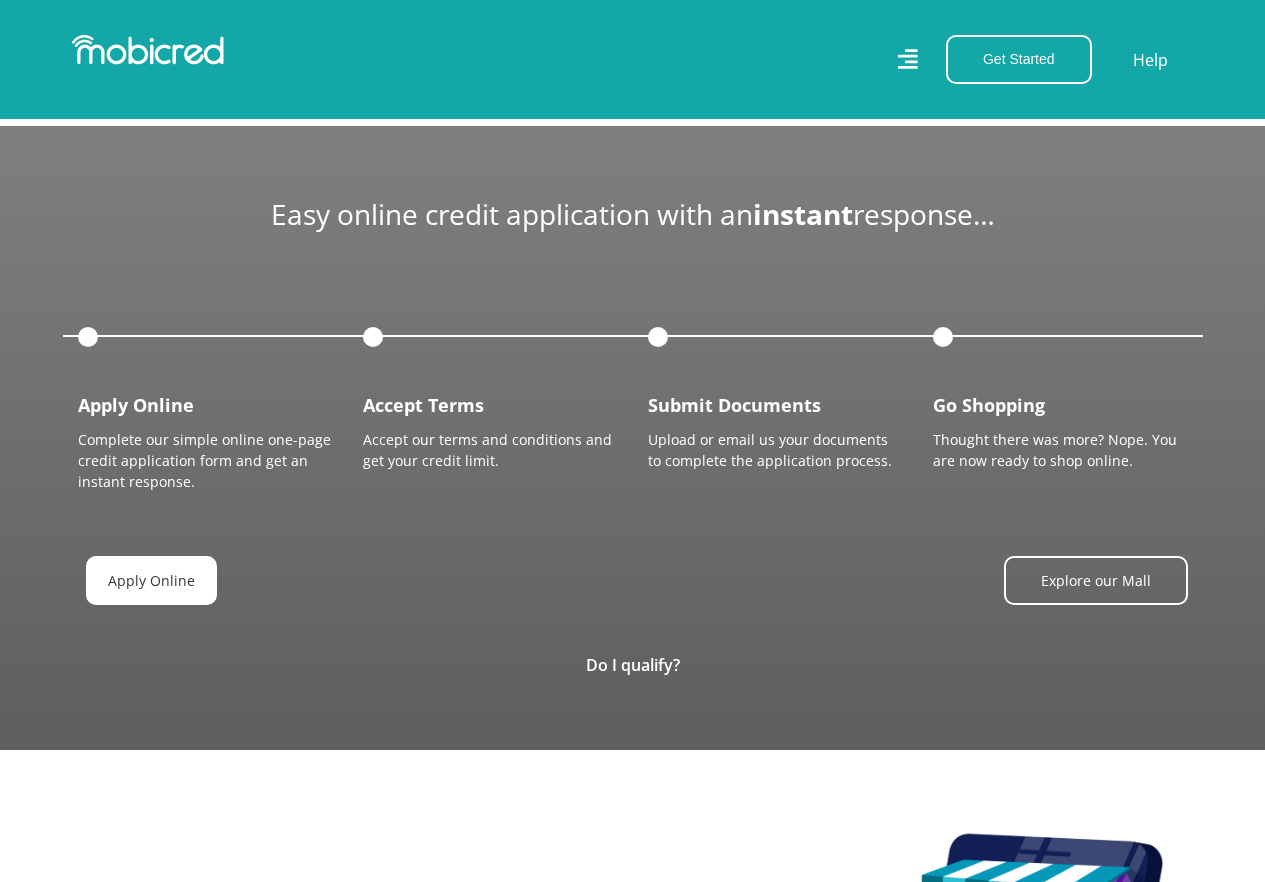 click on "Apply
Online" at bounding box center (151, 580) 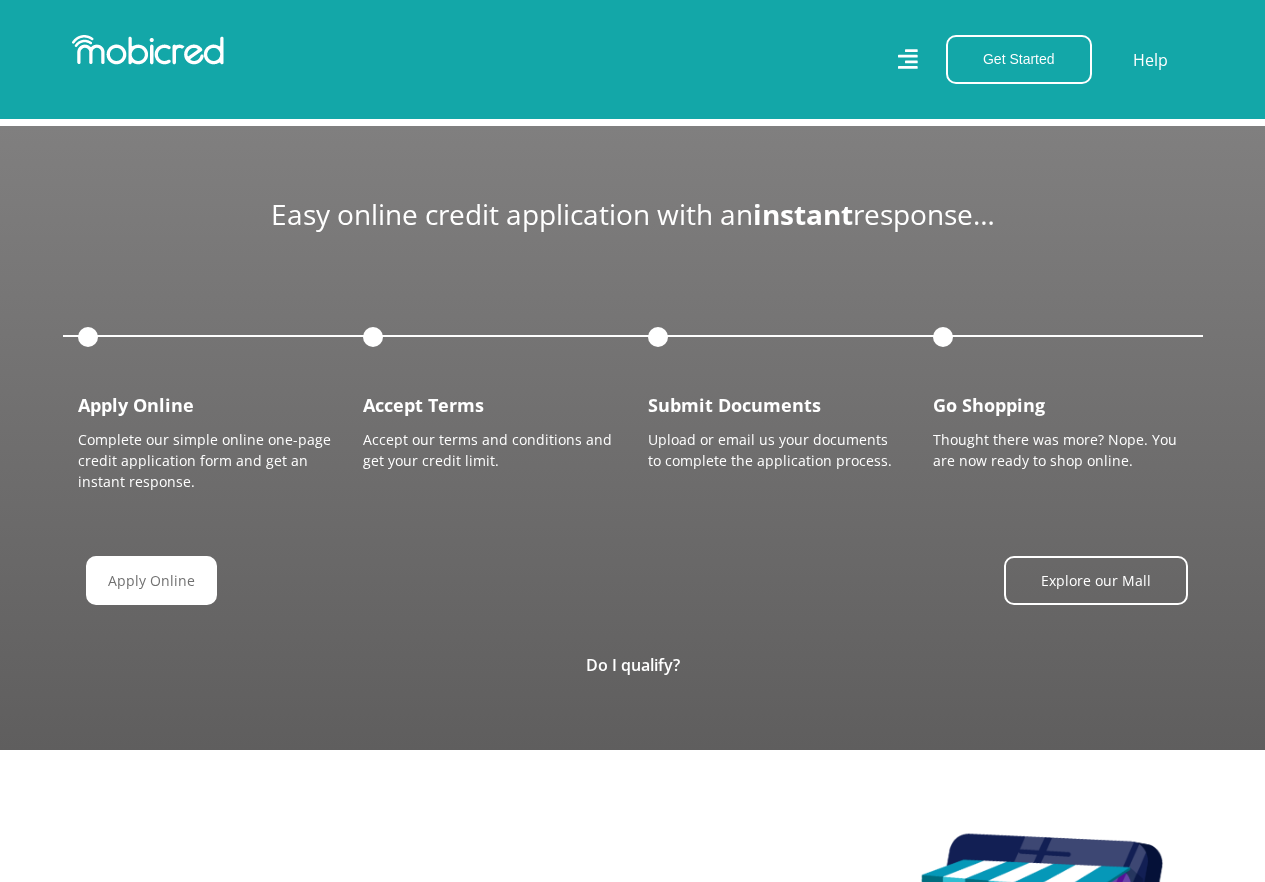scroll, scrollTop: 0, scrollLeft: 1, axis: horizontal 